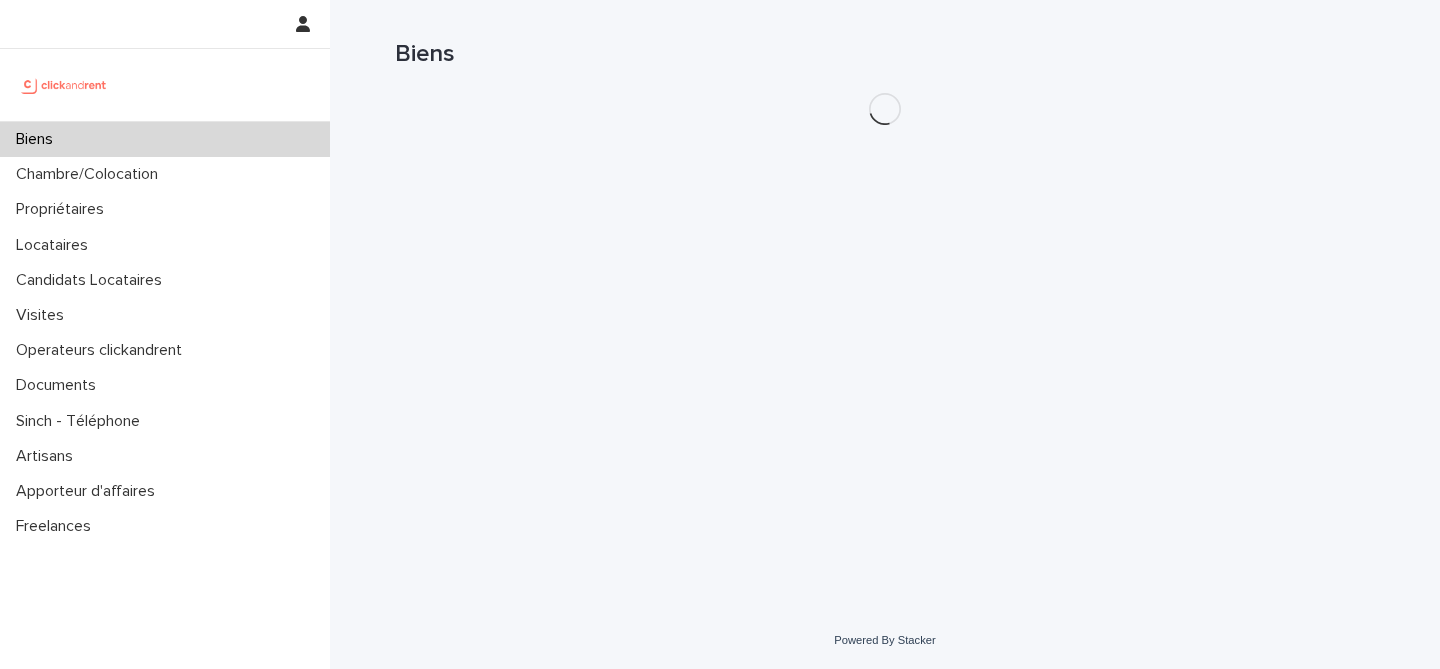 scroll, scrollTop: 0, scrollLeft: 0, axis: both 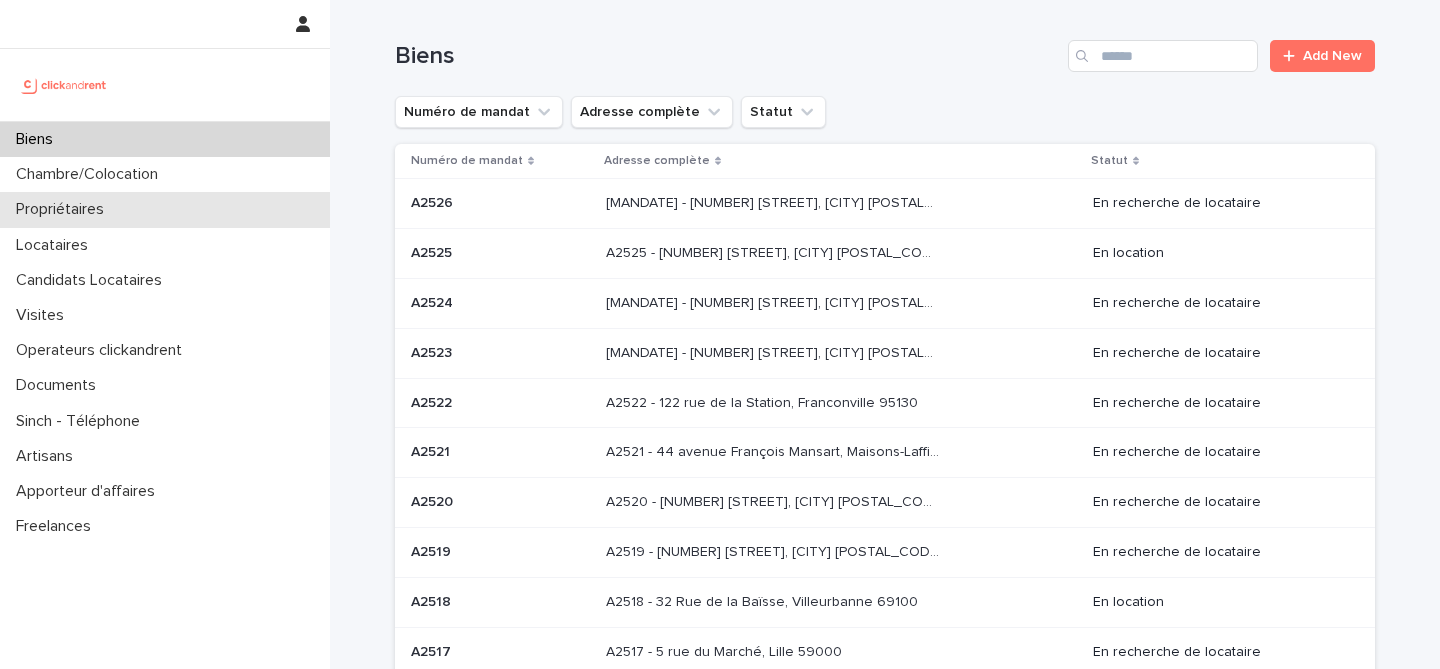 click on "Propriétaires" at bounding box center [64, 209] 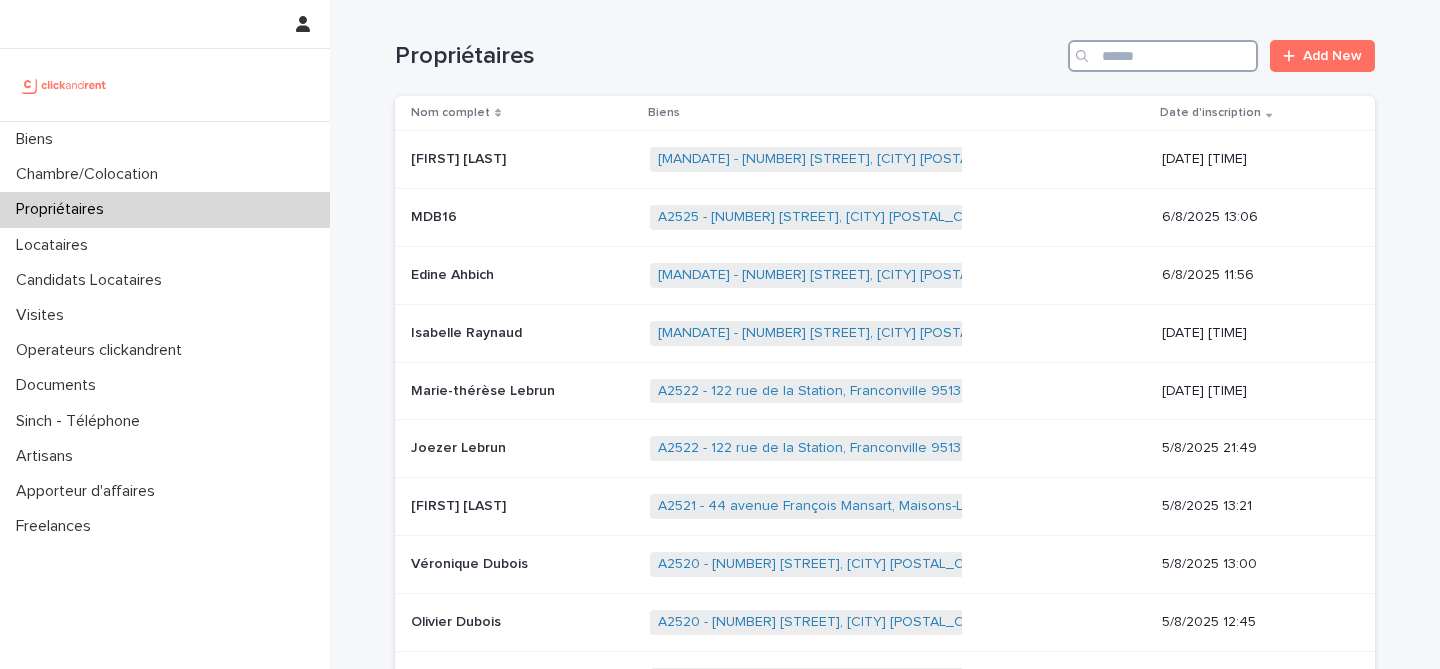 click at bounding box center [1163, 56] 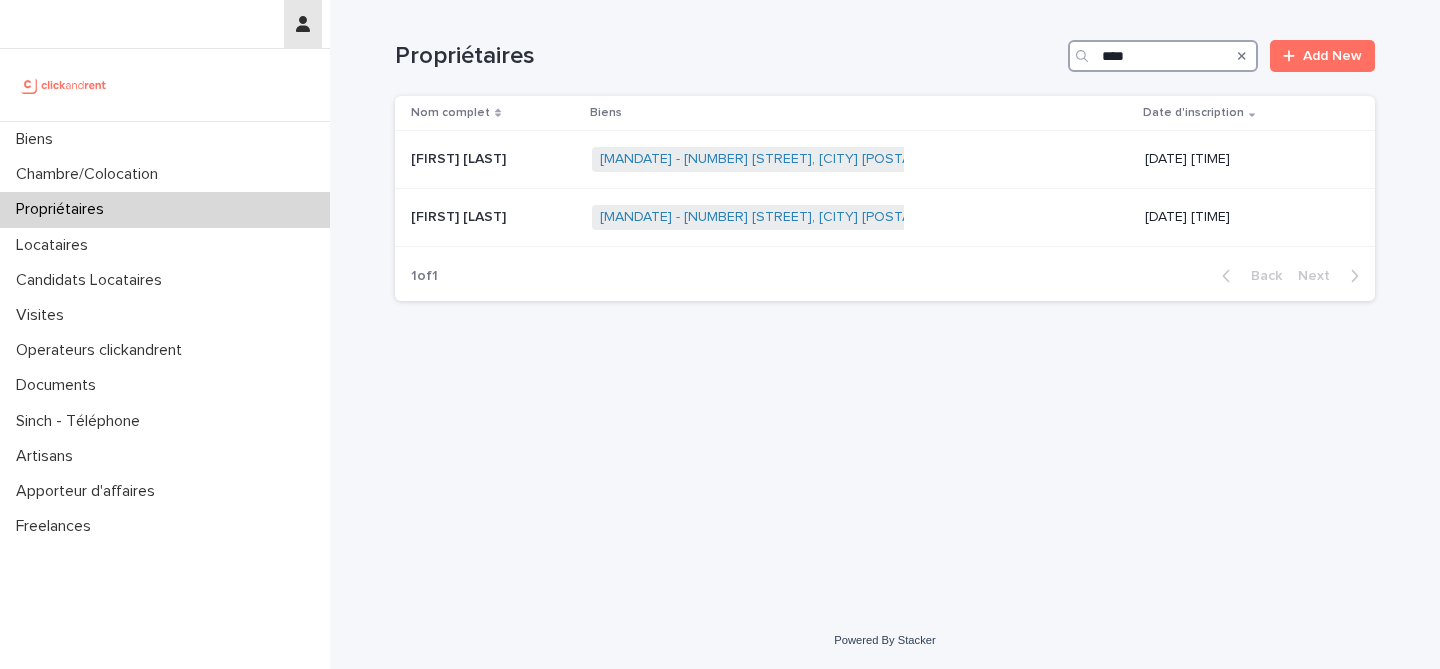 type on "****" 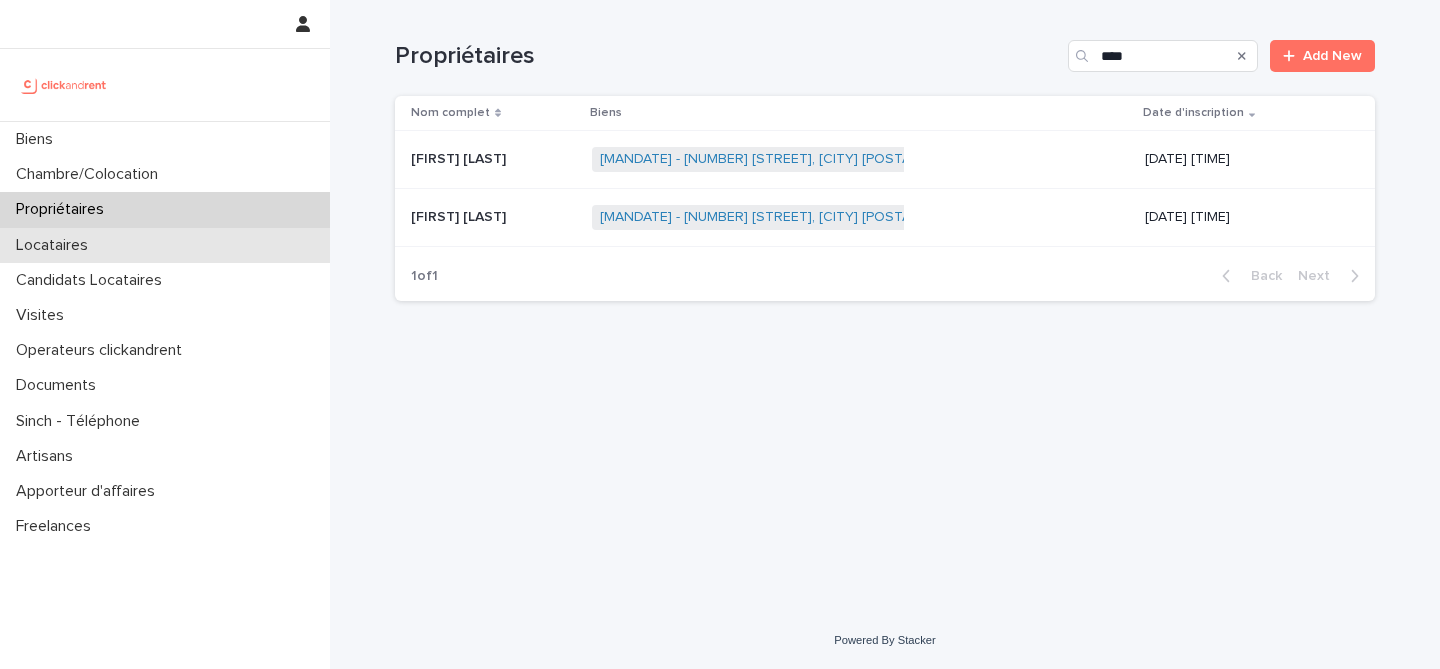 click on "Locataires" at bounding box center [56, 245] 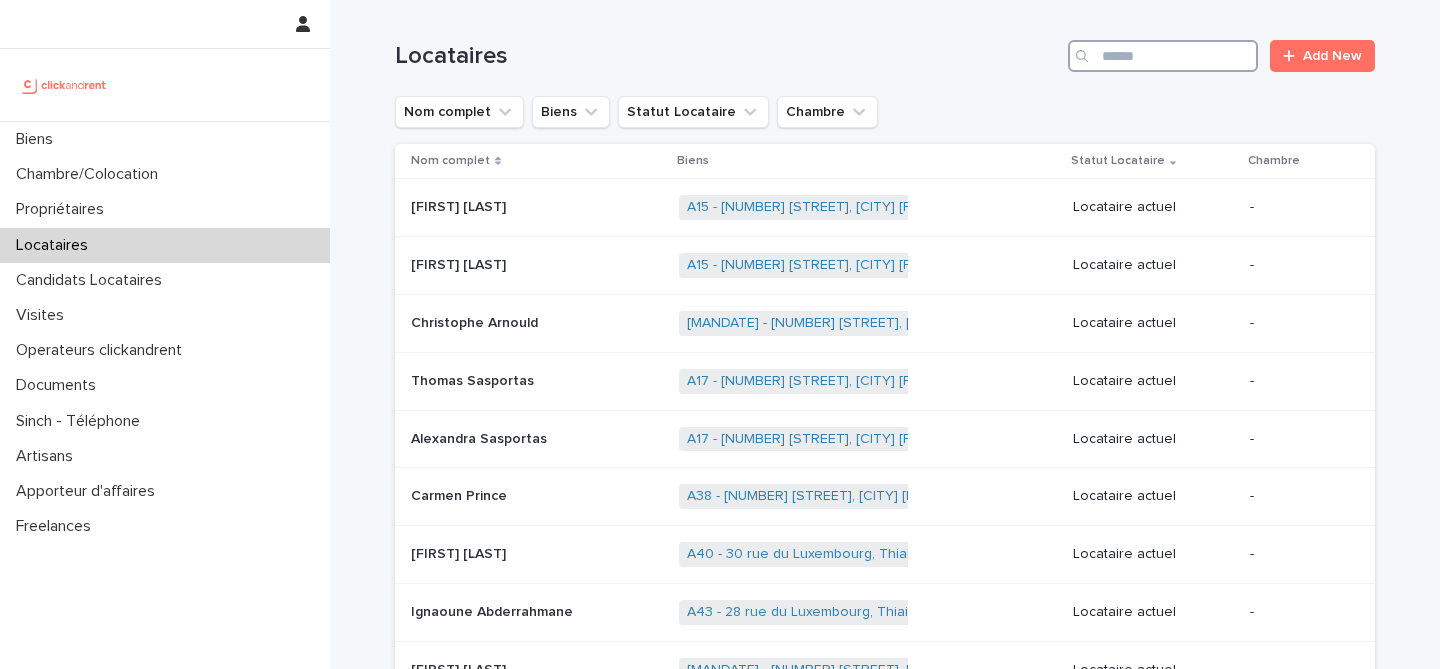 click at bounding box center [1163, 56] 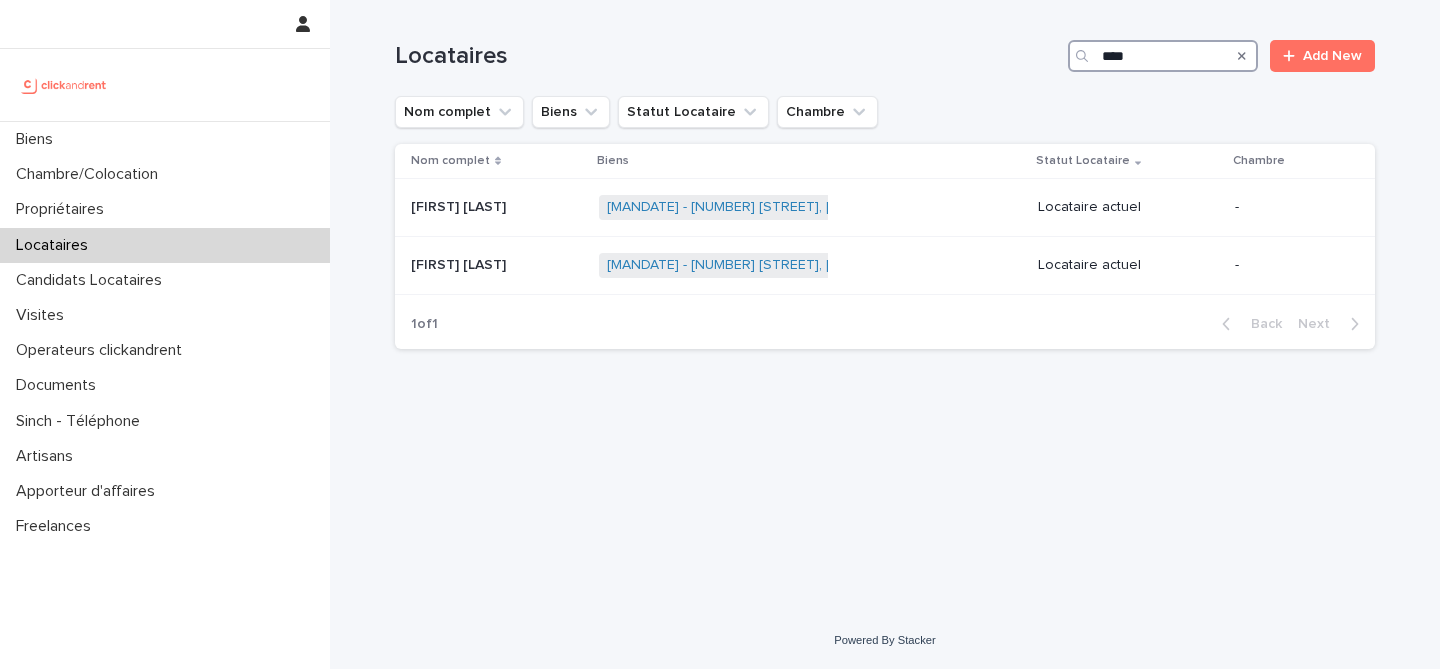 type on "****" 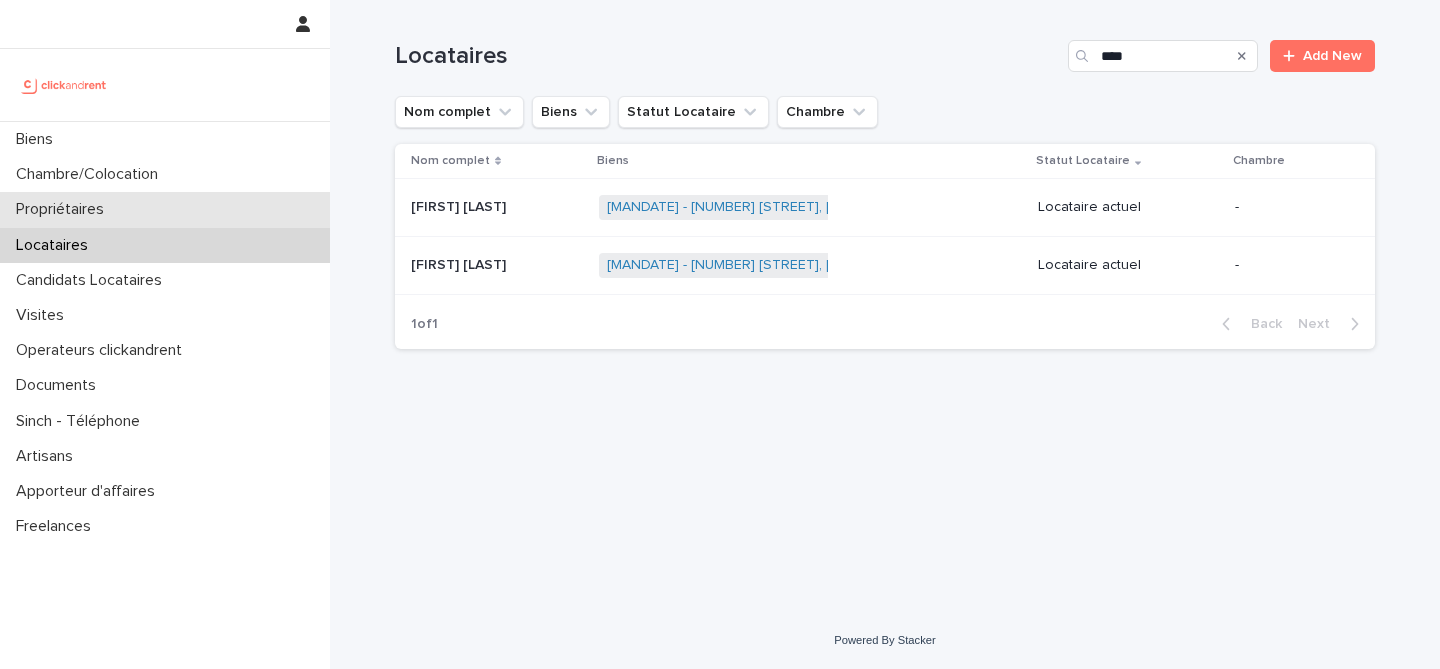 click on "Propriétaires" at bounding box center (64, 209) 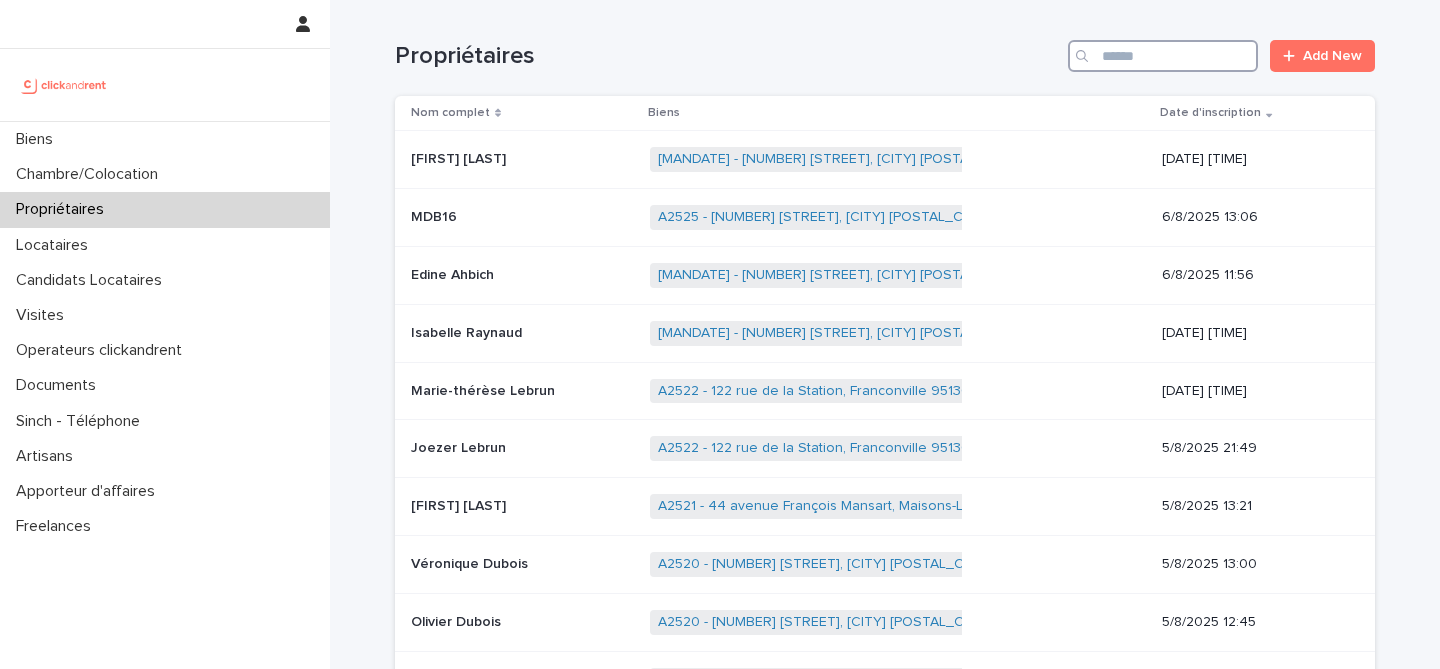 click at bounding box center [1163, 56] 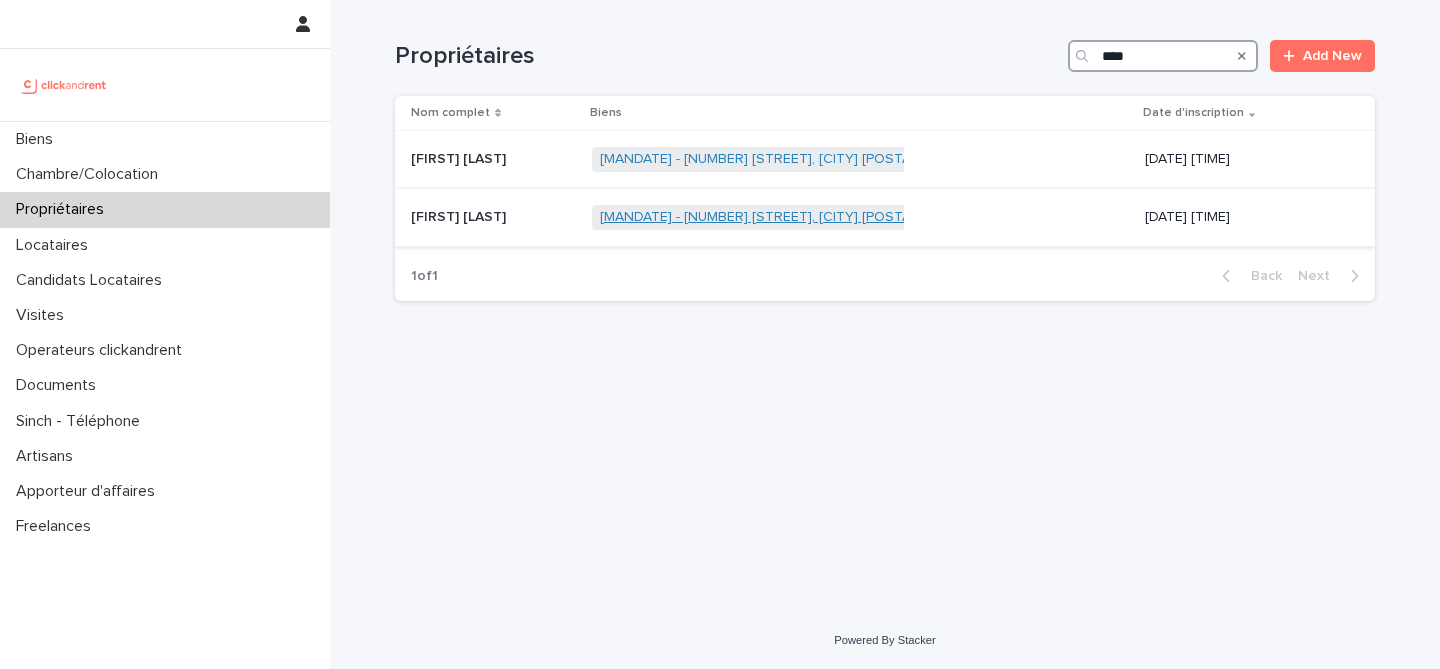 type on "****" 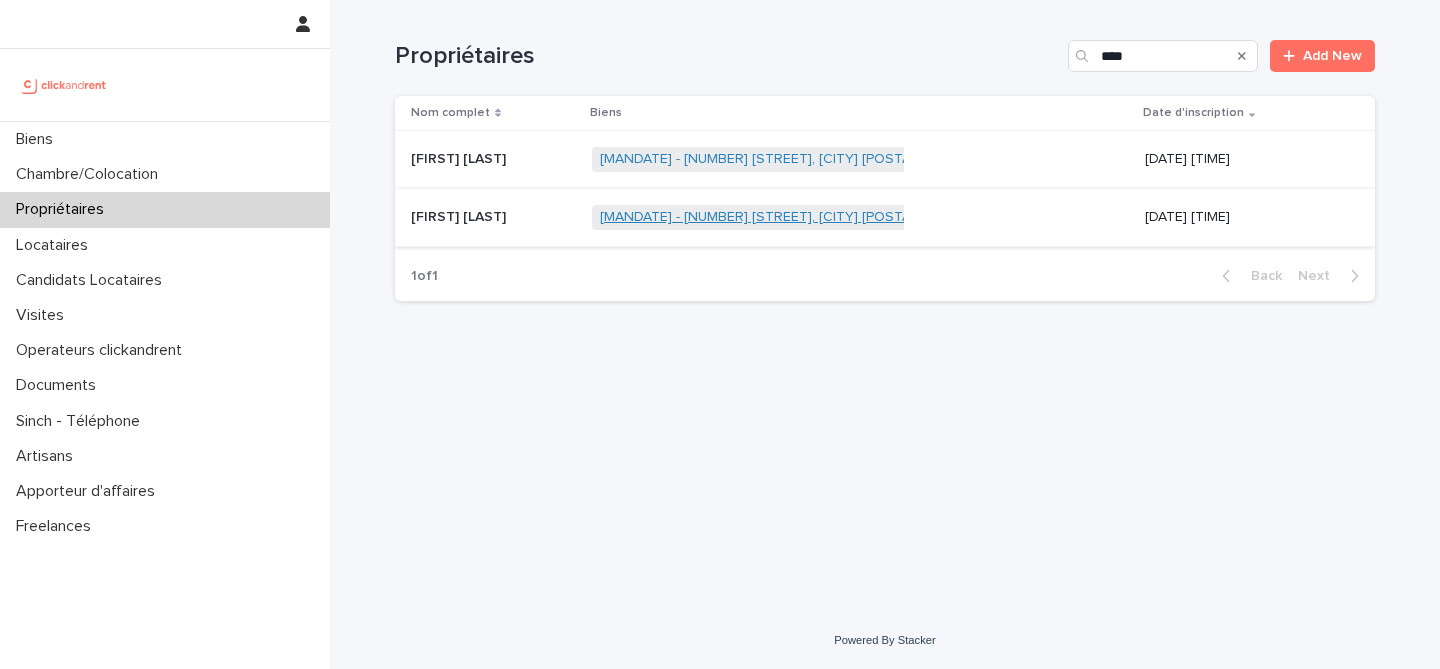 click on "[MANDATE] - [NUMBER] [STREET], [CITY] [POSTAL_CODE]" at bounding box center [784, 217] 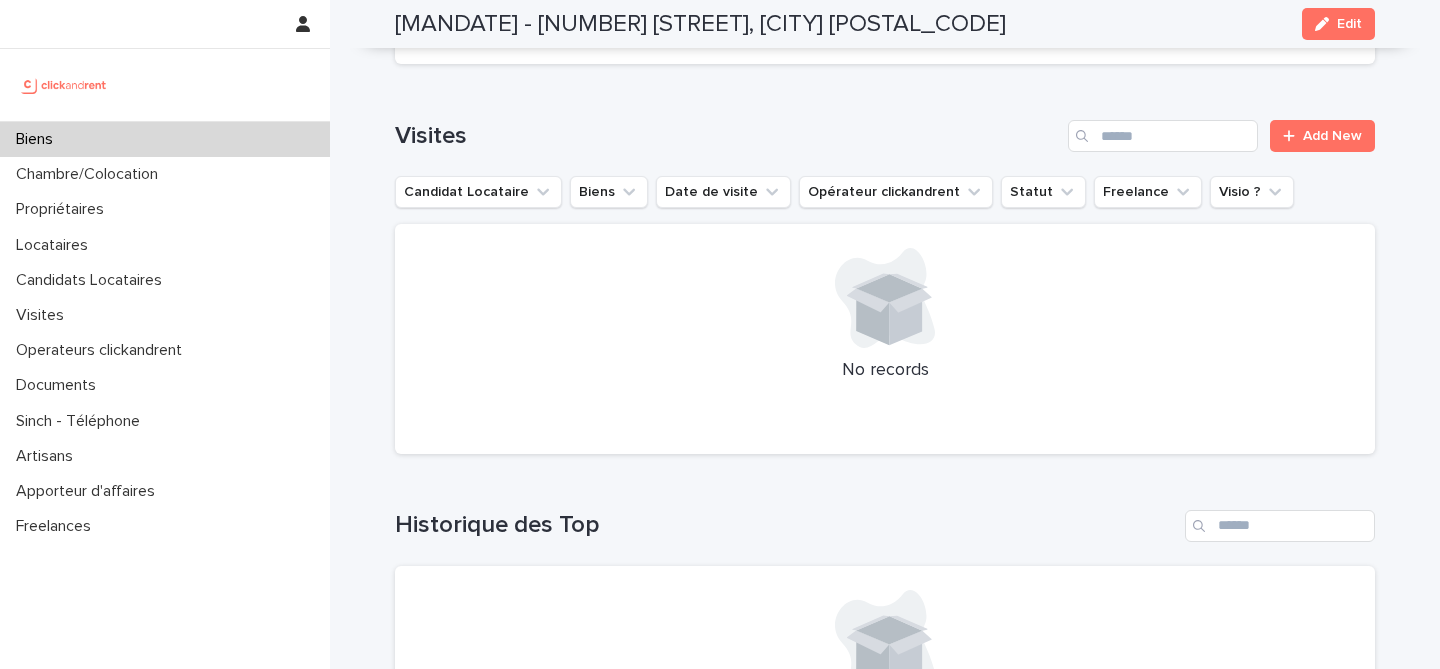 scroll, scrollTop: 8422, scrollLeft: 0, axis: vertical 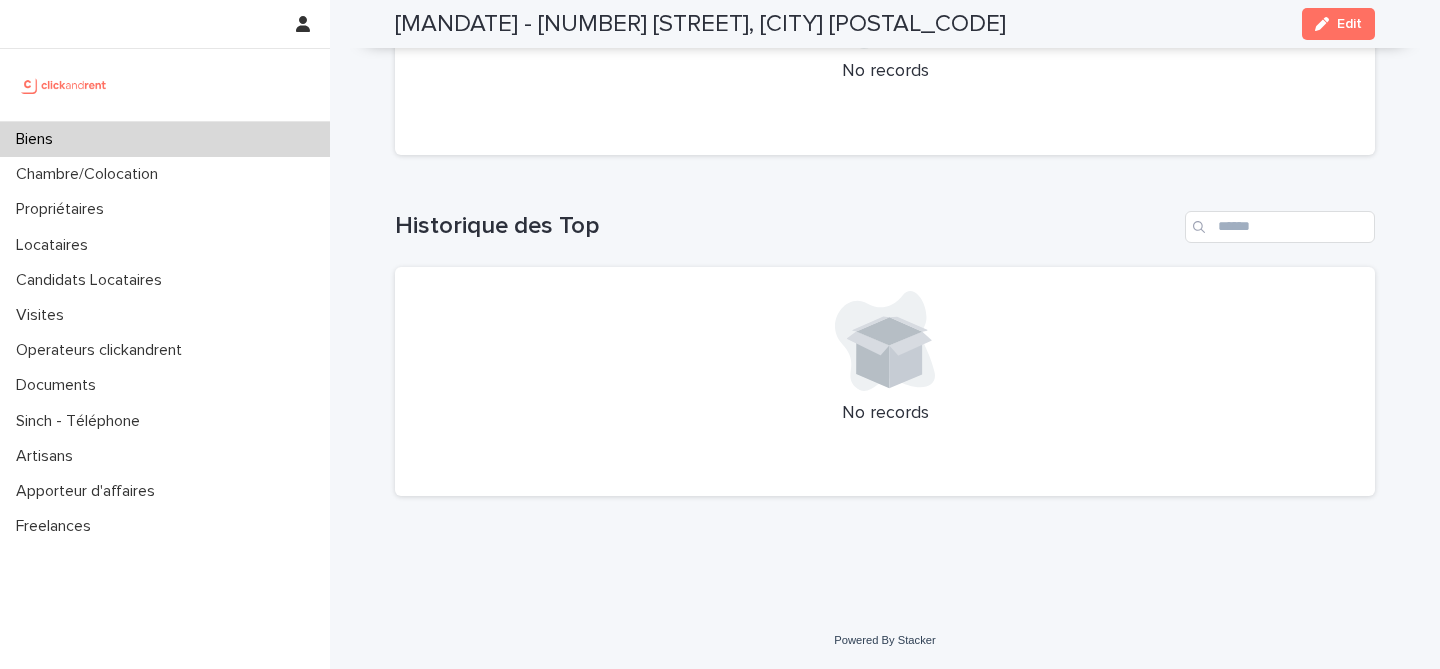 click on "Loading... Saving… Loading... Saving… A894 - [NUMBER] [STREET],  [CITY] [POSTAL_CODE] Edit A894 - [NUMBER] [STREET],  [CITY] [POSTAL_CODE] Edit Sorry, there was an error saving your record. Please try again. Please fill out the required fields below. Loading... Saving… Loading... Saving… Loading... Saving… Général Numéro de mandat A894 Numéro 894 Statut Mise en Location En location Statut Gestion En gestion Adresse [NUMBER] [STREET] Code postal [POSTAL_CODE] Ville [CITY] Type de bien Appartement Type de location Location vide Chambres - Informations accès Lot de l'appartement B32
Entrée au [NUMBER] [STREET], immeuble qui fait l'angle de la rue germinal, appartement à droite en sortant de l'ascenseur.
La cuisine a été installée, conf photo dans le drive. Détail des clés Un bp parking
[NUMBER] clés de boite aux lettres
Une clé locale vélo
[NUMBER] clés d'appartement
[NUMBER] badge d'immeuble Photo(s) du palier This file cannot be opened Download File Photo de la boîte aux lettres -" at bounding box center [885, -3910] 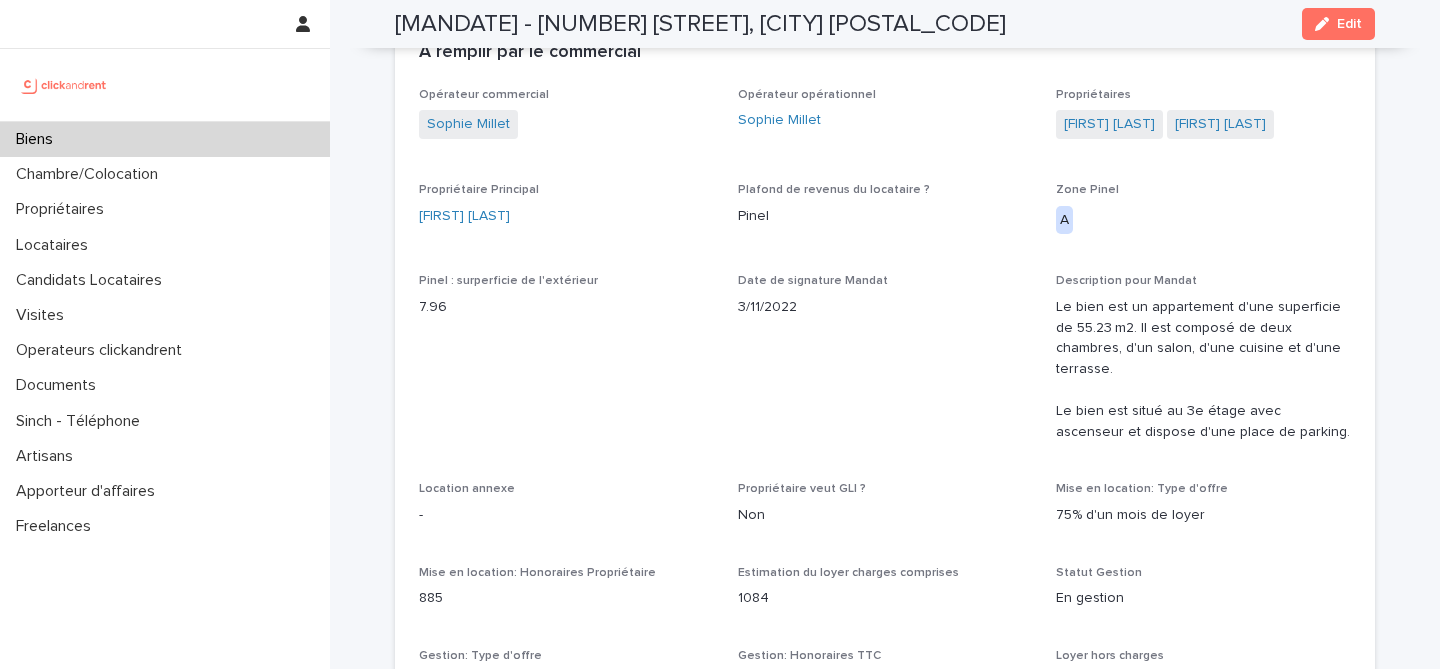 scroll, scrollTop: 1314, scrollLeft: 0, axis: vertical 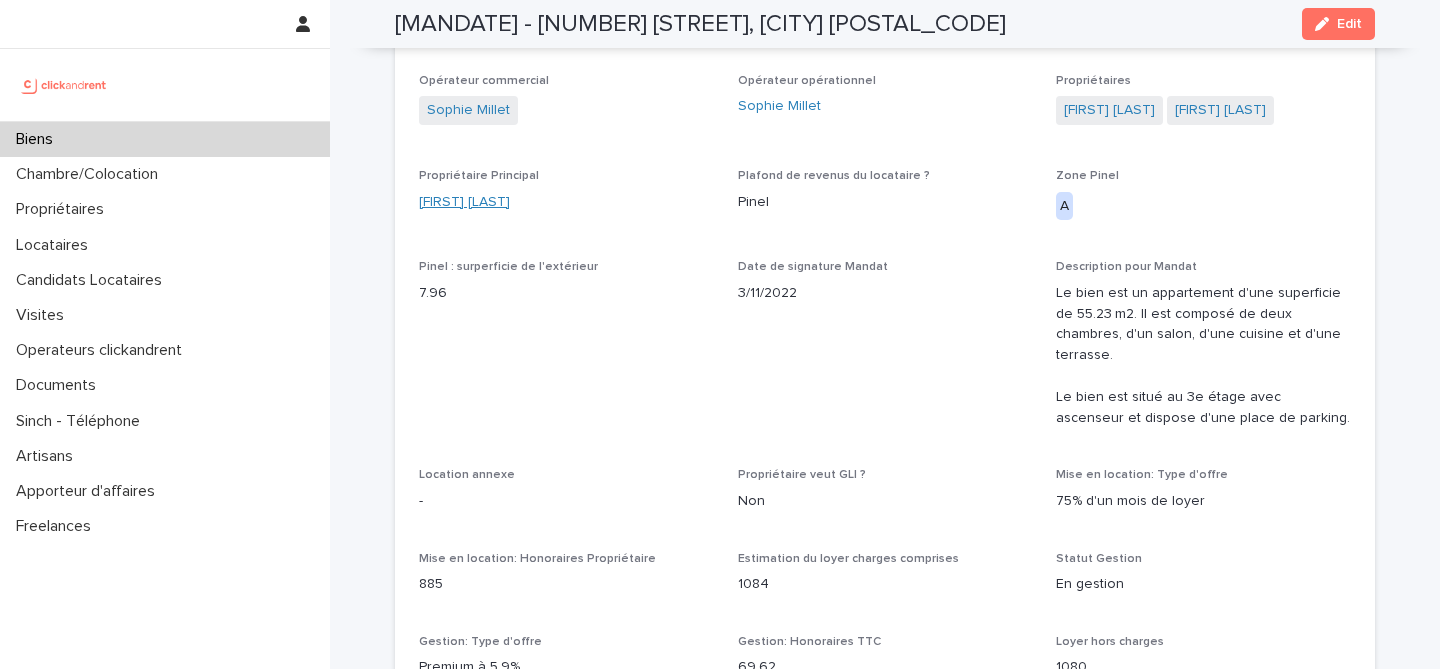 click on "[FIRST] [LAST]" at bounding box center (464, 202) 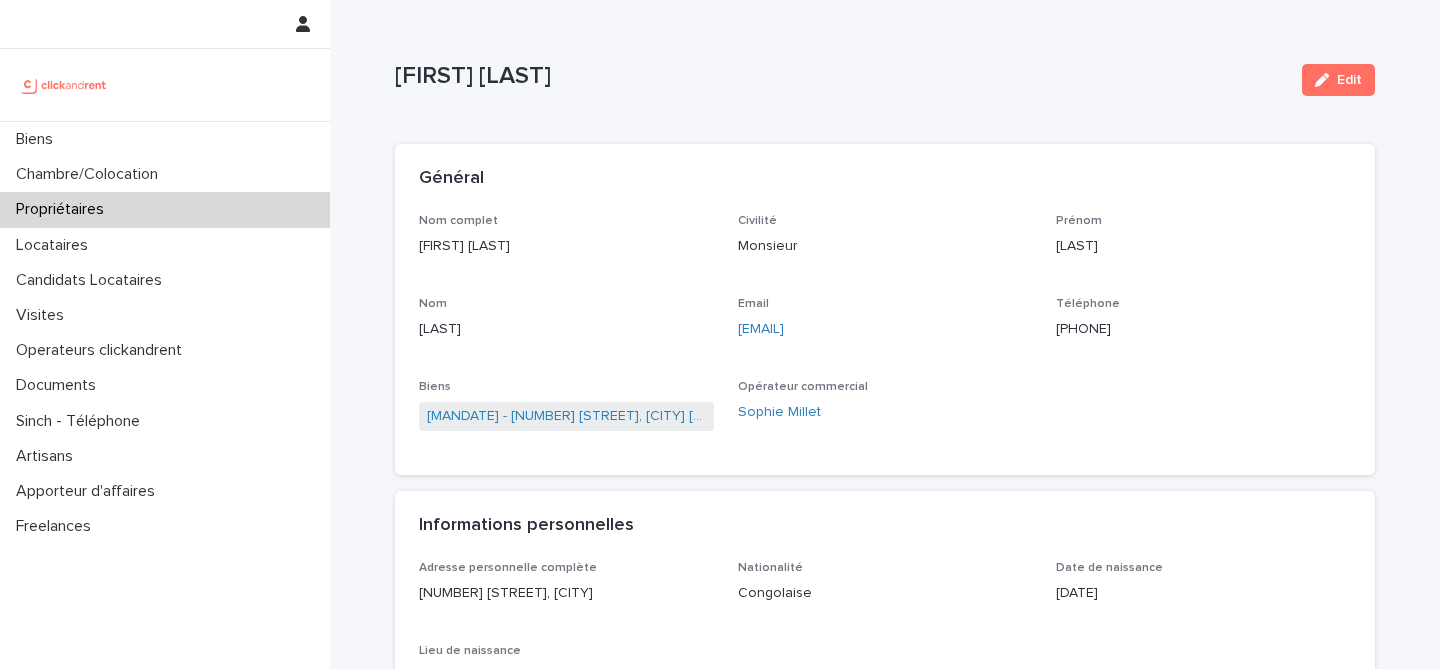 drag, startPoint x: 861, startPoint y: 329, endPoint x: 723, endPoint y: 336, distance: 138.17743 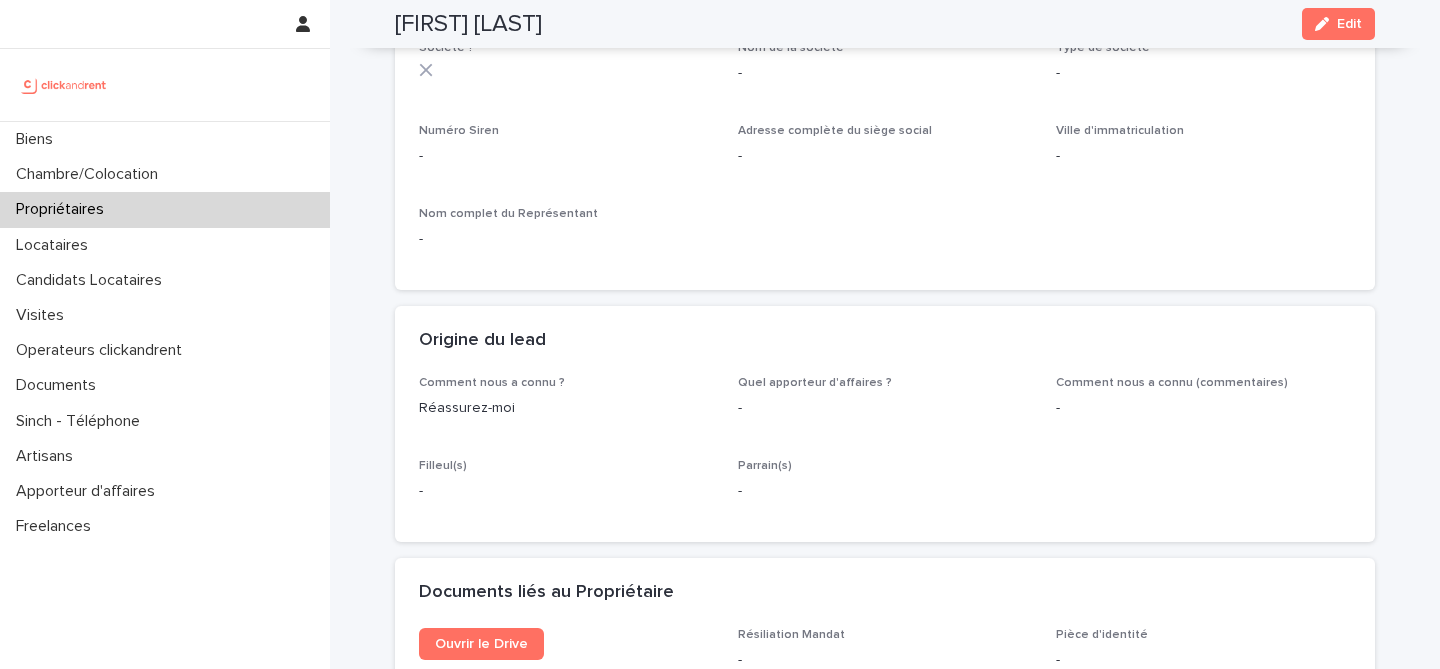 scroll, scrollTop: 1142, scrollLeft: 0, axis: vertical 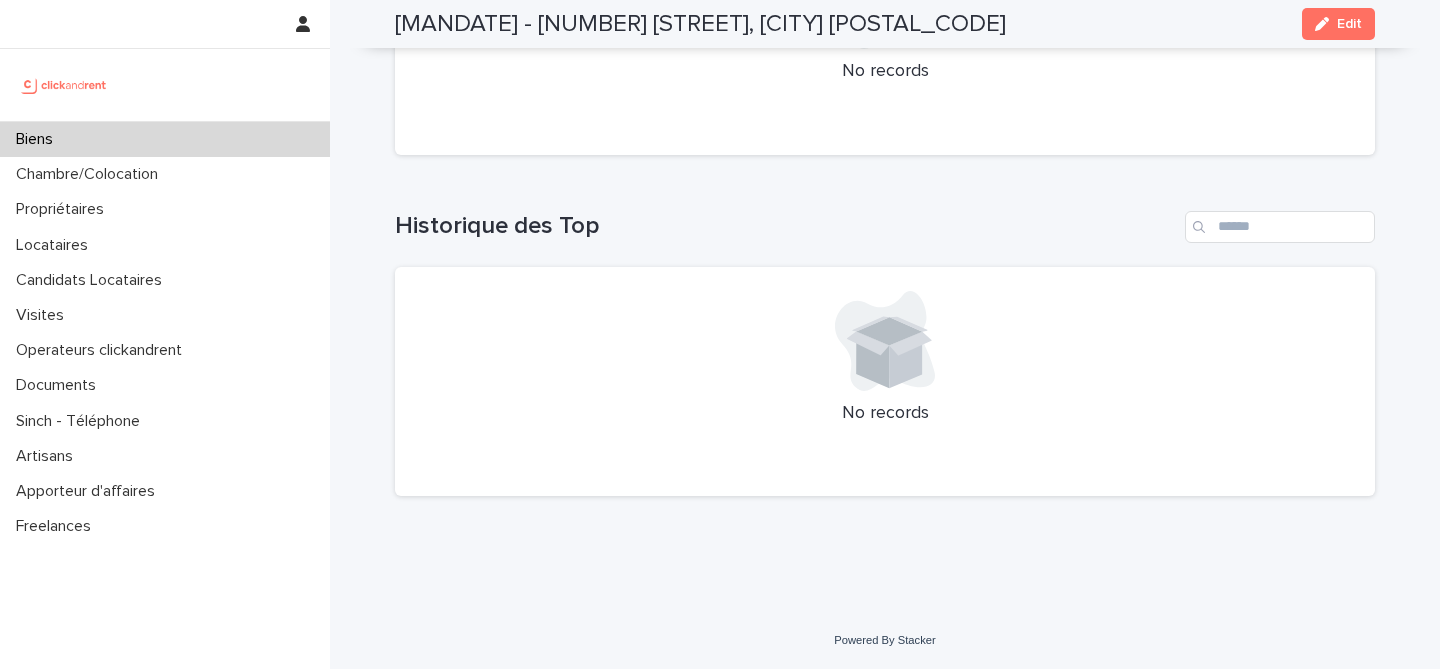 click on "Loading... Saving… Historique des Top No records" at bounding box center (885, 342) 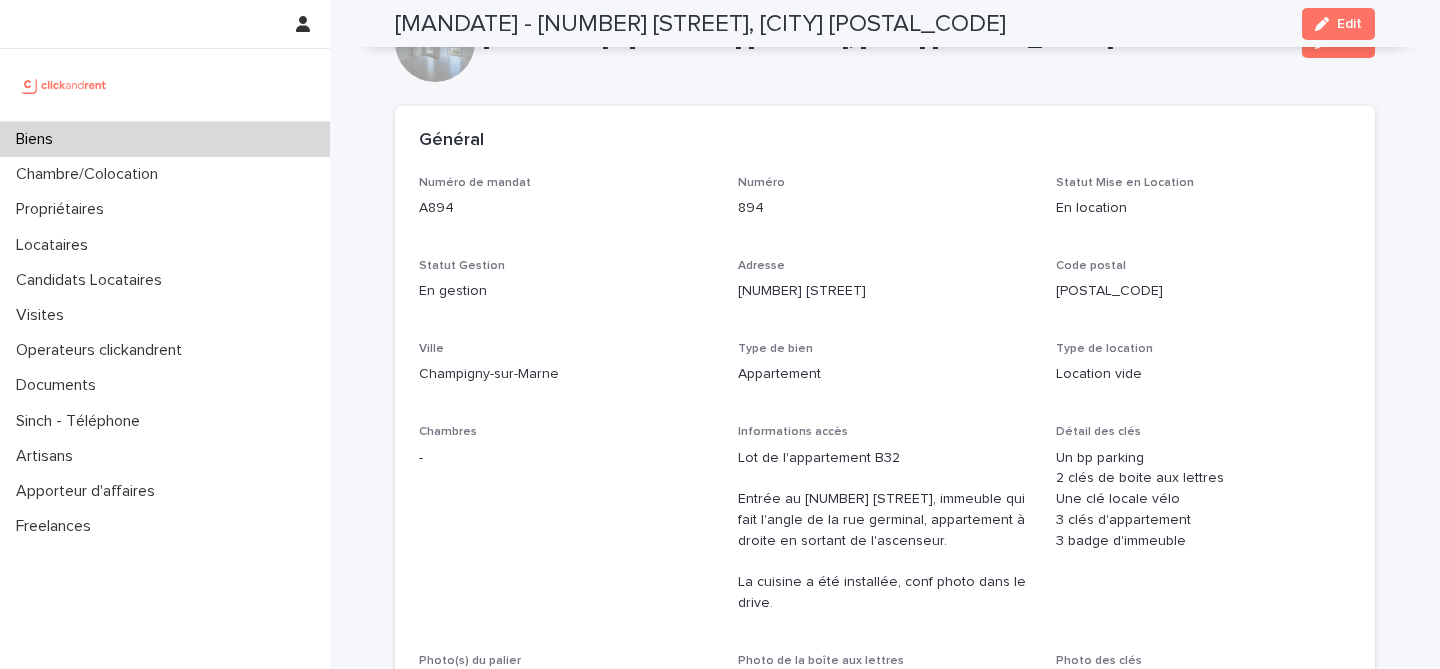 scroll, scrollTop: 0, scrollLeft: 0, axis: both 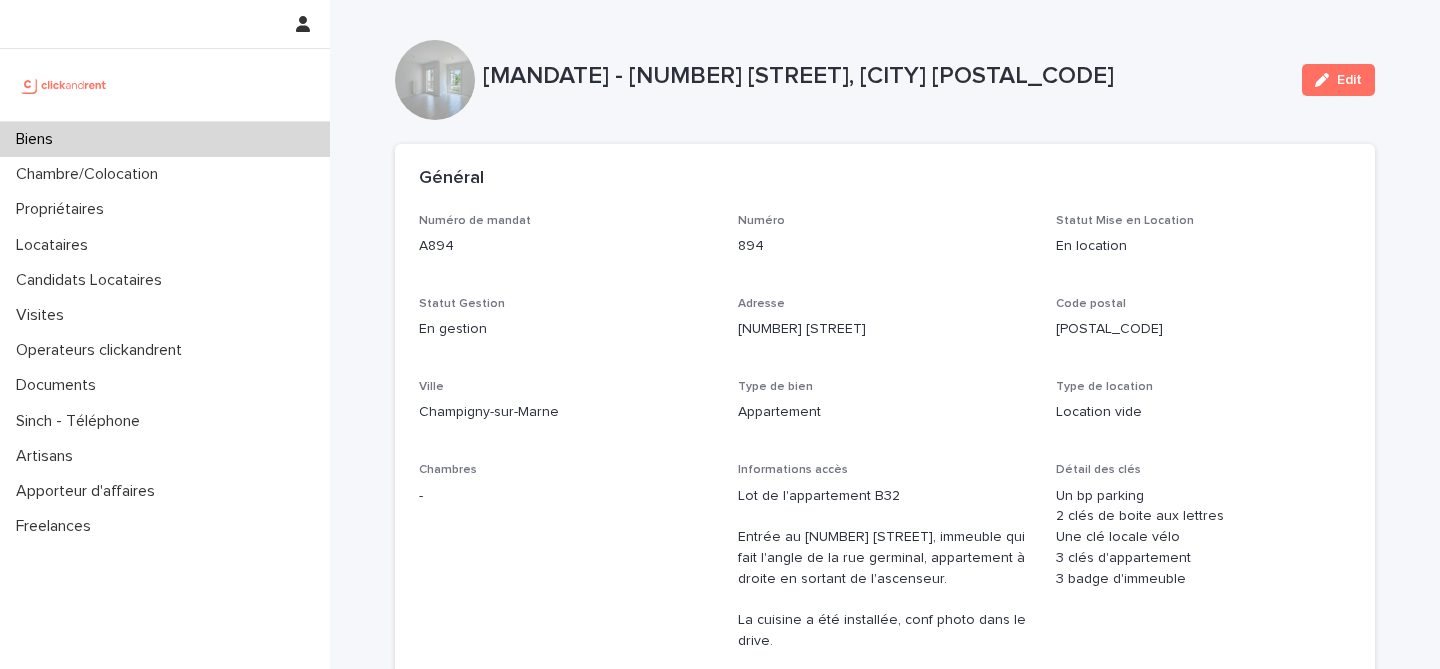 click on "Numéro de mandat [MANDATE] Numéro [NUMBER] Statut Mise en Location En location Statut Gestion En gestion Adresse [NUMBER] [STREET] Code postal [POSTAL_CODE] Ville [CITY] Type de bien Appartement Type de location Location vide Chambres - Informations accès Lot de l'appartement B[NUMBER]
Entrée au [NUMBER] [STREET], immeuble qui fait l'angle de la rue germinal, appartement à droite en sortant de l'ascenseur.
La cuisine a été installée, conf photo dans le drive. Détail des clés Un bp parking
[NUMBER] clés de boite aux lettres
Une clé locale vélo
[NUMBER] clés d'appartement
[NUMBER] badge d'immeuble Photo(s) du palier This file cannot be opened Download File Photo de la boîte aux lettres This file cannot be opened Download File Photo des clés - Superficie [NUMBER] Locataire référent (Colocations) - Agent Gestion [FIRST] [LAST]" at bounding box center [885, 564] 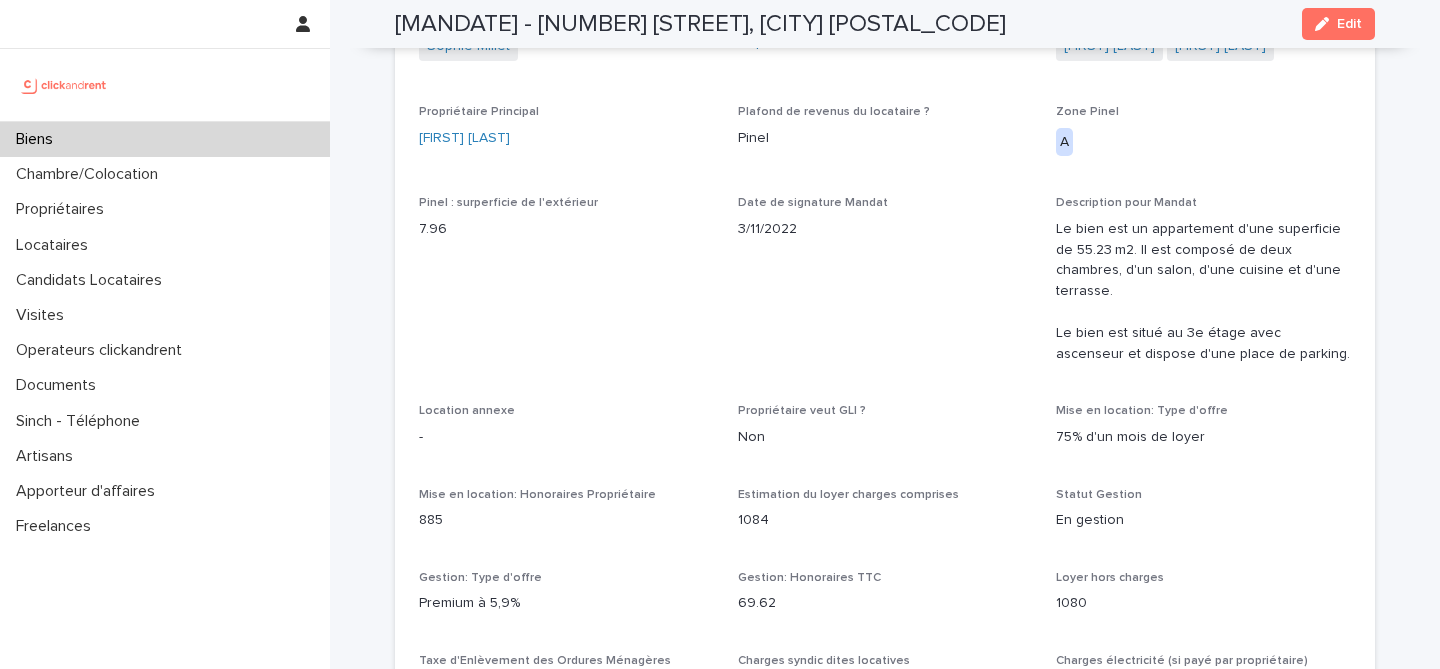 scroll, scrollTop: 1405, scrollLeft: 0, axis: vertical 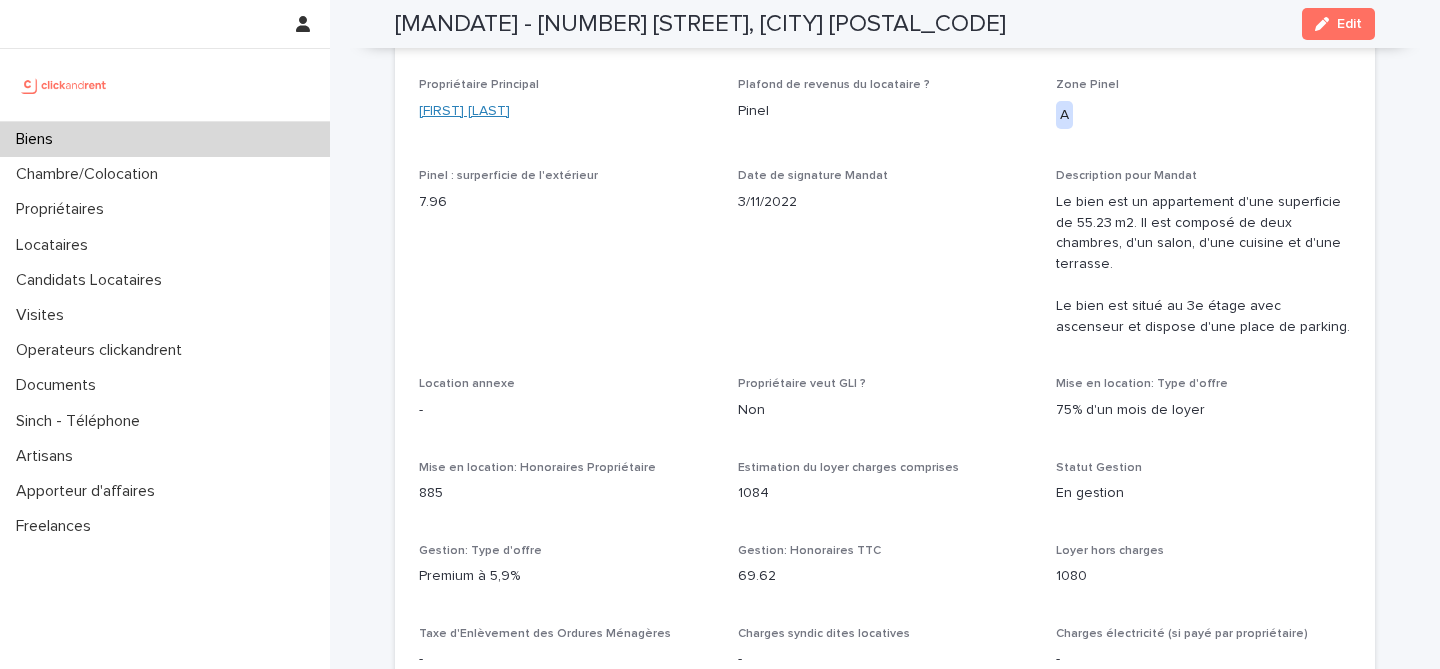 click on "[FIRST] [LAST]" at bounding box center [464, 111] 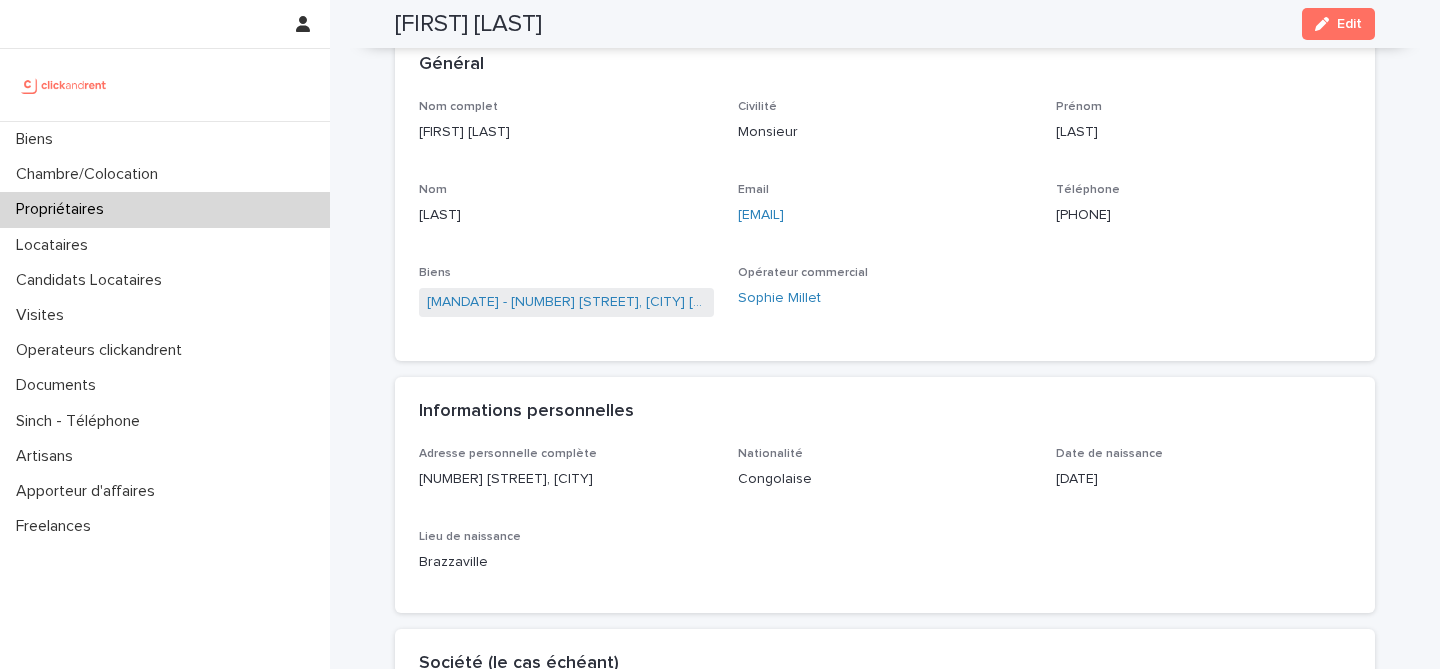 scroll, scrollTop: 0, scrollLeft: 0, axis: both 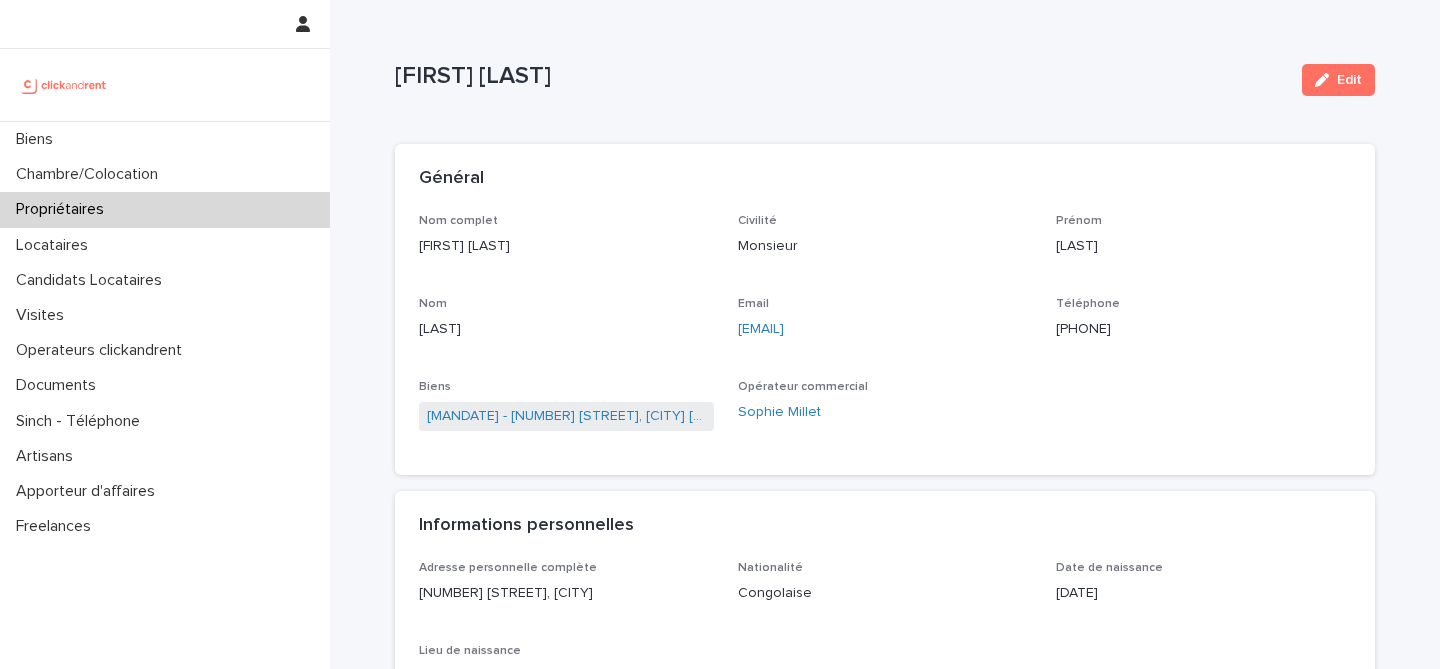 drag, startPoint x: 869, startPoint y: 330, endPoint x: 729, endPoint y: 333, distance: 140.03214 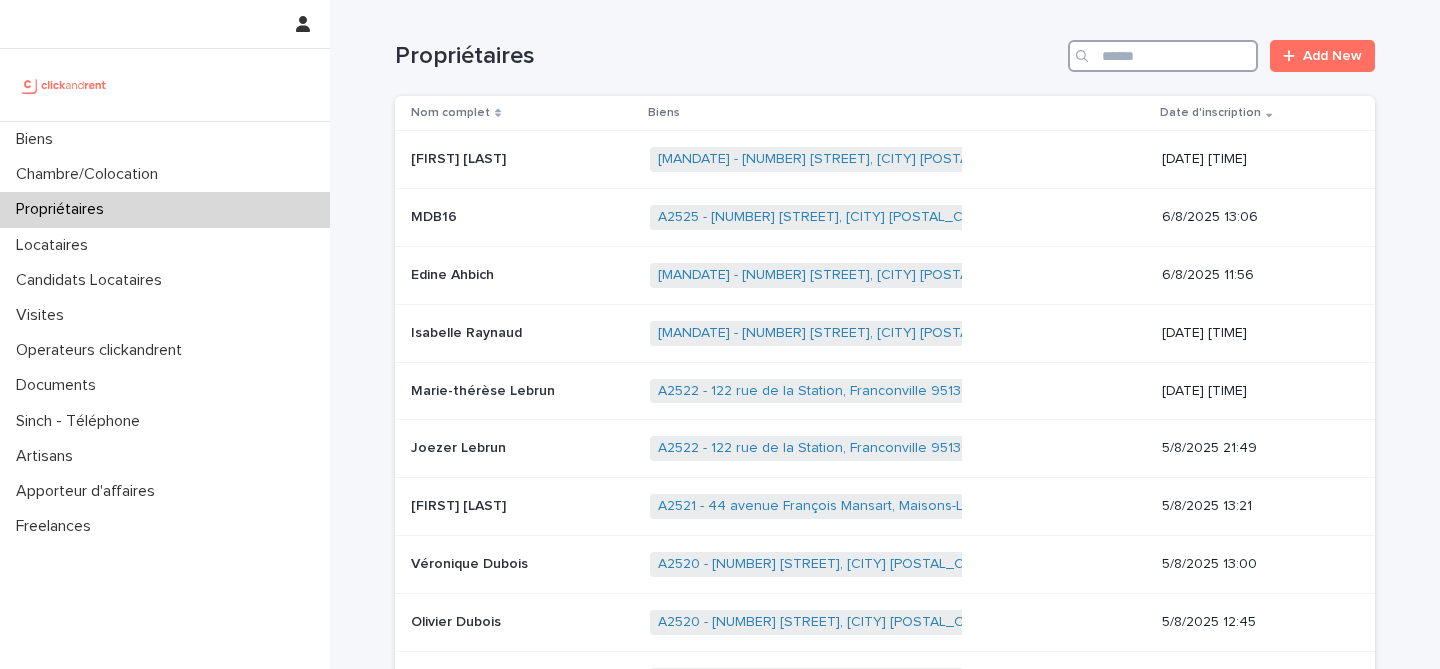 click at bounding box center (1163, 56) 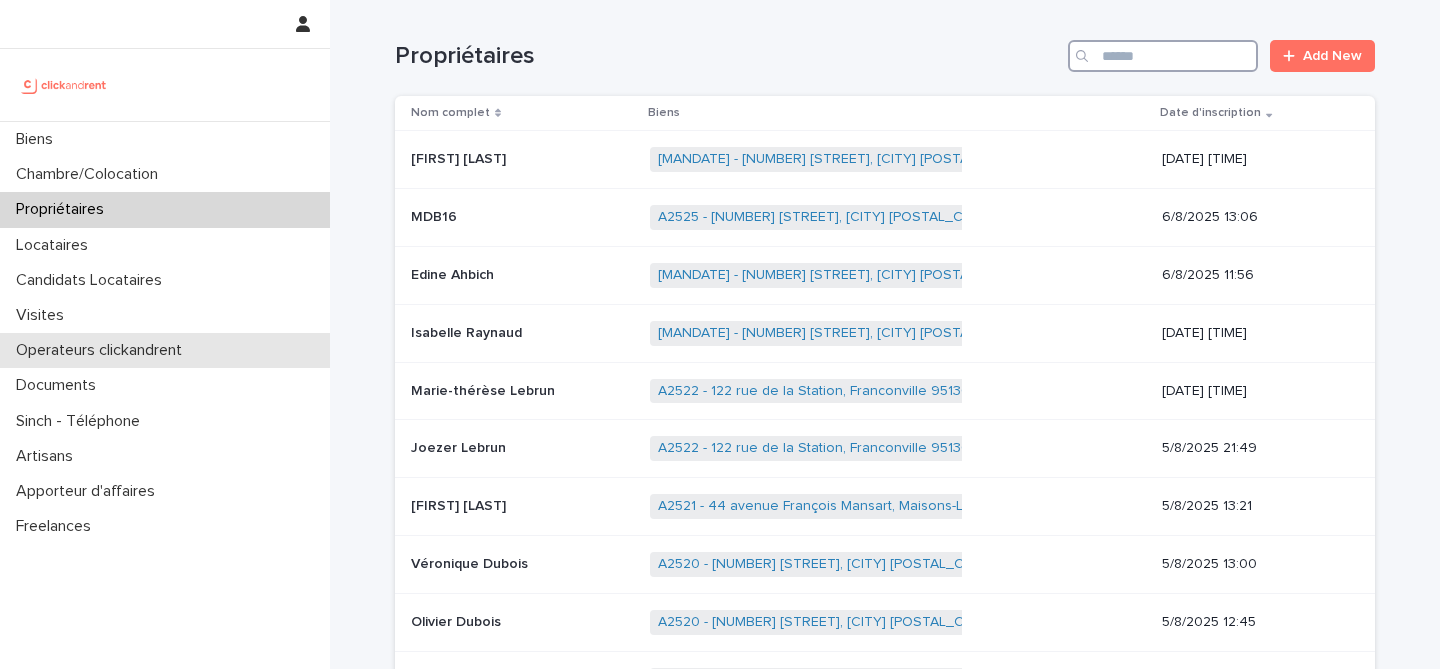 paste on "**********" 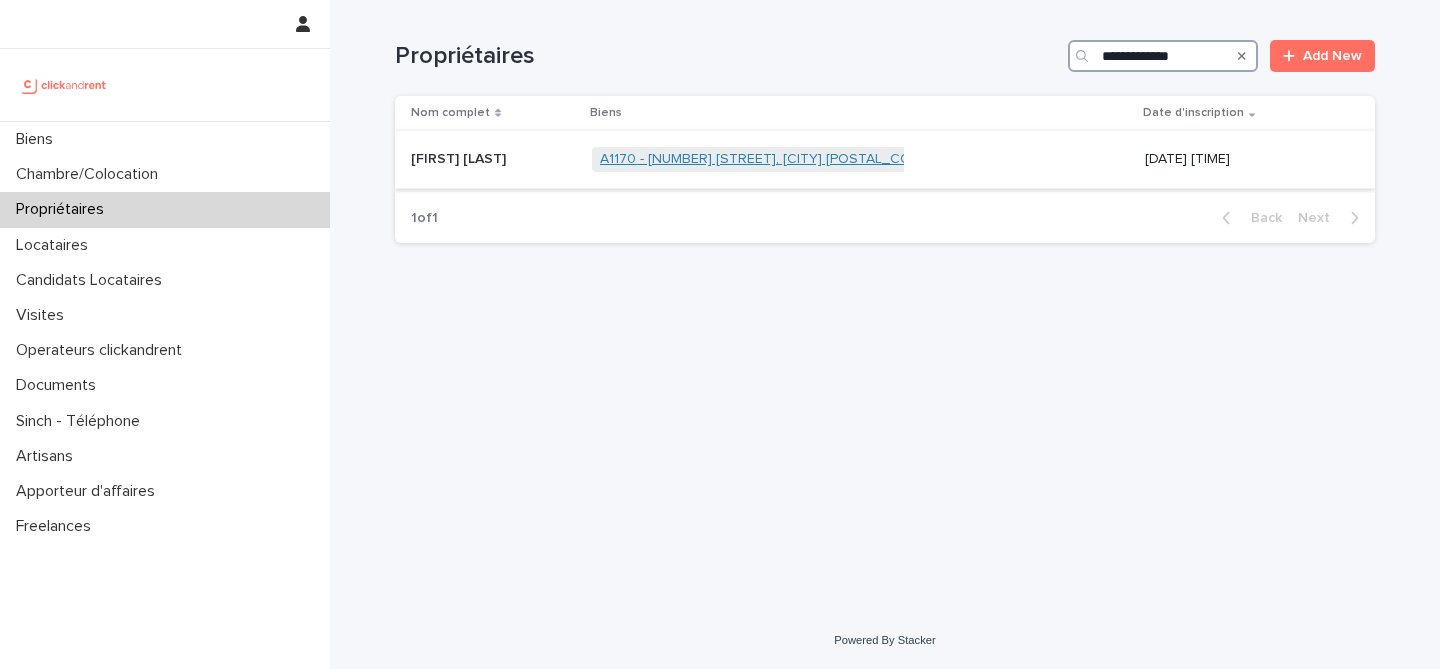 type on "**********" 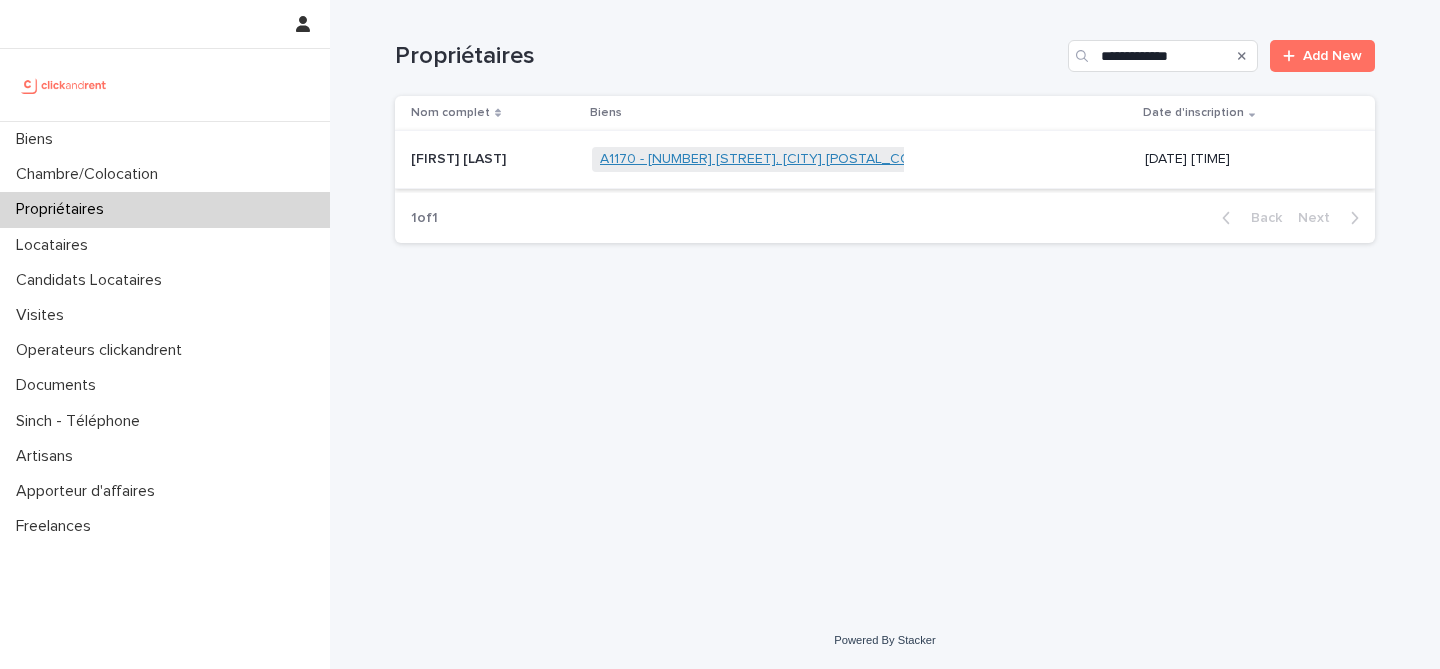 click on "A1170 - [NUMBER] [STREET],  [CITY] [POSTAL_CODE]" at bounding box center [766, 159] 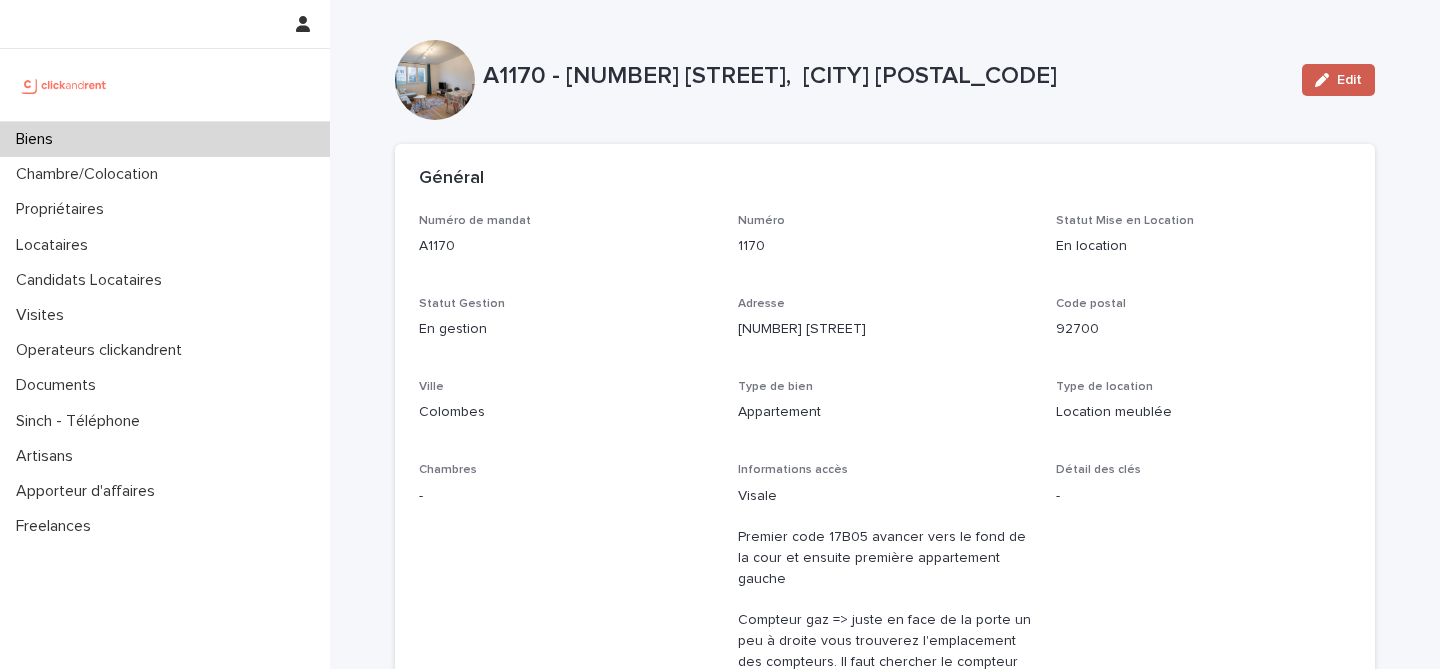 click on "Edit" at bounding box center (1349, 80) 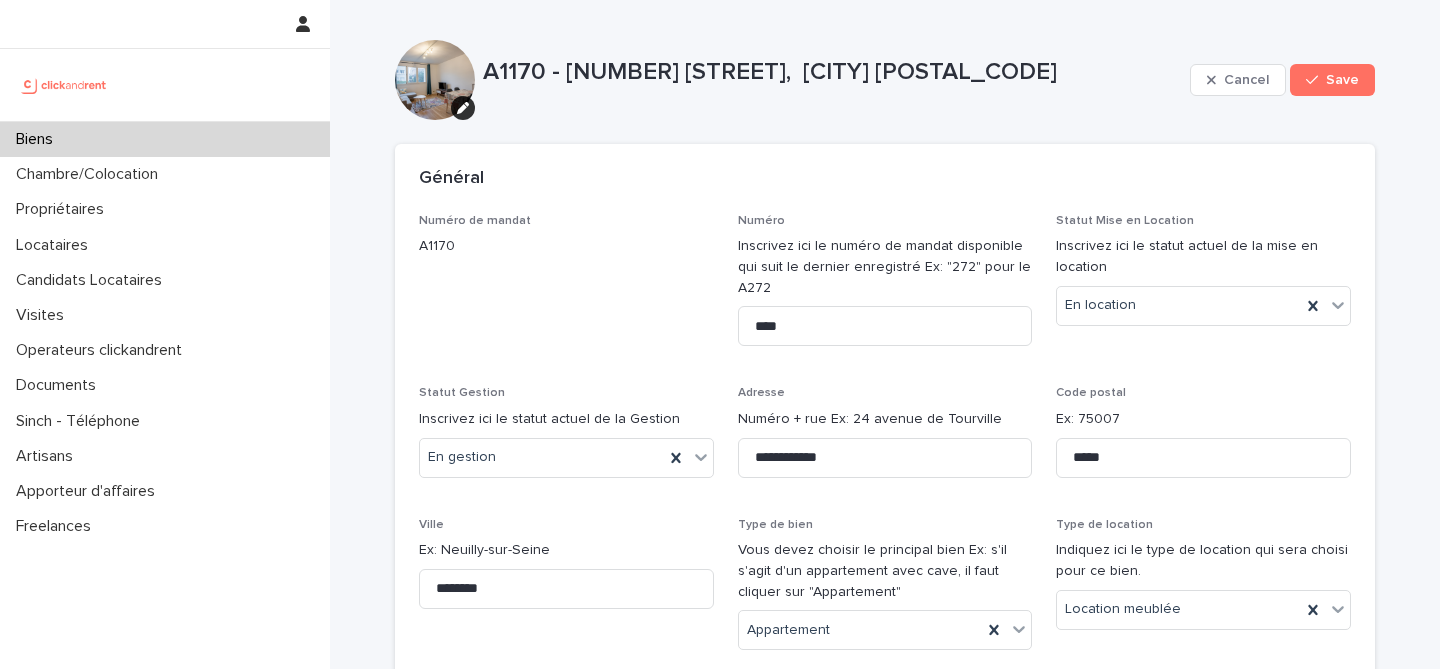 click on "**********" at bounding box center (885, 6646) 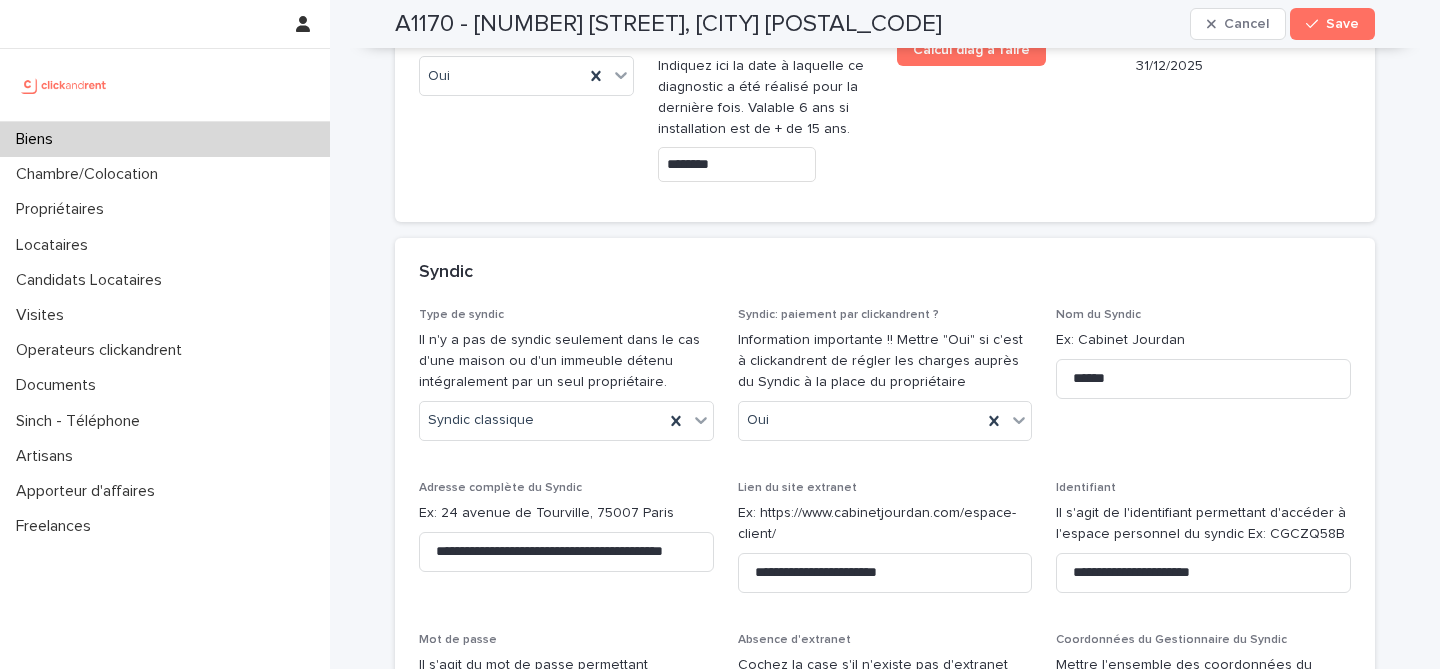 scroll, scrollTop: 11155, scrollLeft: 0, axis: vertical 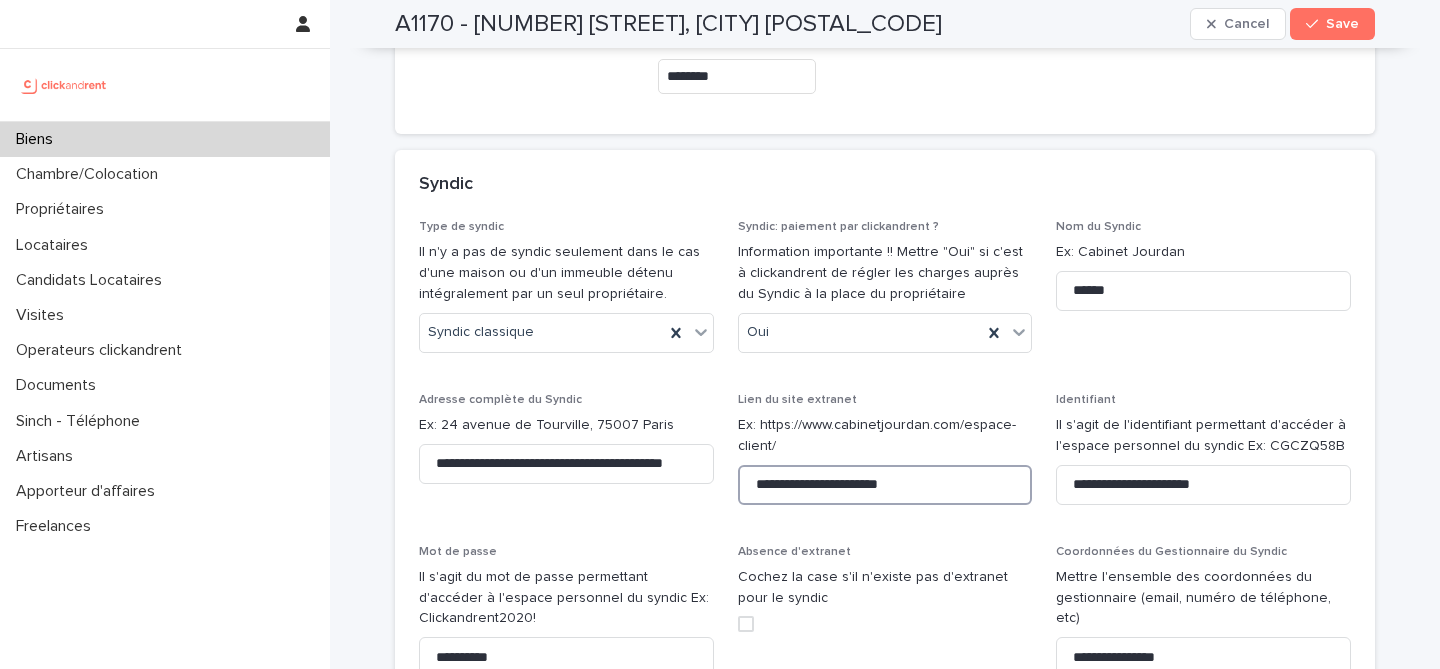 drag, startPoint x: 922, startPoint y: 252, endPoint x: 658, endPoint y: 255, distance: 264.01706 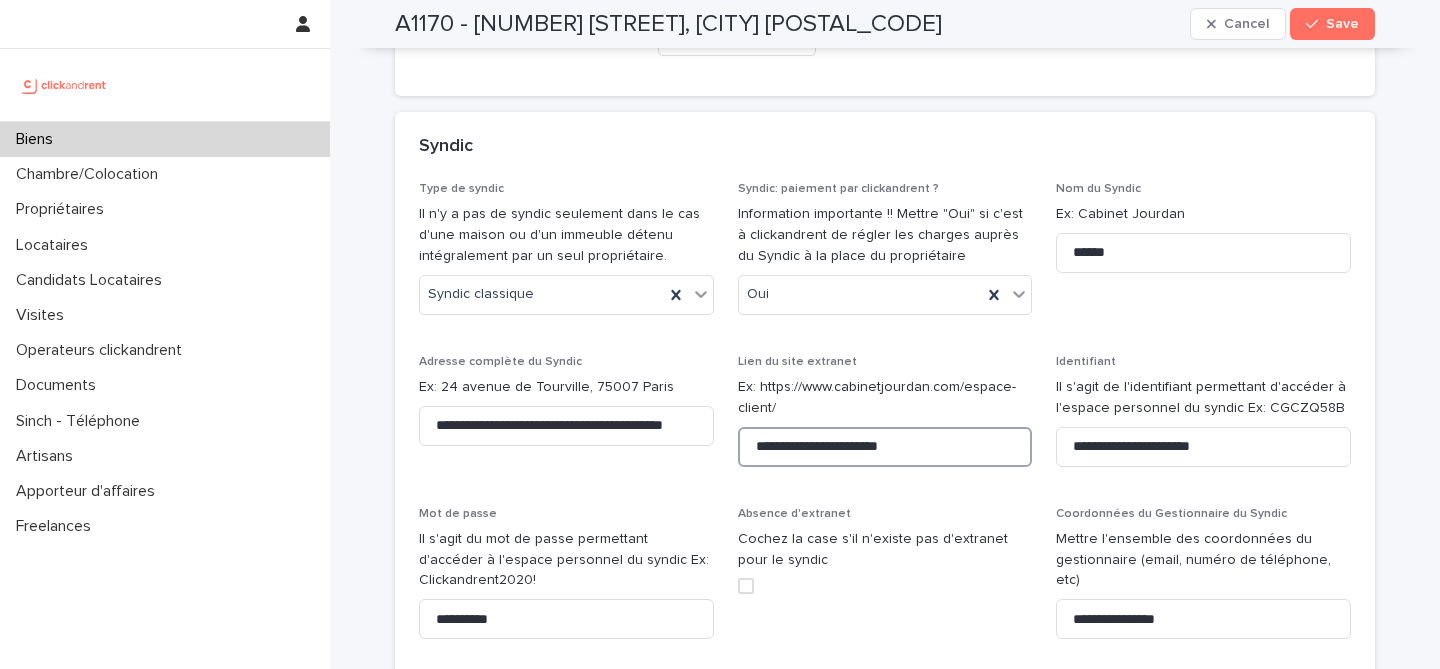 scroll, scrollTop: 10929, scrollLeft: 0, axis: vertical 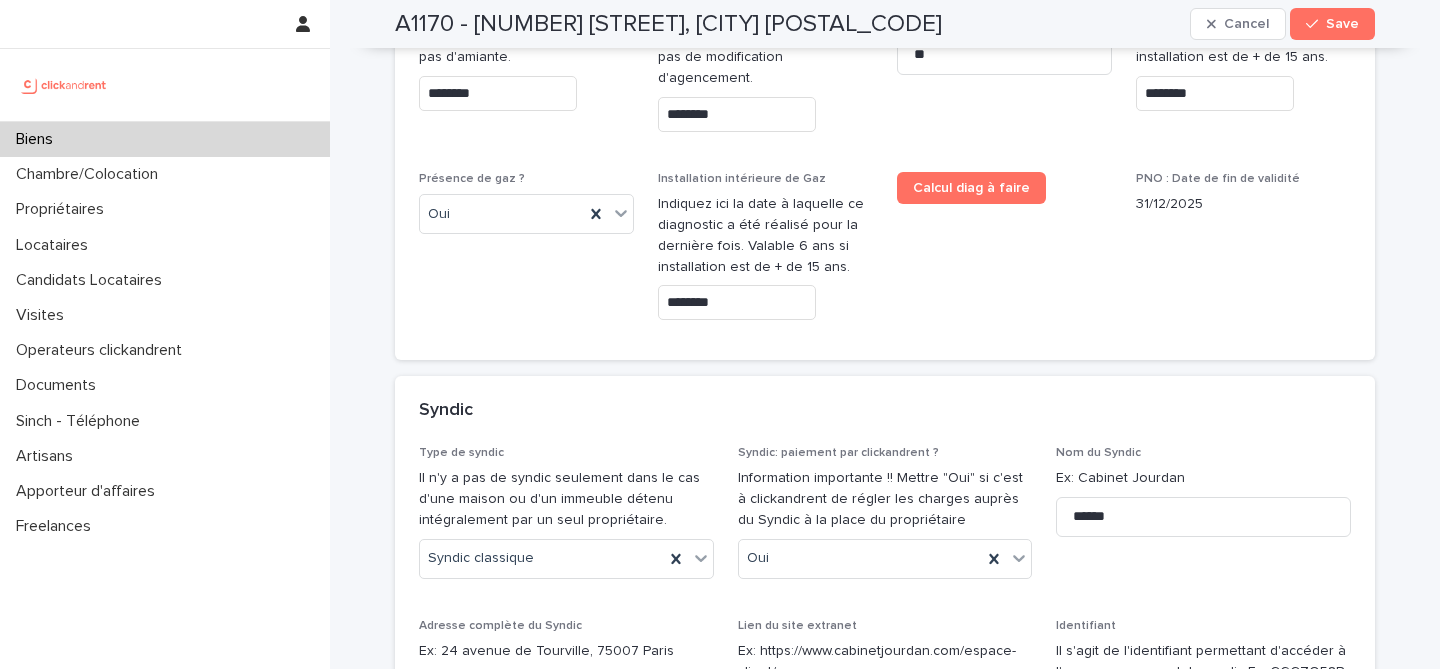 paste on "**********" 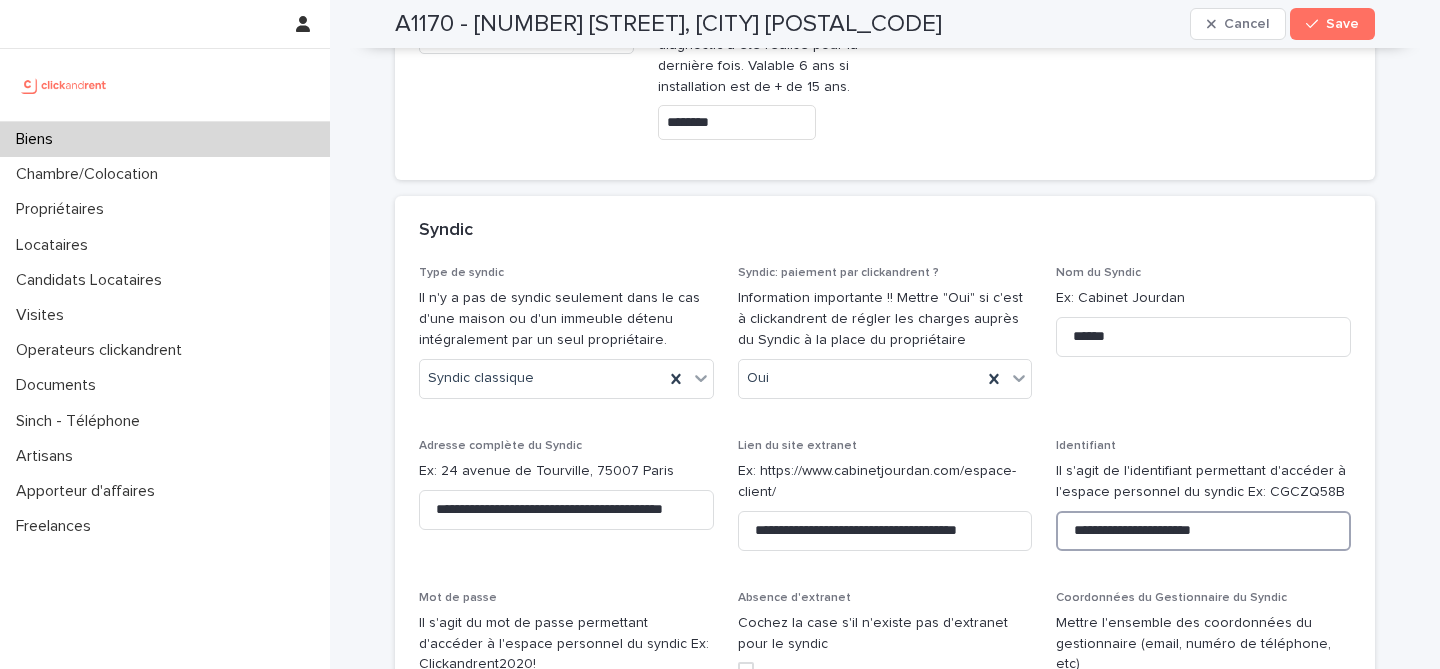 scroll, scrollTop: 11116, scrollLeft: 0, axis: vertical 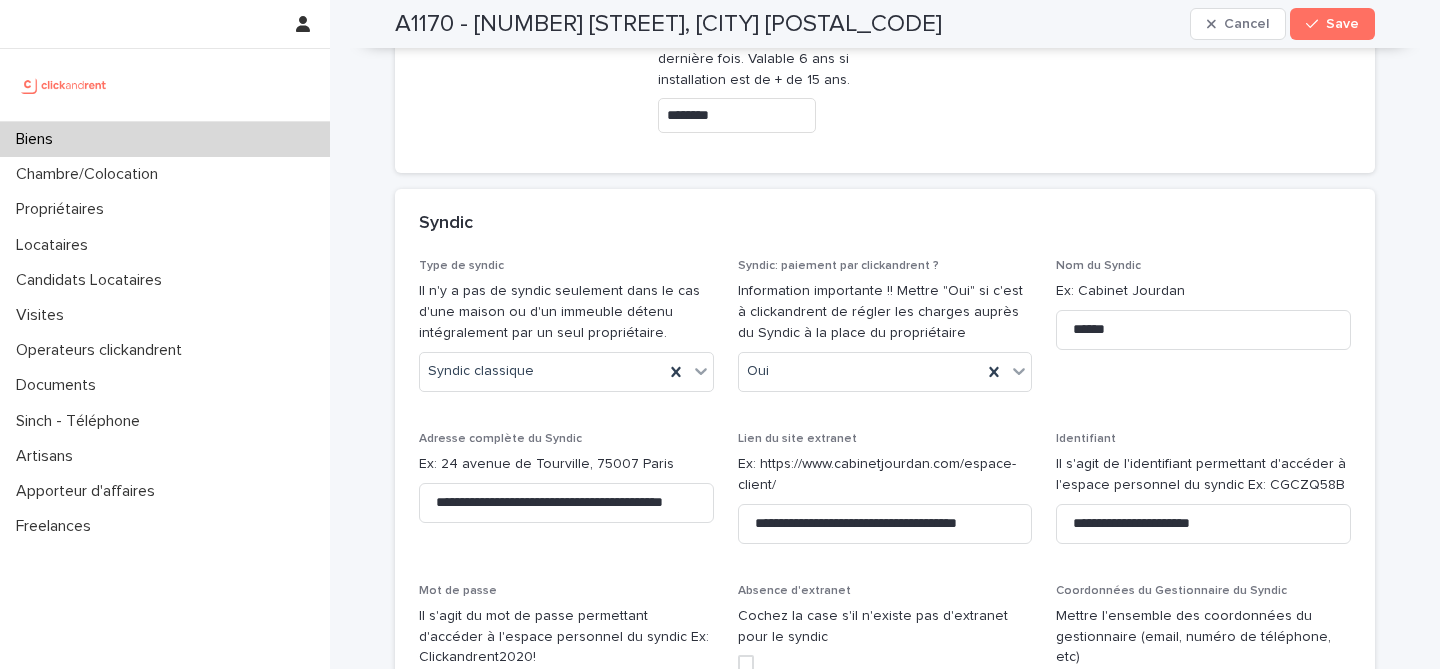 drag, startPoint x: 554, startPoint y: 467, endPoint x: 331, endPoint y: 466, distance: 223.00224 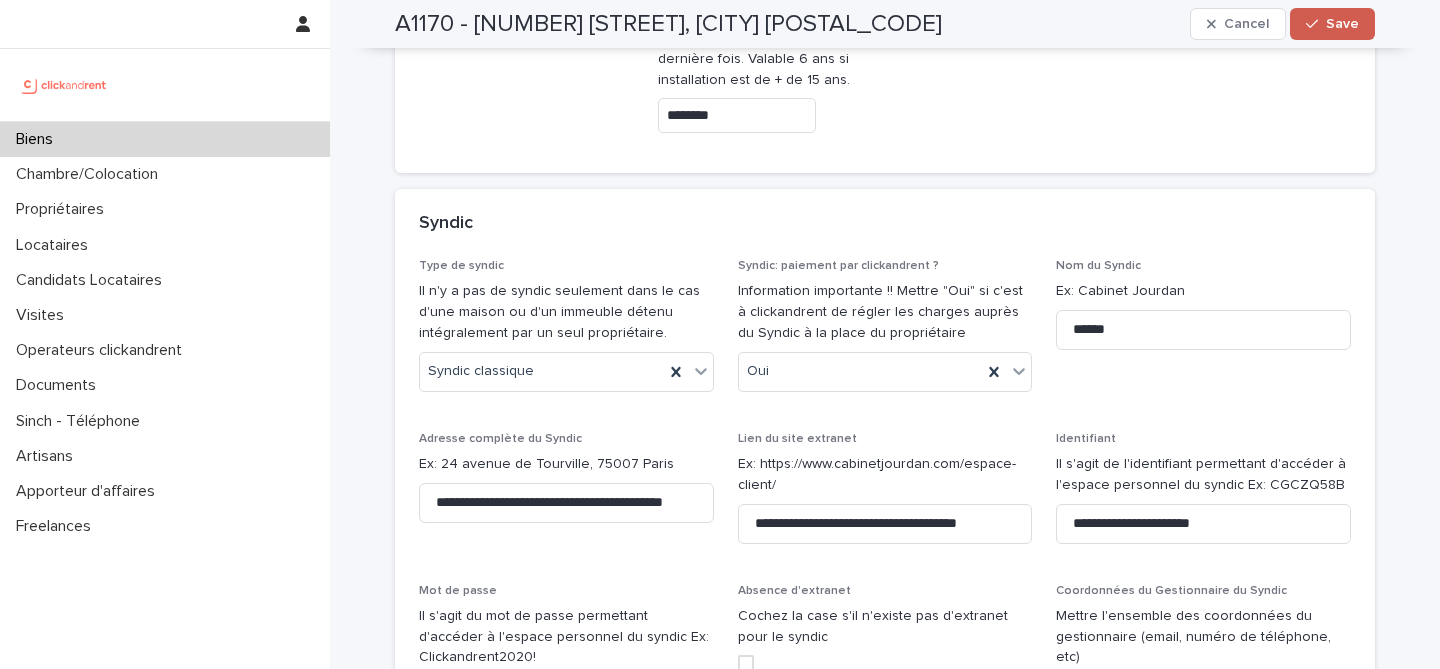 type on "**********" 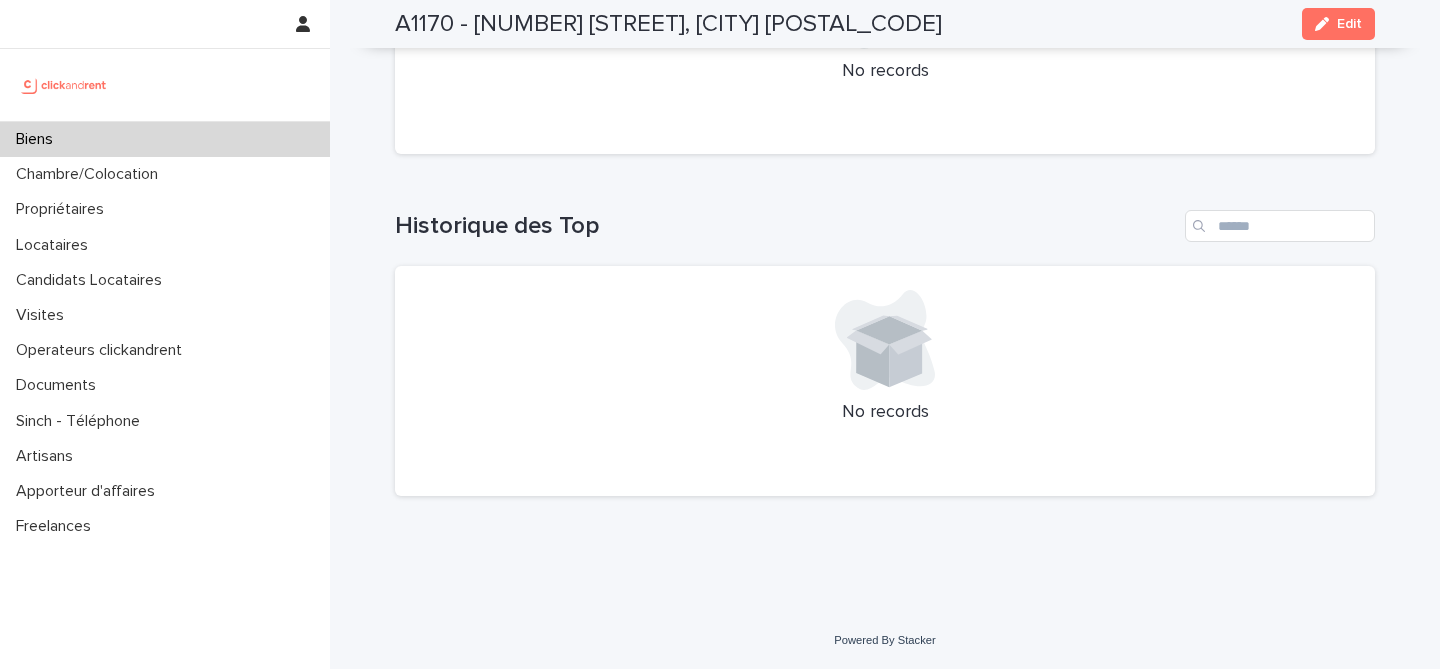scroll, scrollTop: 7915, scrollLeft: 0, axis: vertical 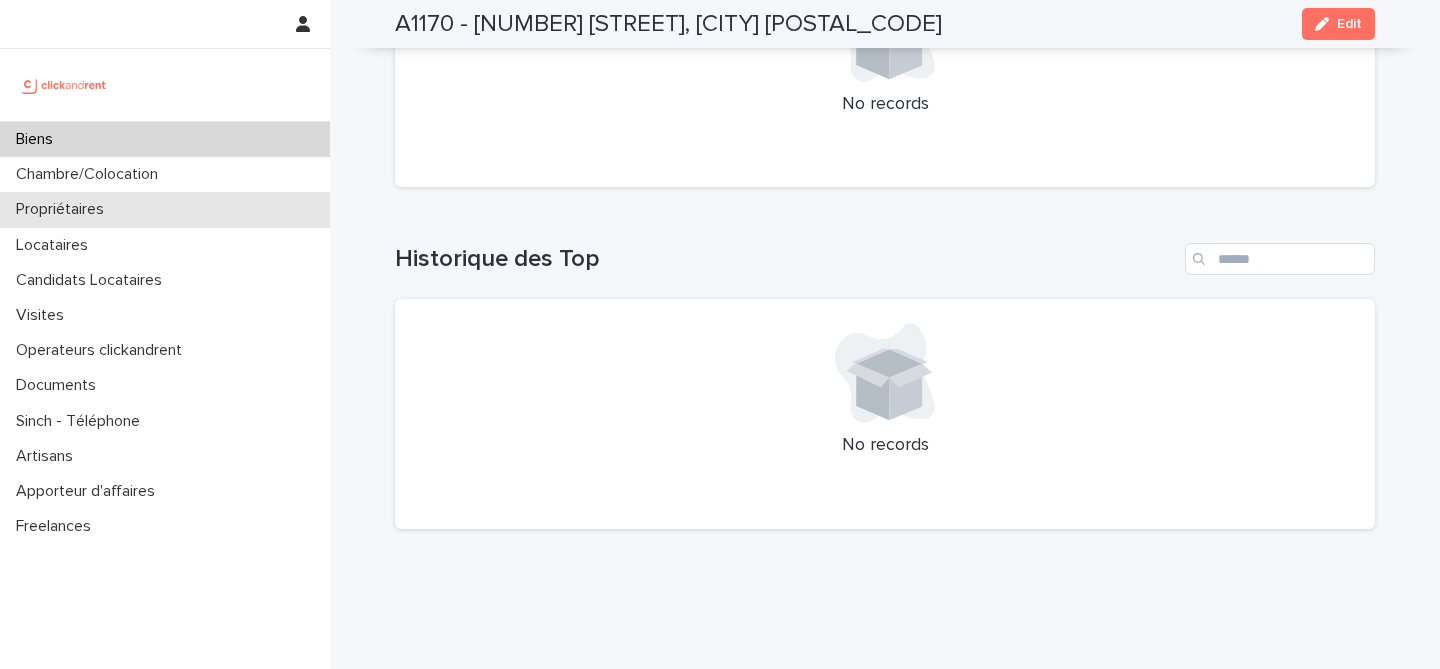 click on "Propriétaires" at bounding box center (64, 209) 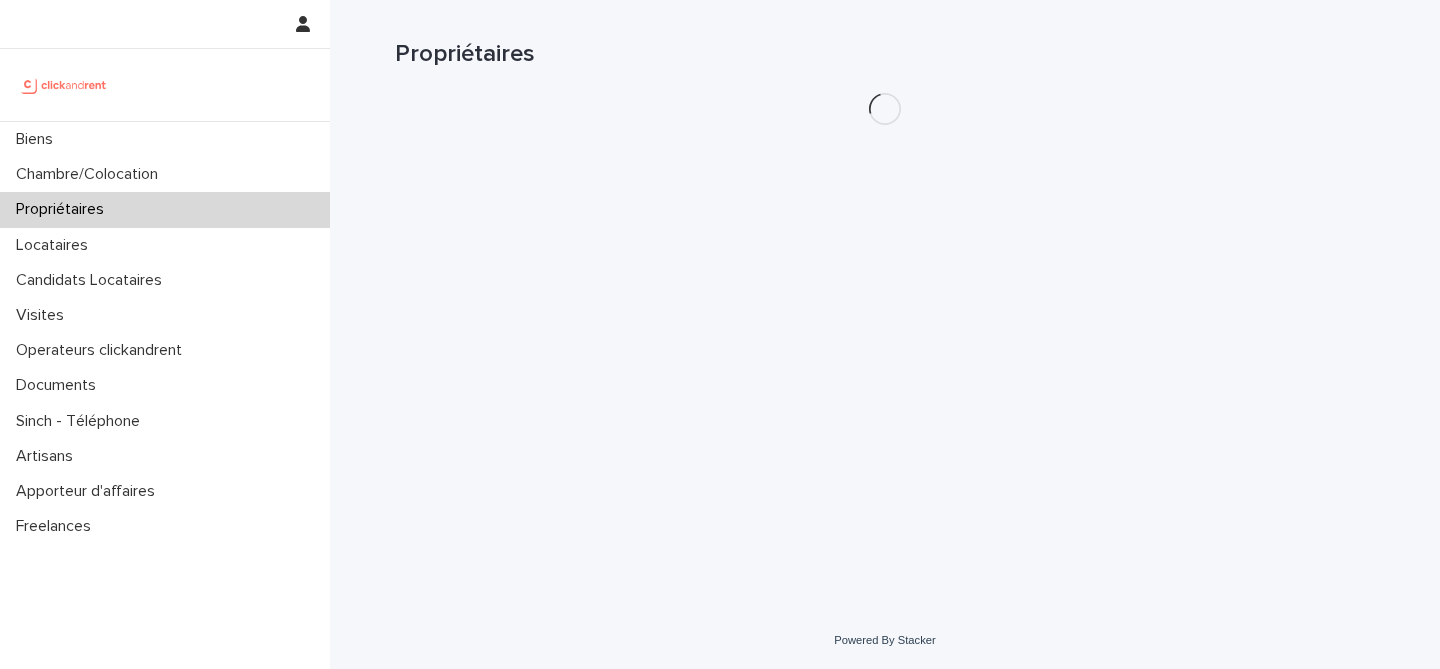scroll, scrollTop: 0, scrollLeft: 0, axis: both 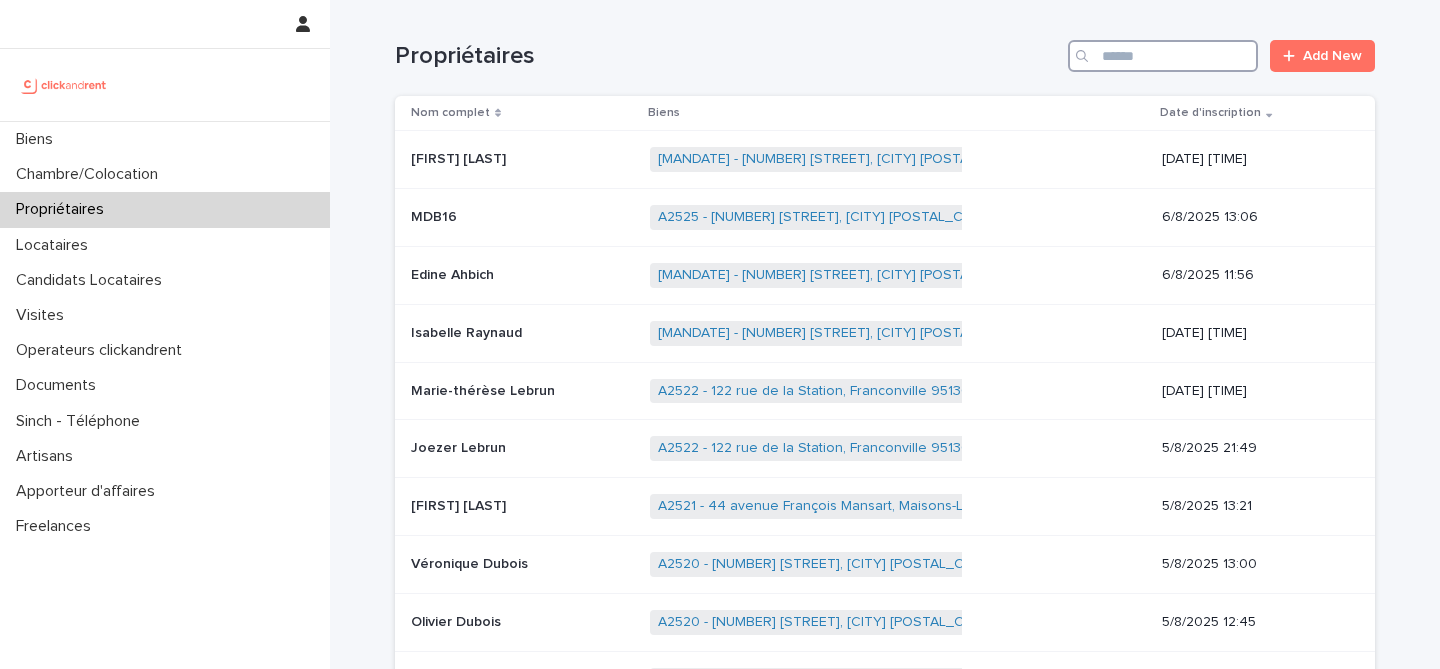 click at bounding box center (1163, 56) 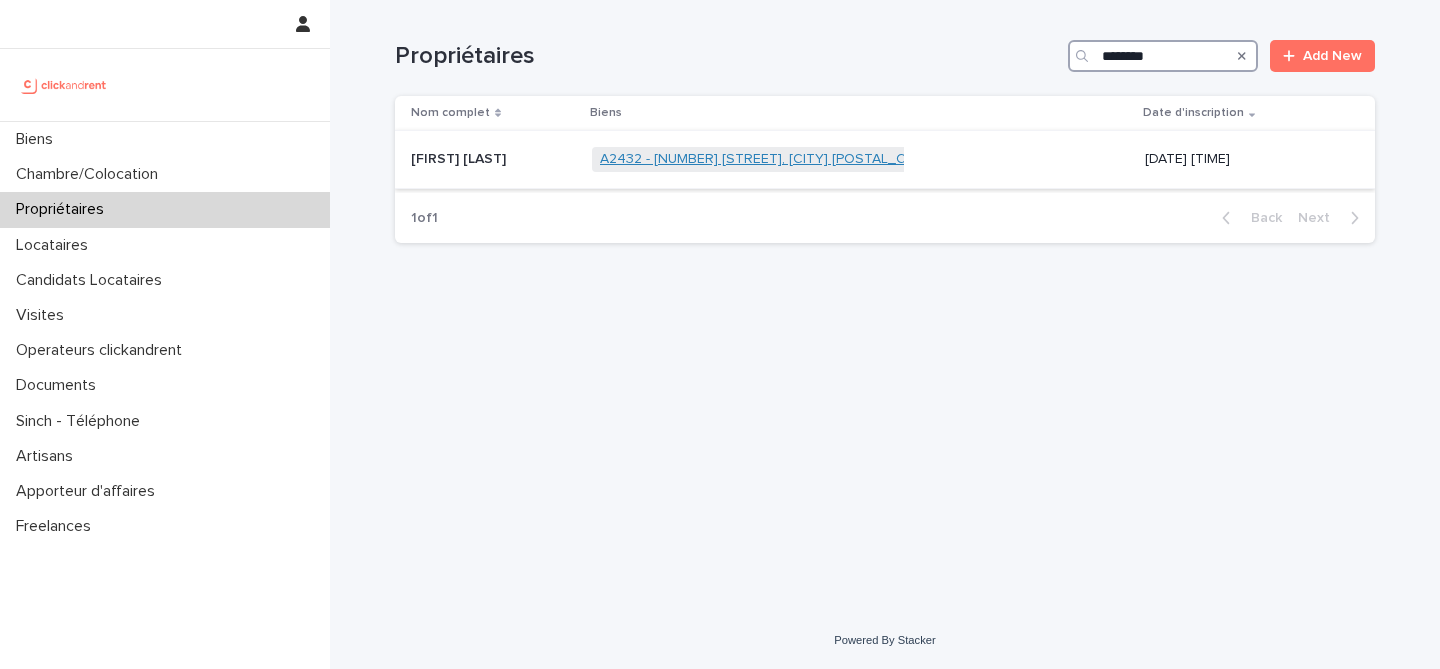 type on "********" 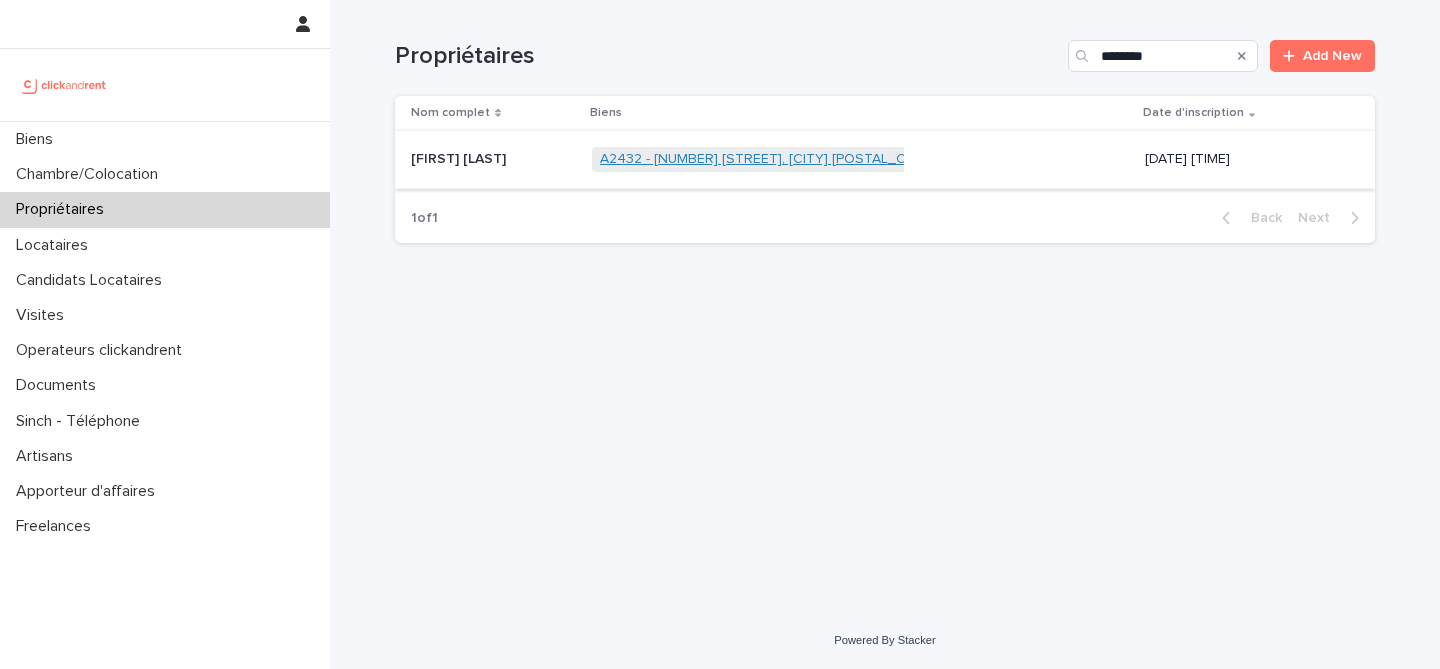 click on "A2432 - [NUMBER] [STREET],  [CITY] [POSTAL_CODE]" at bounding box center (769, 159) 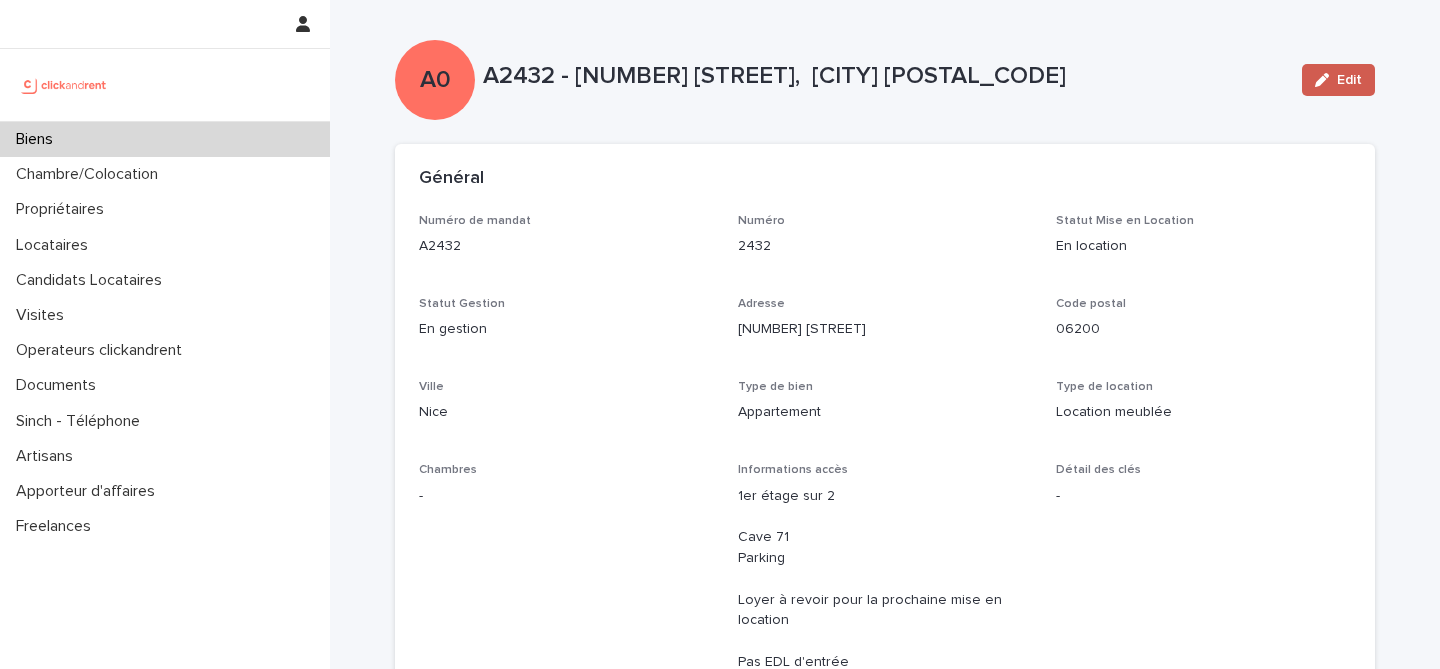 click on "Edit" at bounding box center (1349, 80) 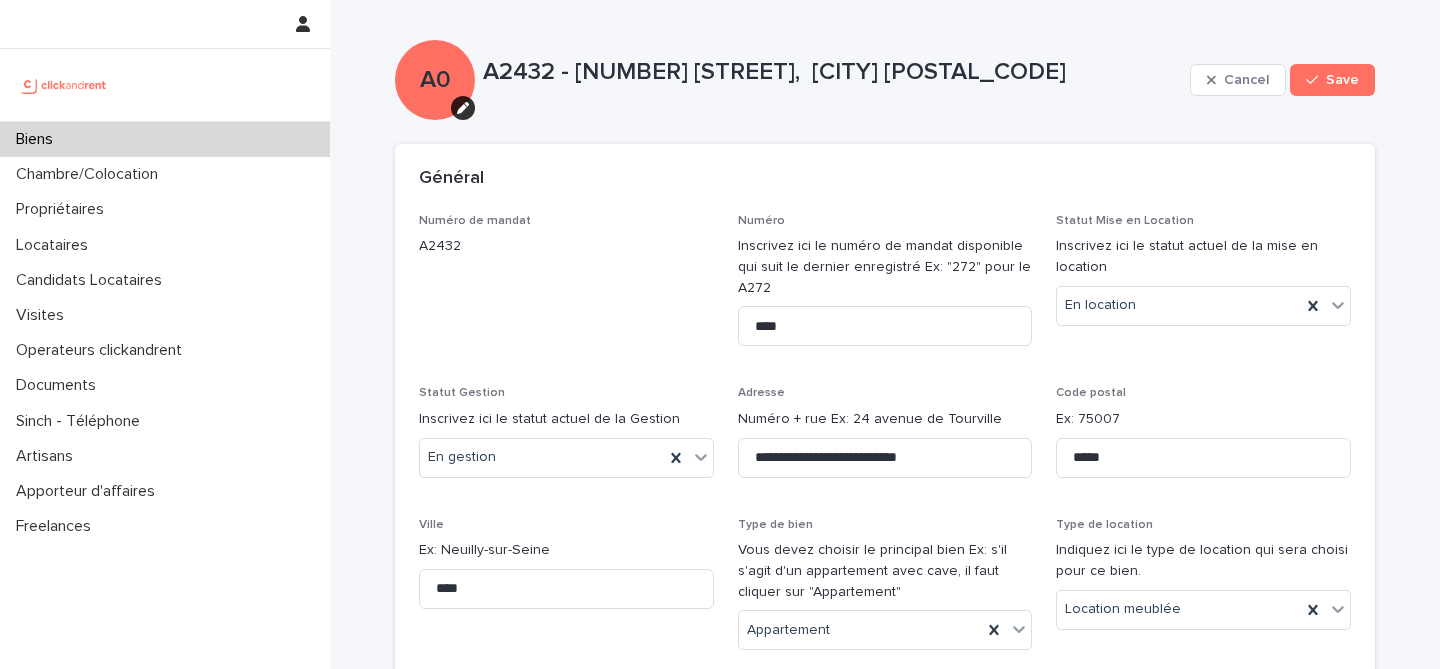 click on "**********" at bounding box center (885, 5894) 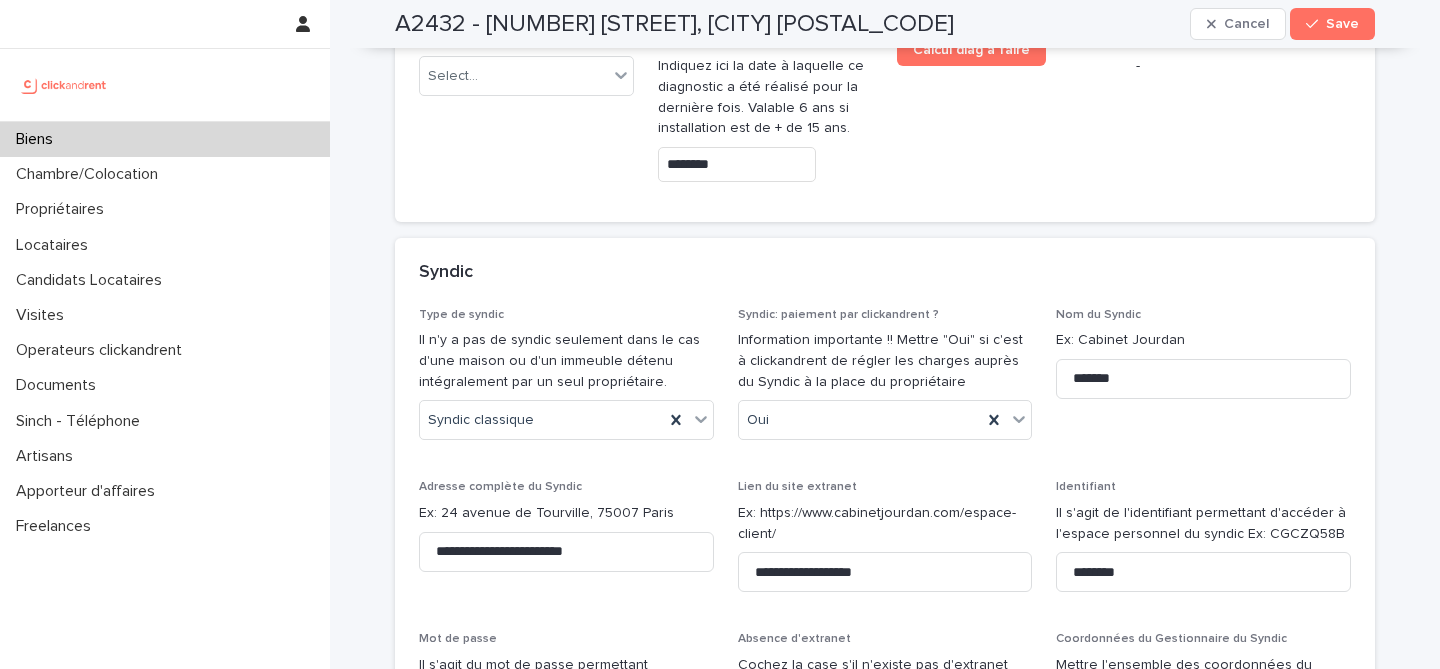 scroll, scrollTop: 9559, scrollLeft: 0, axis: vertical 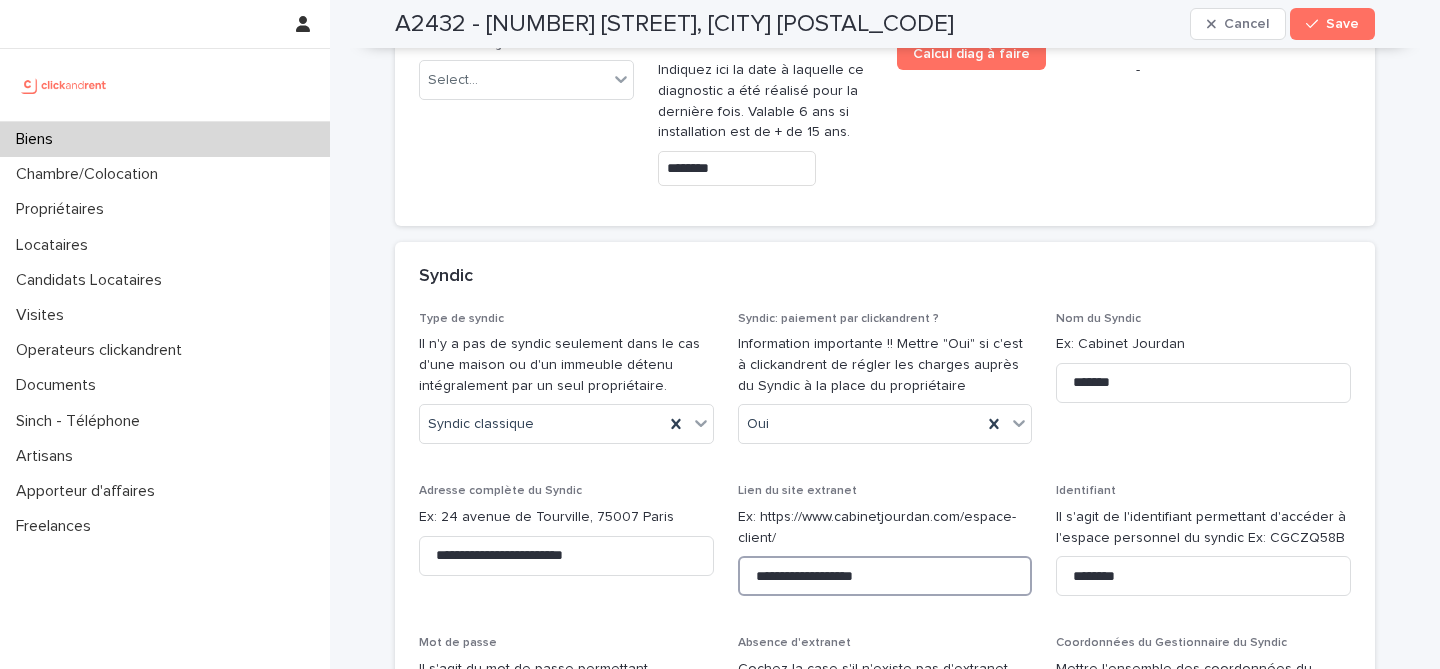 drag, startPoint x: 891, startPoint y: 373, endPoint x: 695, endPoint y: 374, distance: 196.00255 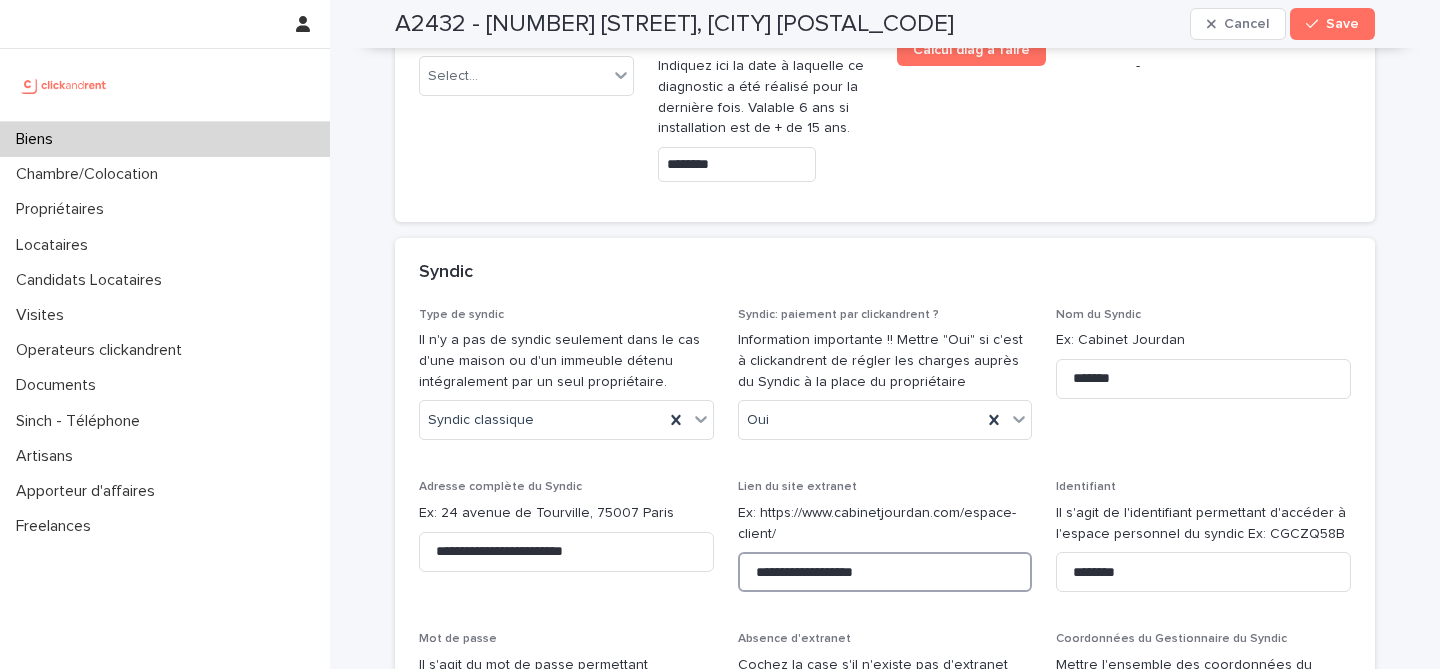 scroll, scrollTop: 9563, scrollLeft: 0, axis: vertical 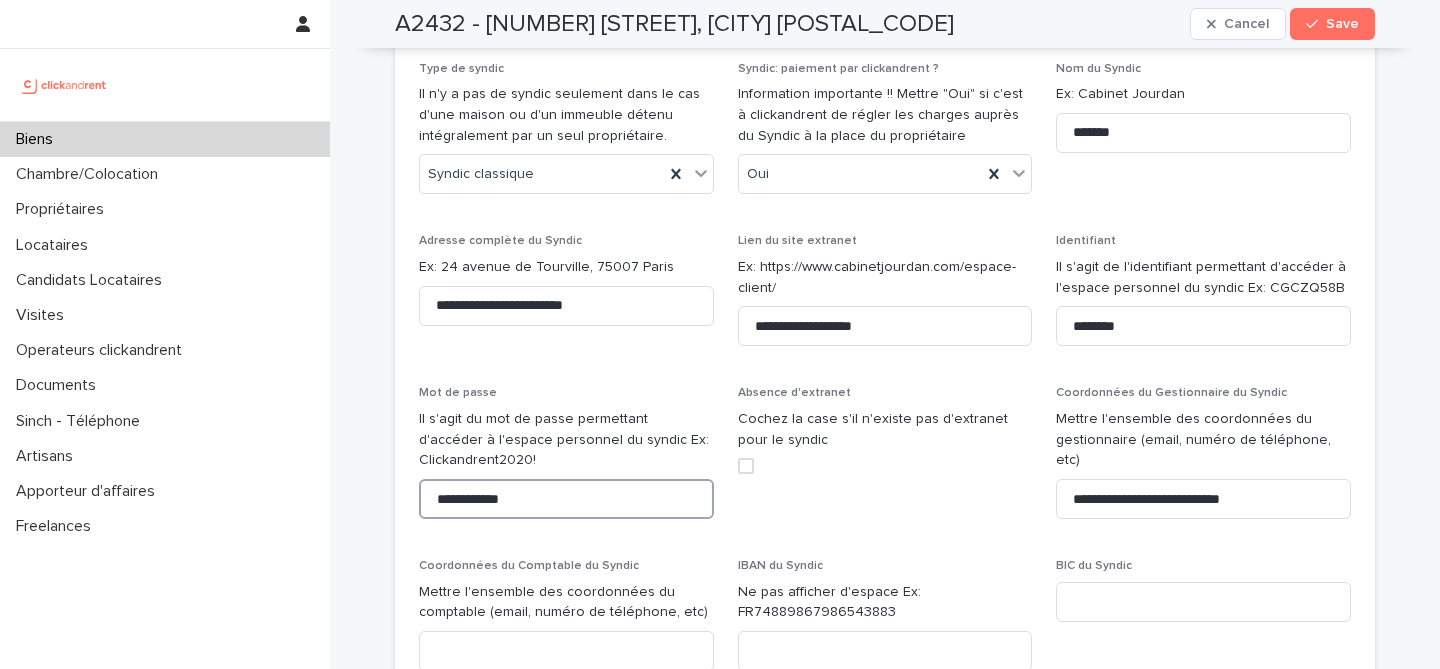 drag, startPoint x: 546, startPoint y: 302, endPoint x: 336, endPoint y: 283, distance: 210.85777 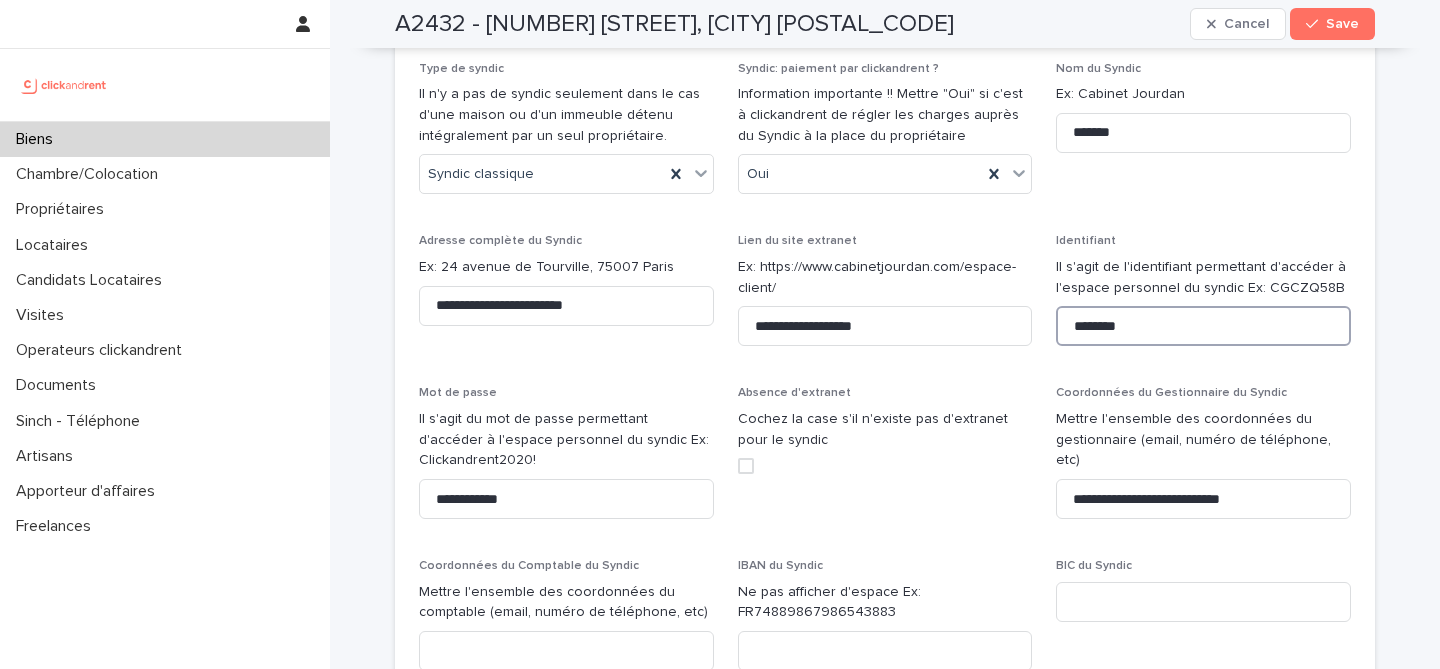 click on "********" at bounding box center [1203, 326] 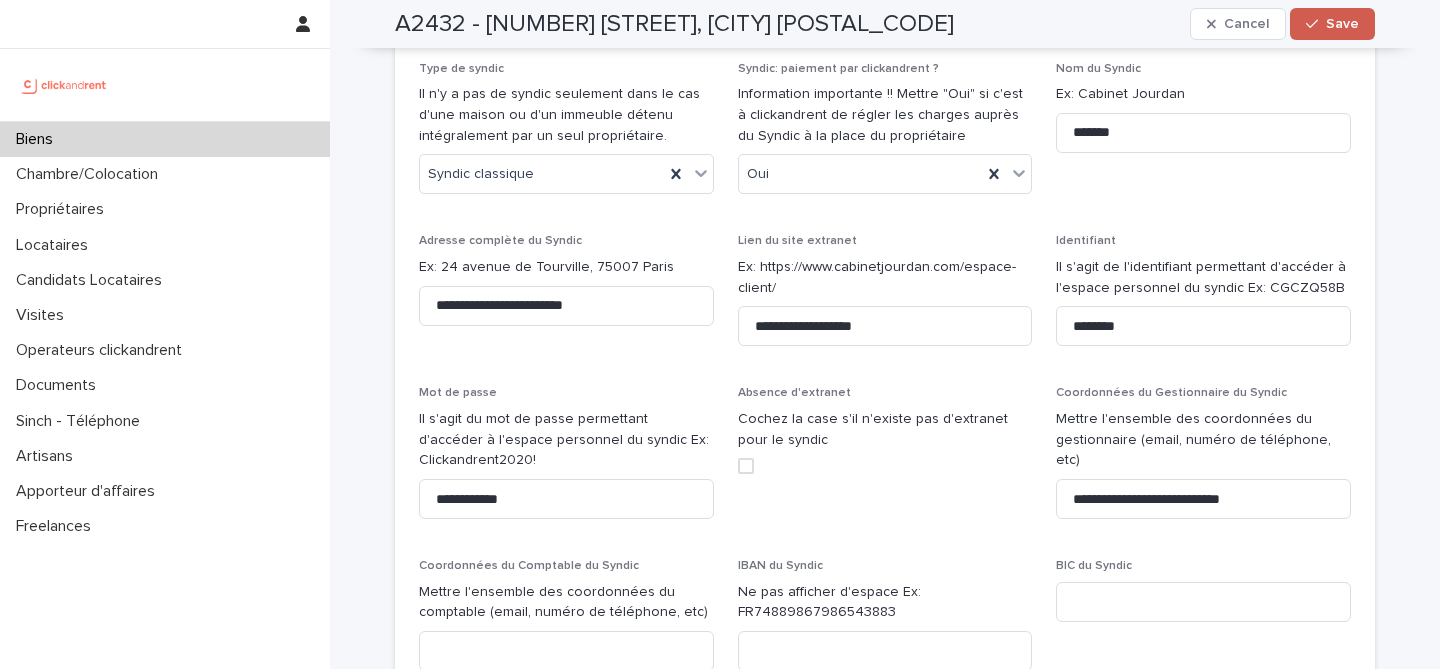 click on "Save" at bounding box center [1342, 24] 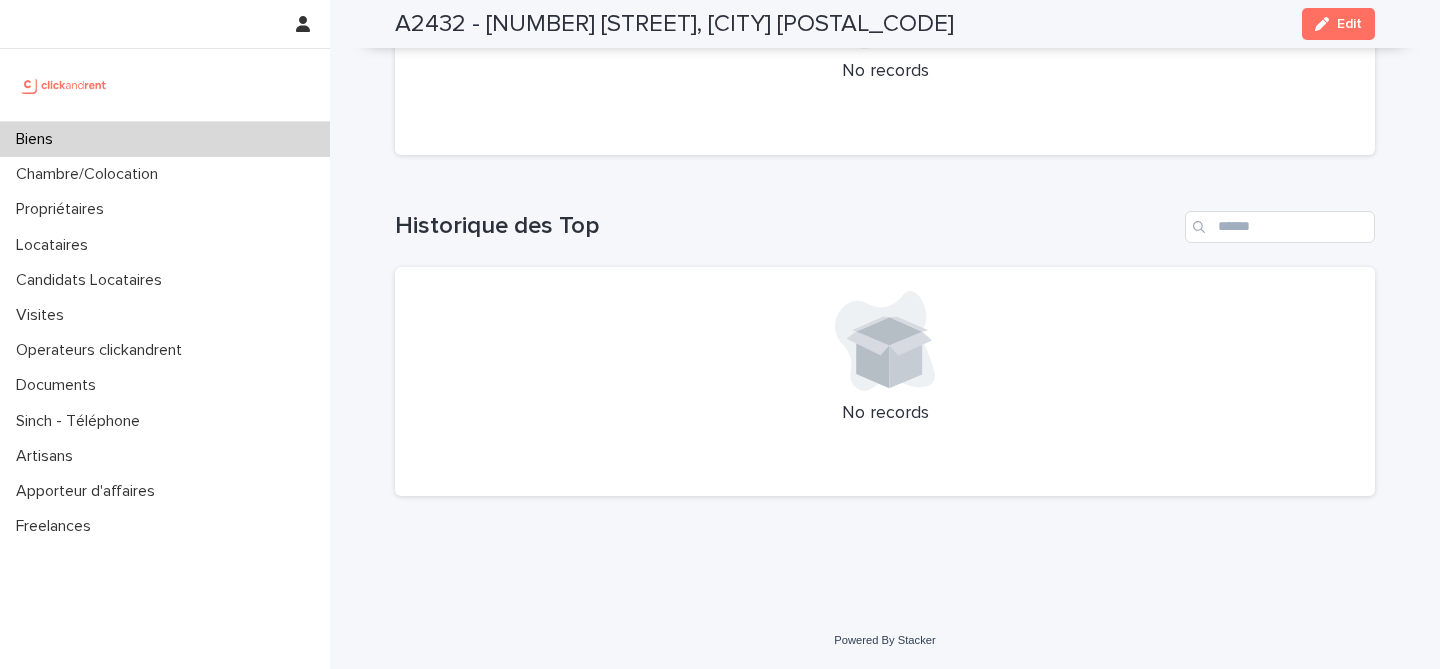 scroll, scrollTop: 6534, scrollLeft: 0, axis: vertical 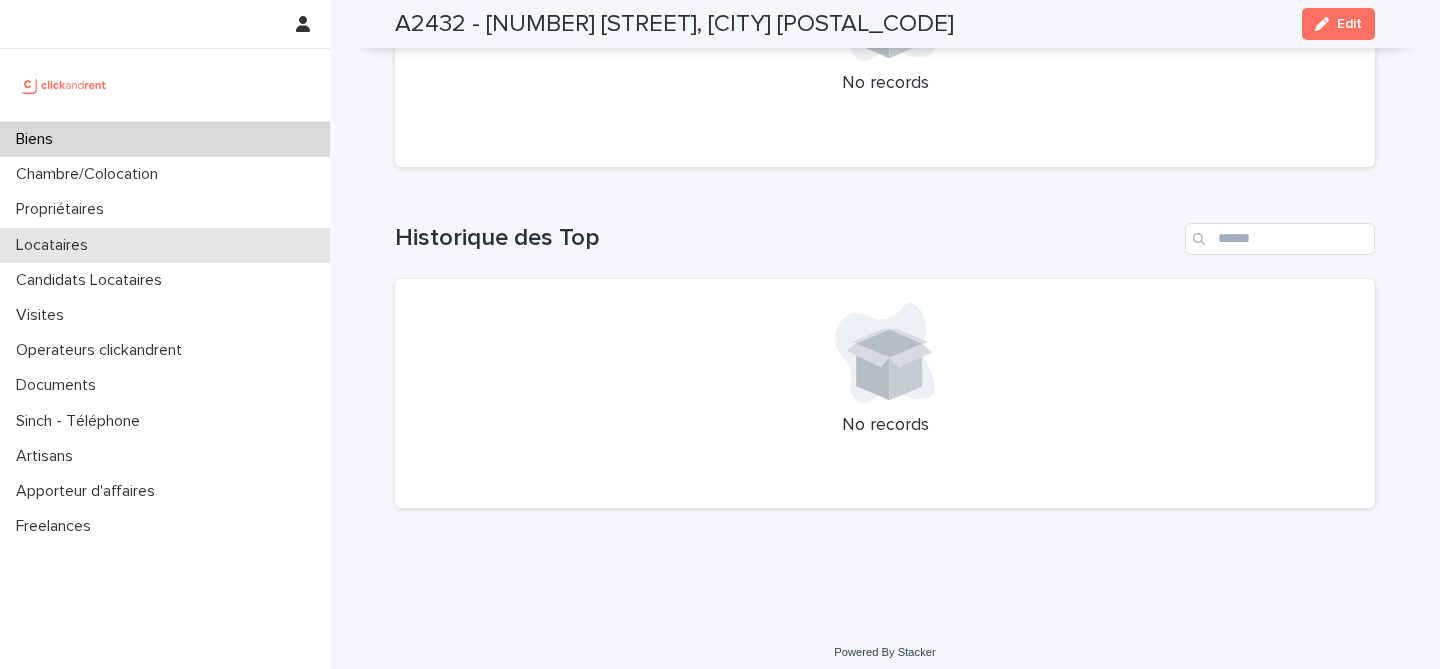 click on "Locataires" at bounding box center [56, 245] 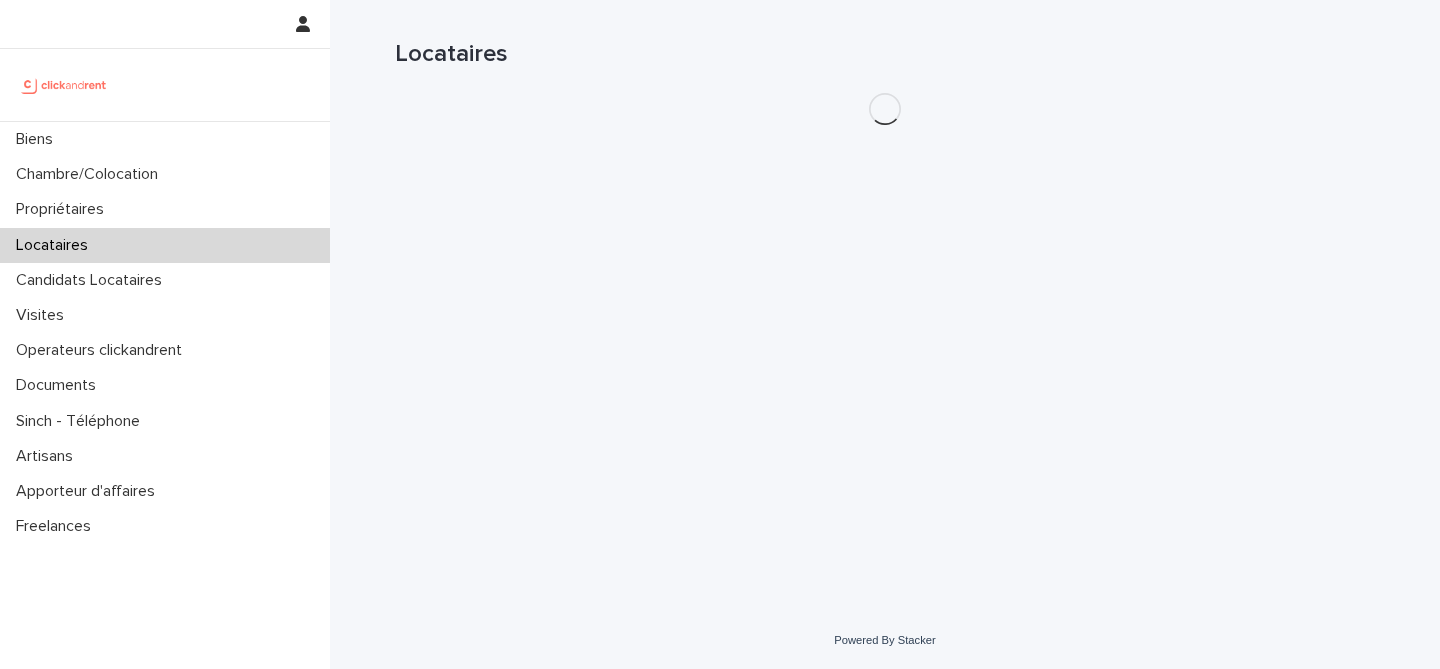 scroll, scrollTop: 0, scrollLeft: 0, axis: both 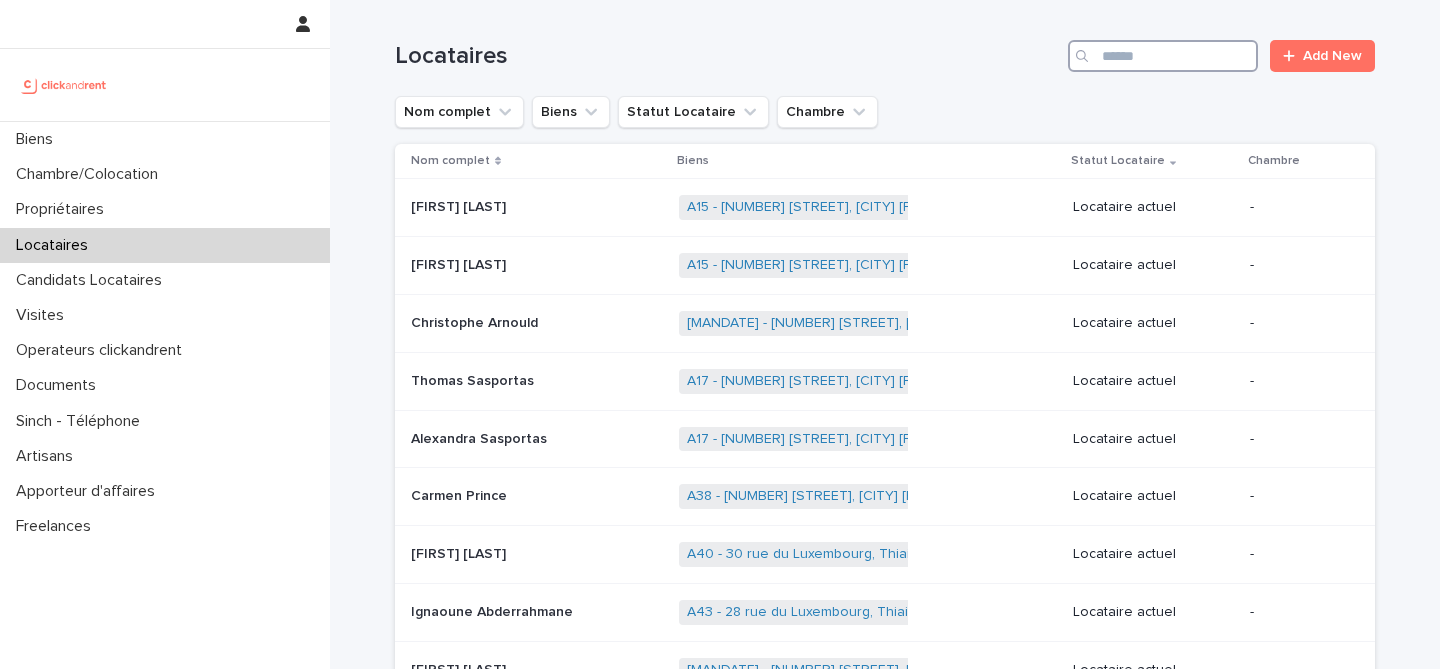 click at bounding box center [1163, 56] 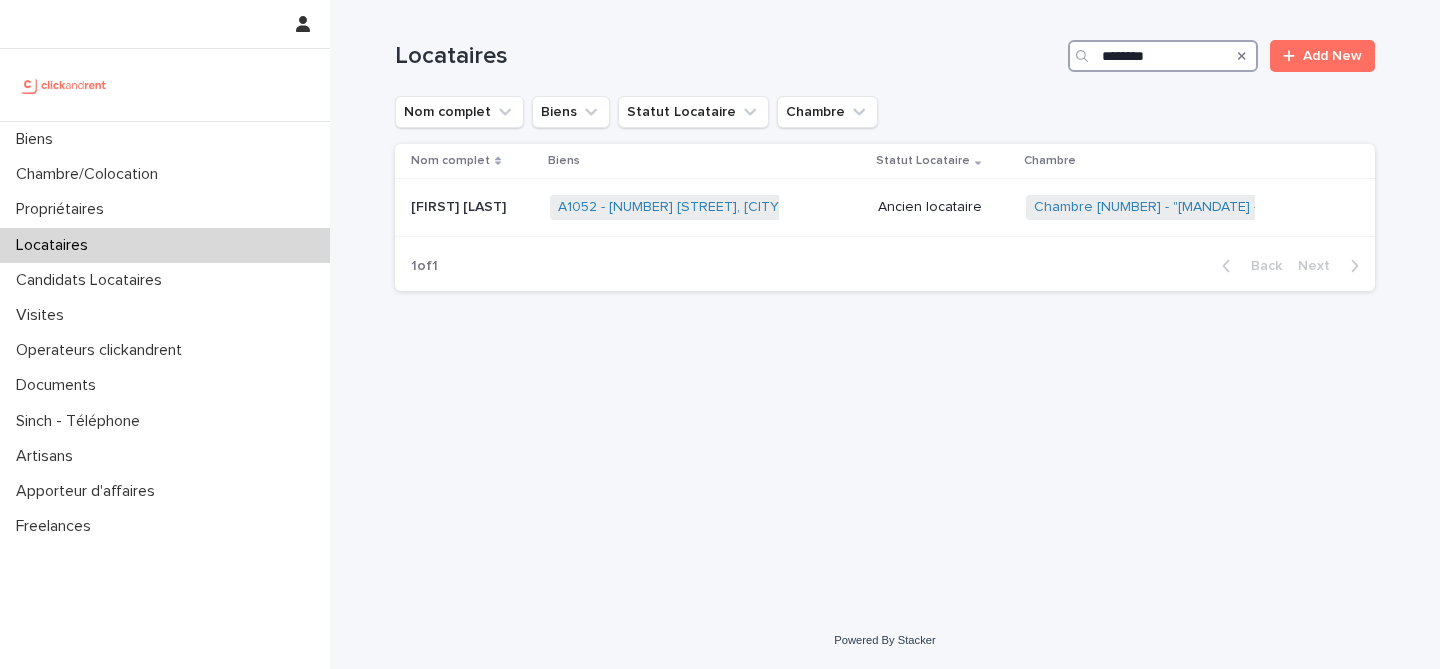 type on "********" 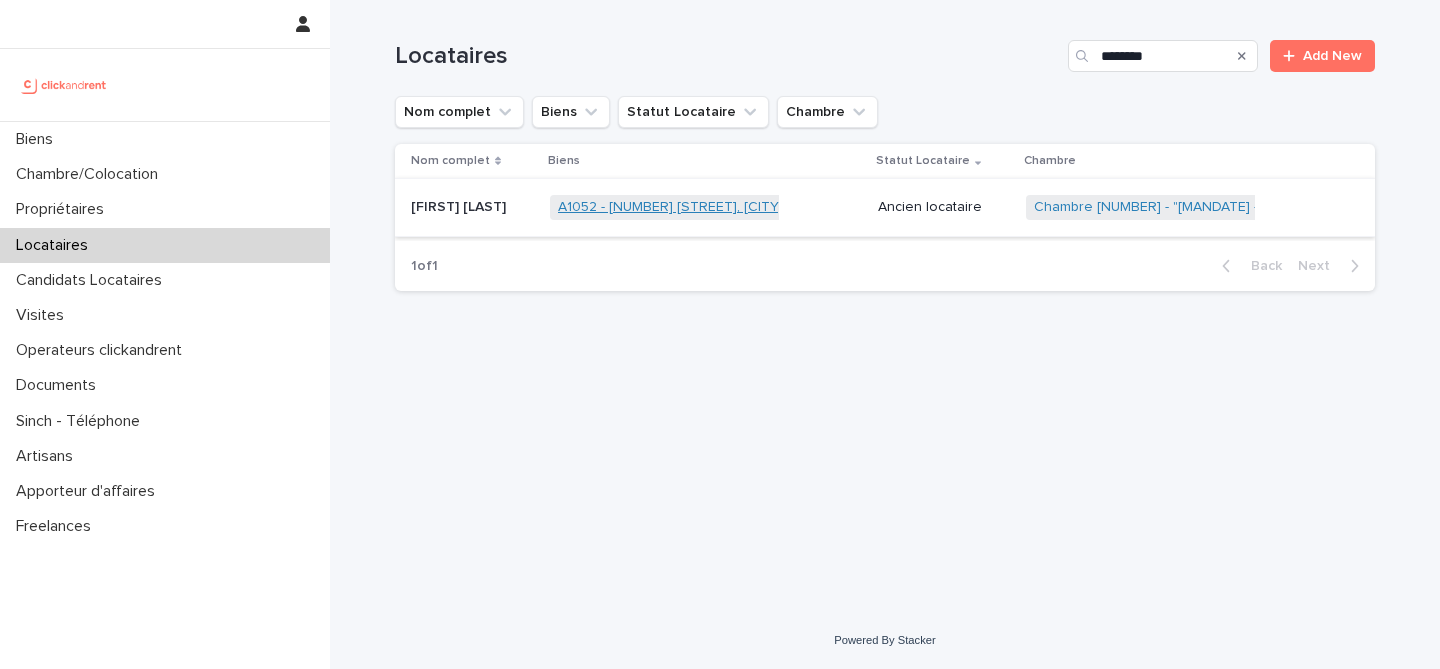 click on "A1052 - [NUMBER] [STREET],  [CITY] [POSTAL_CODE]" at bounding box center (726, 207) 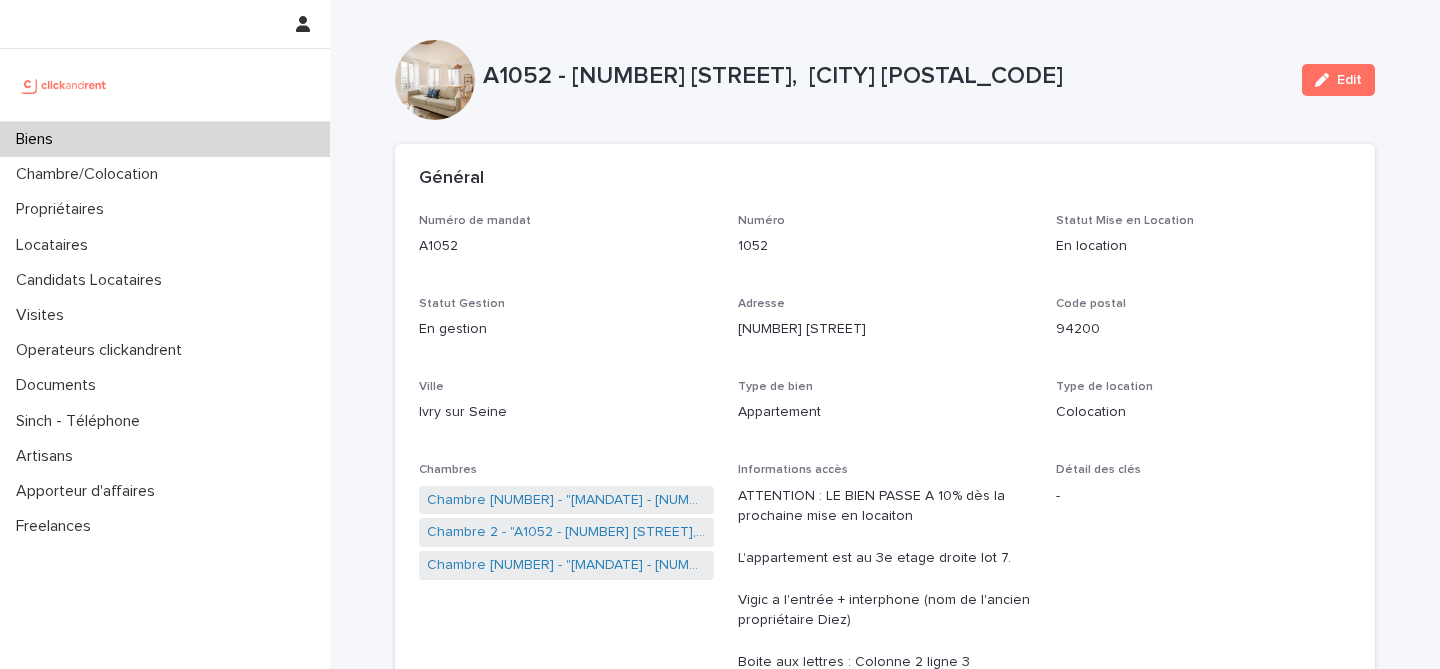 click on "Général Numéro de mandat [MANDATE] Numéro [NUMBER] Statut Mise en Location En location Statut Gestion En gestion Adresse [NUMBER] [STREET] Code postal [POSTAL_CODE] Ville [CITY] Type de bien Appartement Type de location Colocation Chambres Chambre [NUMBER] - "[MANDATE] - [NUMBER] [STREET], [CITY] [POSTAL_CODE]" Chambre [NUMBER] - "[MANDATE] - [NUMBER] [STREET], [CITY] [POSTAL_CODE]" Chambre [NUMBER] - "[MANDATE] - [NUMBER] [STREET], [CITY] [POSTAL_CODE]" Informations accès ATTENTION : LE BIEN PASSE A 10% dès la prochaine mise en locaiton
L'appartement est au 3e etage droite lot 7.
Vigic a l'entrée + interphone (nom de l'ancien propriétaire [LAST])
Boite aux lettres : Colonne [NUMBER] ligne [NUMBER] Détail des clés - Photo(s) du palier - - - Superficie" at bounding box center (885, 4626) 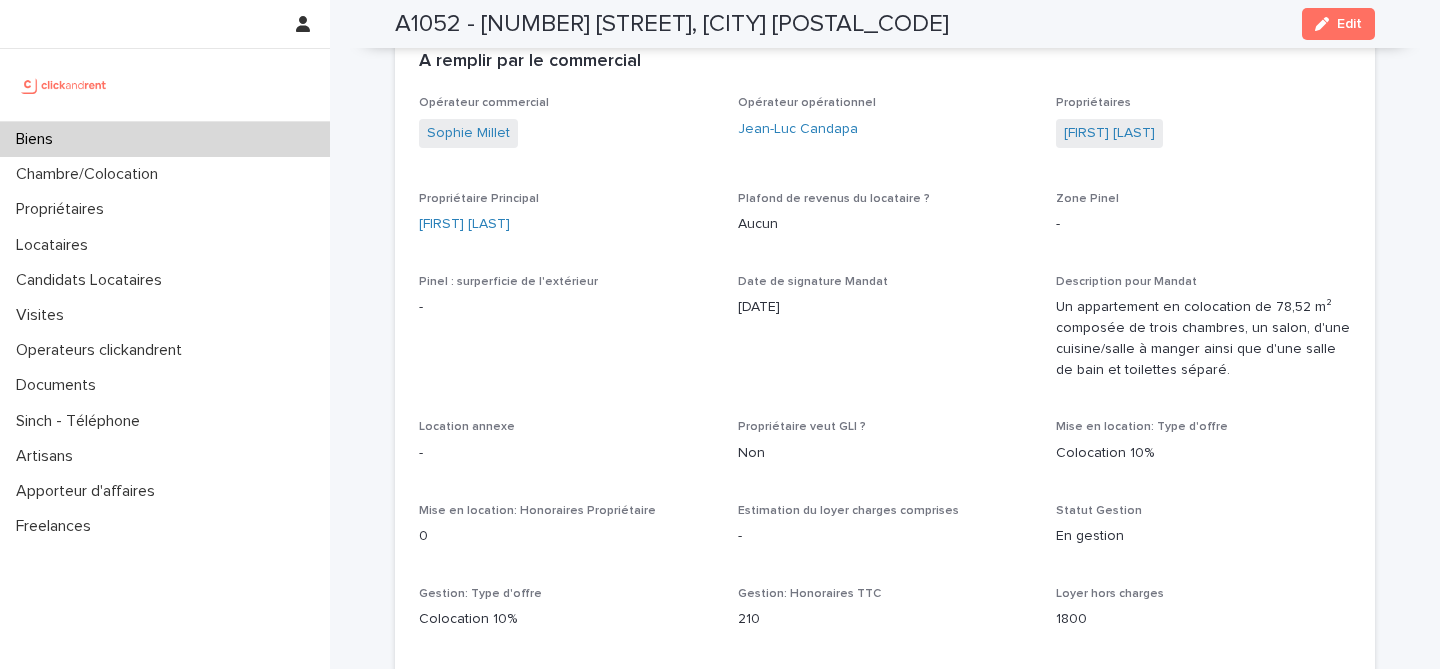 scroll, scrollTop: 1559, scrollLeft: 0, axis: vertical 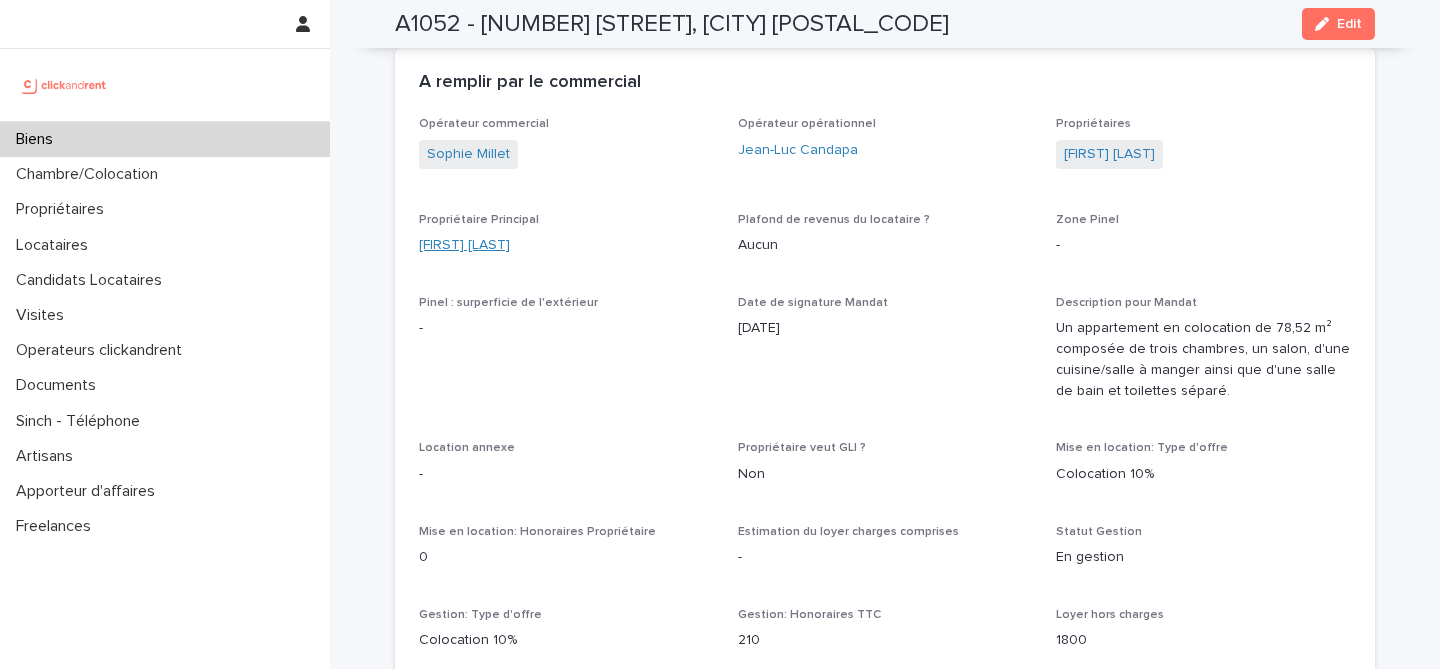 click on "[FIRST] [LAST]" at bounding box center [464, 245] 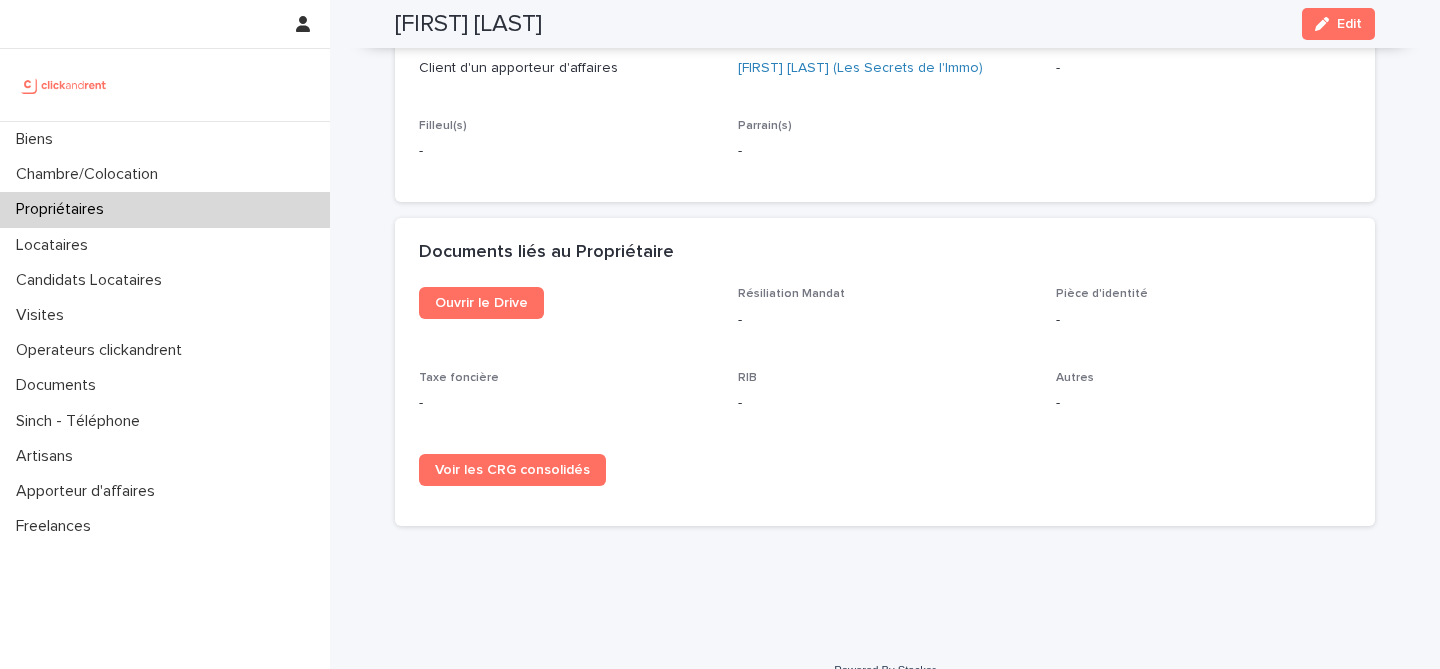 scroll, scrollTop: 1175, scrollLeft: 0, axis: vertical 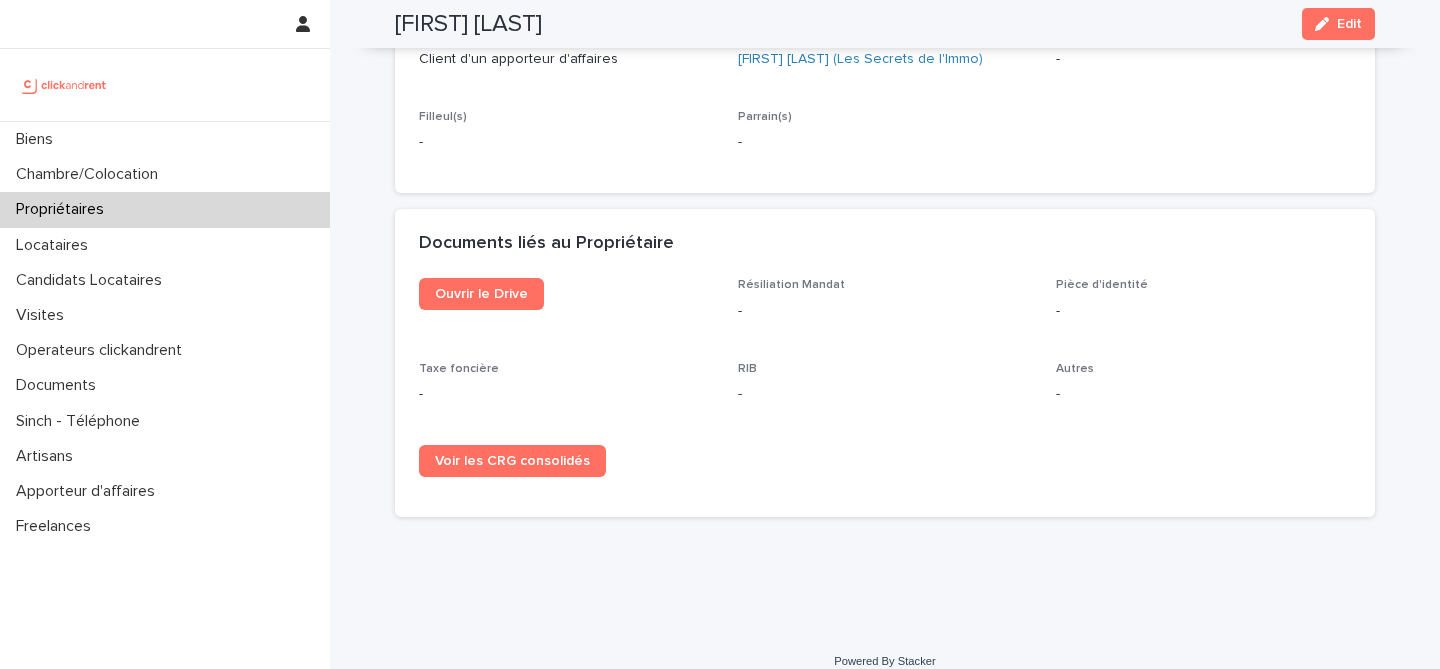 click on "Loading... Saving… Loading... Saving… [FIRST] [LAST] Edit [FIRST] [LAST] Edit Sorry, there was an error saving your record. Please try again. Please fill out the required fields below. Loading... Saving… Loading... Saving… Loading... Saving… Général Nom complet [FIRST] [LAST] Civilité Monsieur Prénom [FIRST] Nom [LAST] Email [EMAIL] Téléphone [PHONE] Biens A980 - [NUMBER] [STREET],  [CITY] [POSTAL_CODE]   A1052 - [NUMBER] [STREET],  [CITY] [POSTAL_CODE]   Opérateur commercial [FIRST] [LAST]   Loading... Saving… Informations personnelles Adresse personnelle complète [NUMBER] [STREET], D354, [POSTAL_CODE], [CITY] Nationalité Française Date de naissance [DATE] Lieu de naissance [CITY] Loading... Saving… Société (le cas échéant) Société ? Nom de la société - Type de société - Numéro Siren - Adresse complète du siège social - Ville d'immatriculation - Nom complet du Représentant - Loading... Saving… Origine du lead Comment nous a connu ? Quel apporteur d'affaires ?" at bounding box center [885, -271] 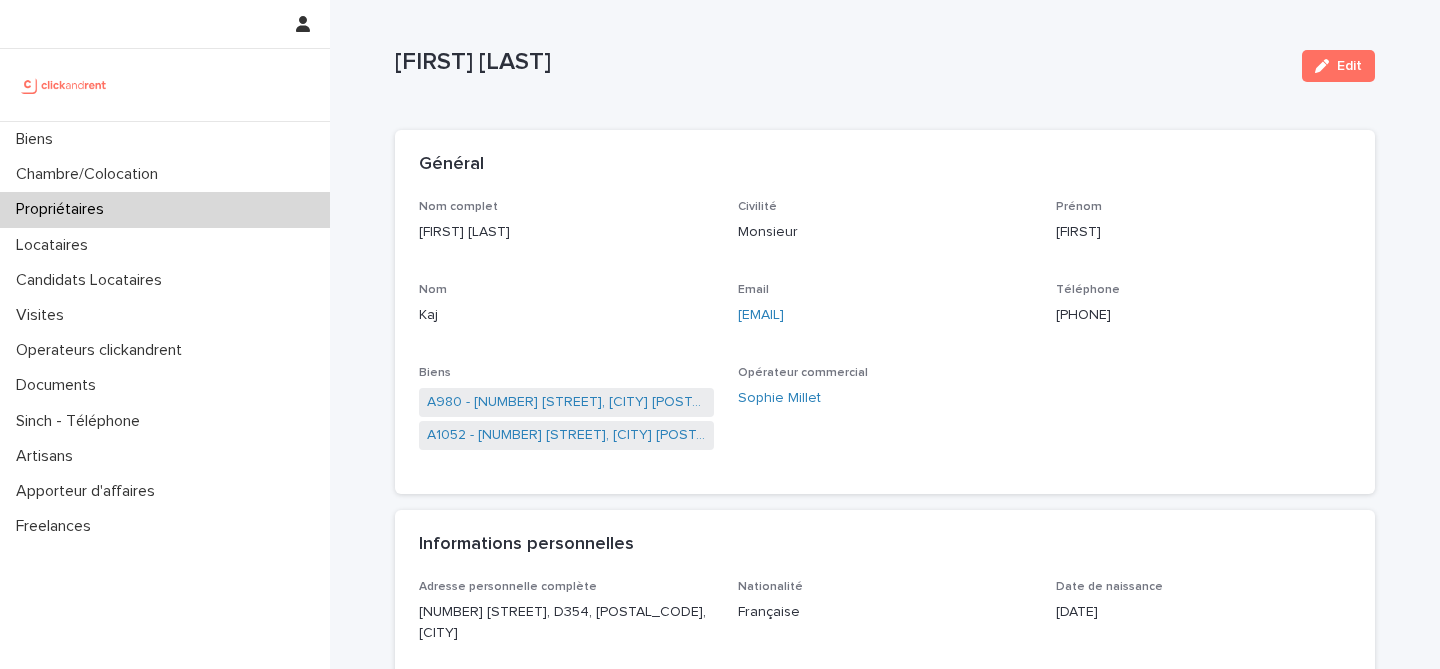 scroll, scrollTop: 0, scrollLeft: 0, axis: both 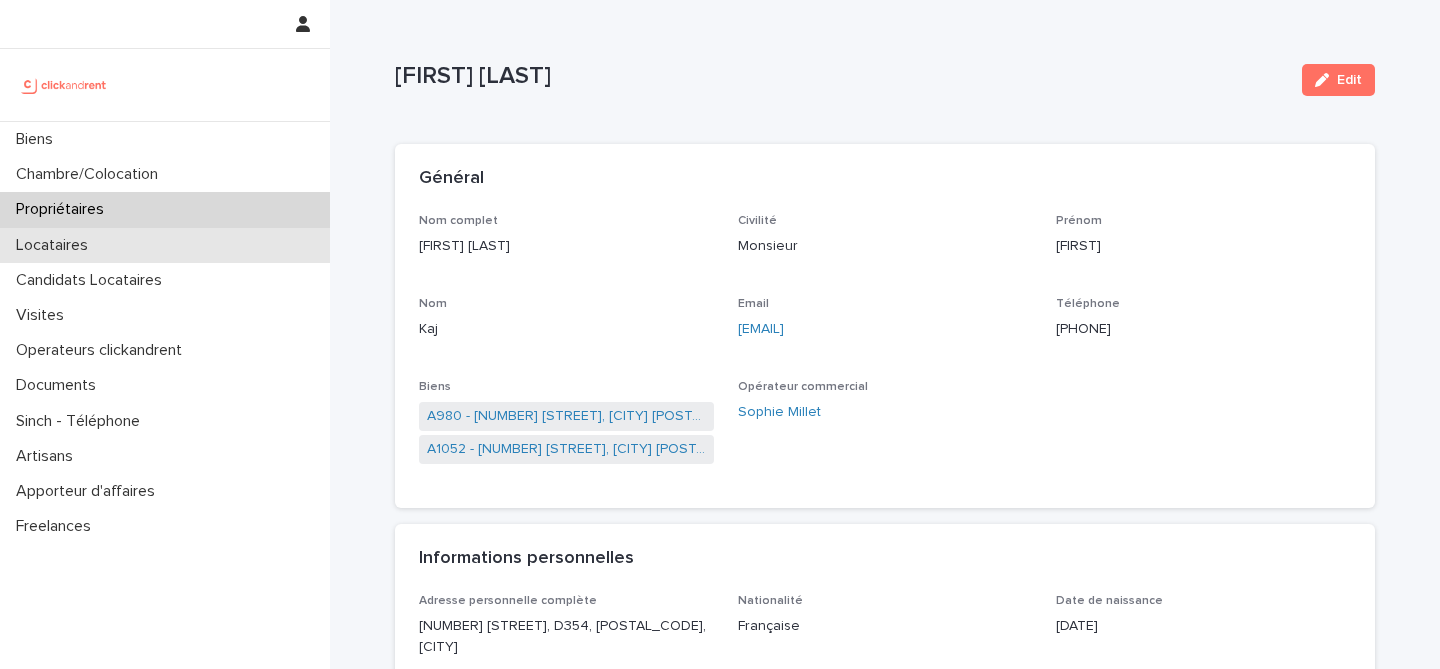 click on "Locataires" at bounding box center [56, 245] 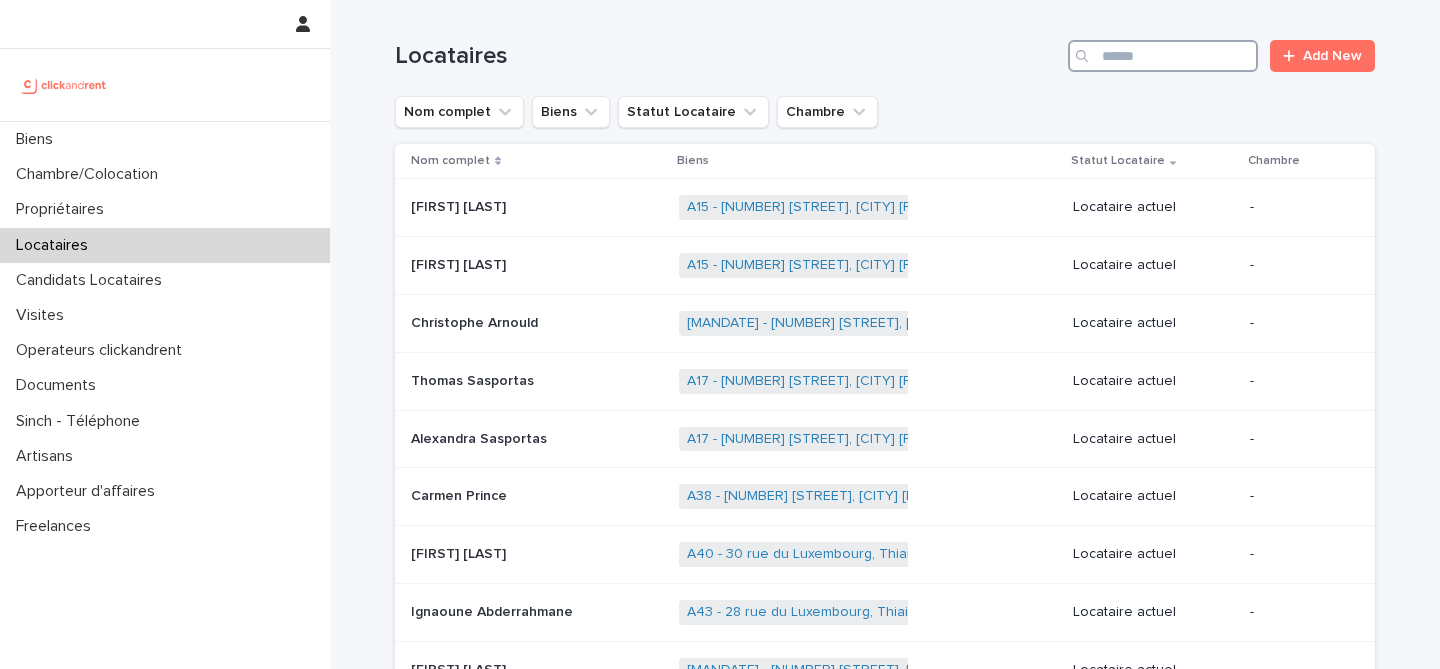 click at bounding box center [1163, 56] 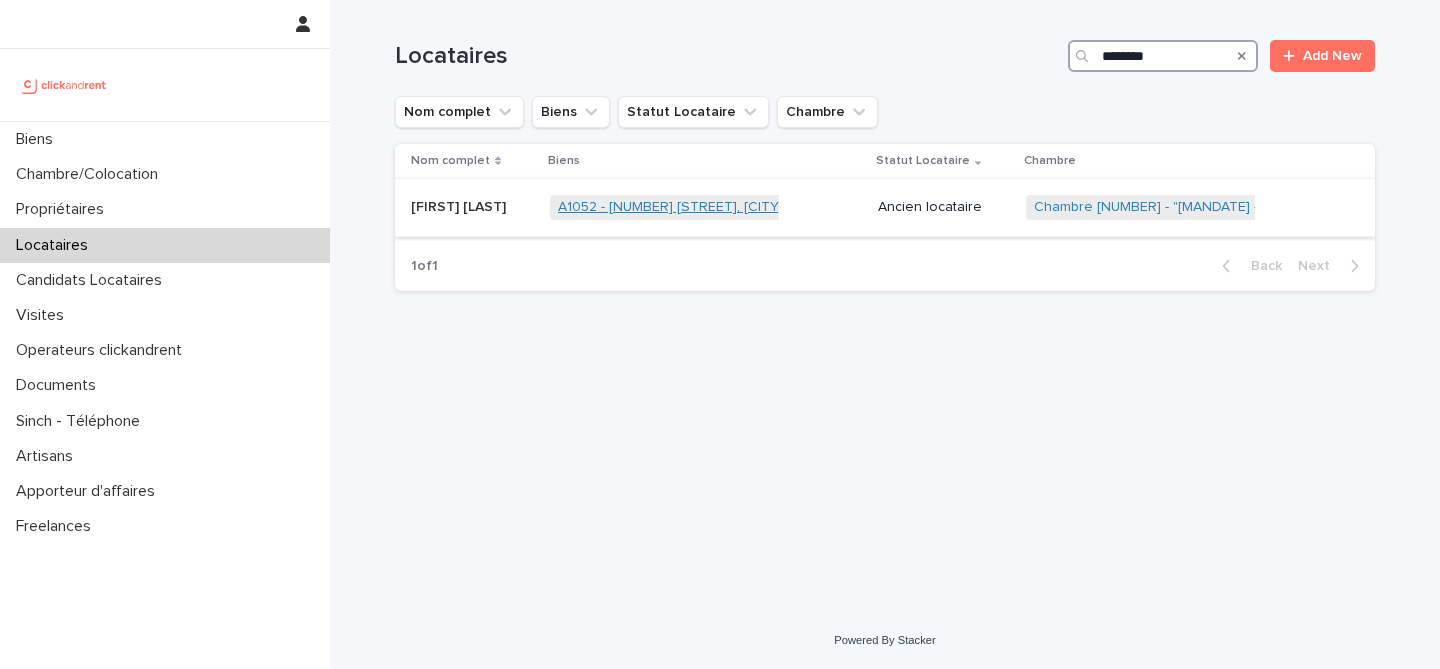 type on "********" 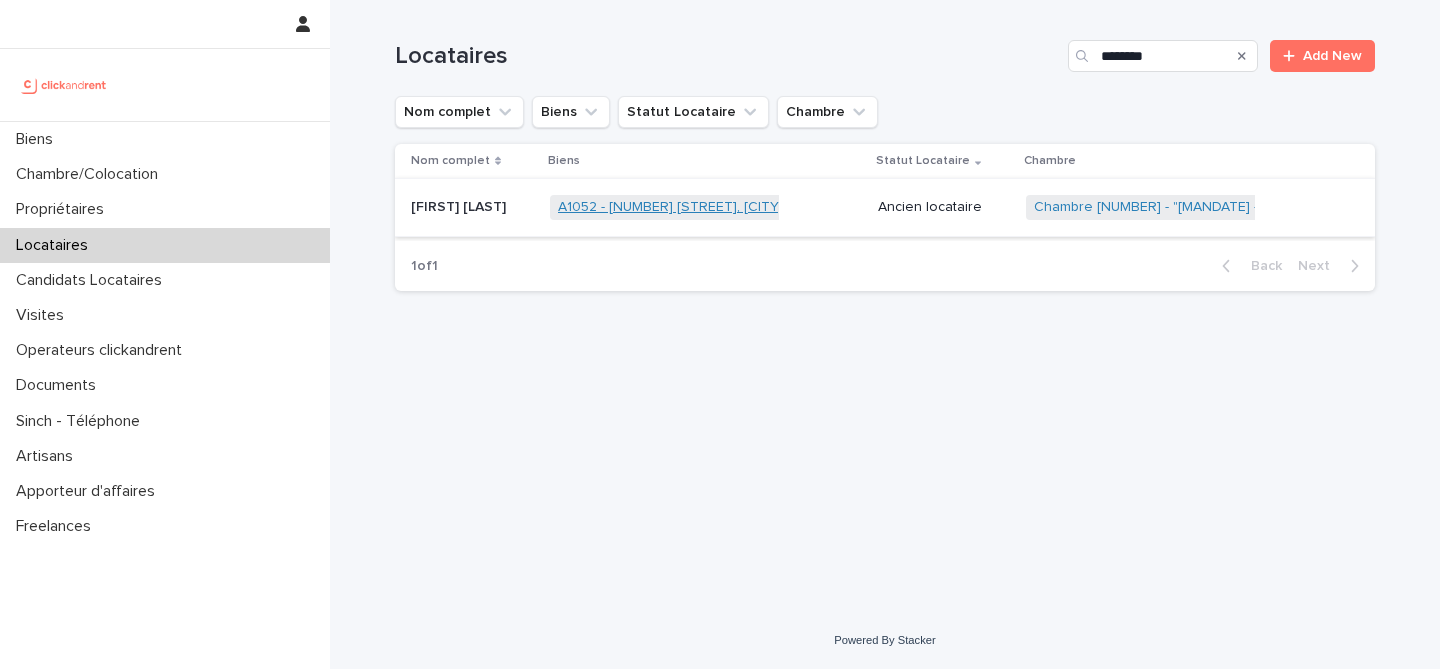 click on "A1052 - [NUMBER] [STREET],  [CITY] [POSTAL_CODE]" at bounding box center [726, 207] 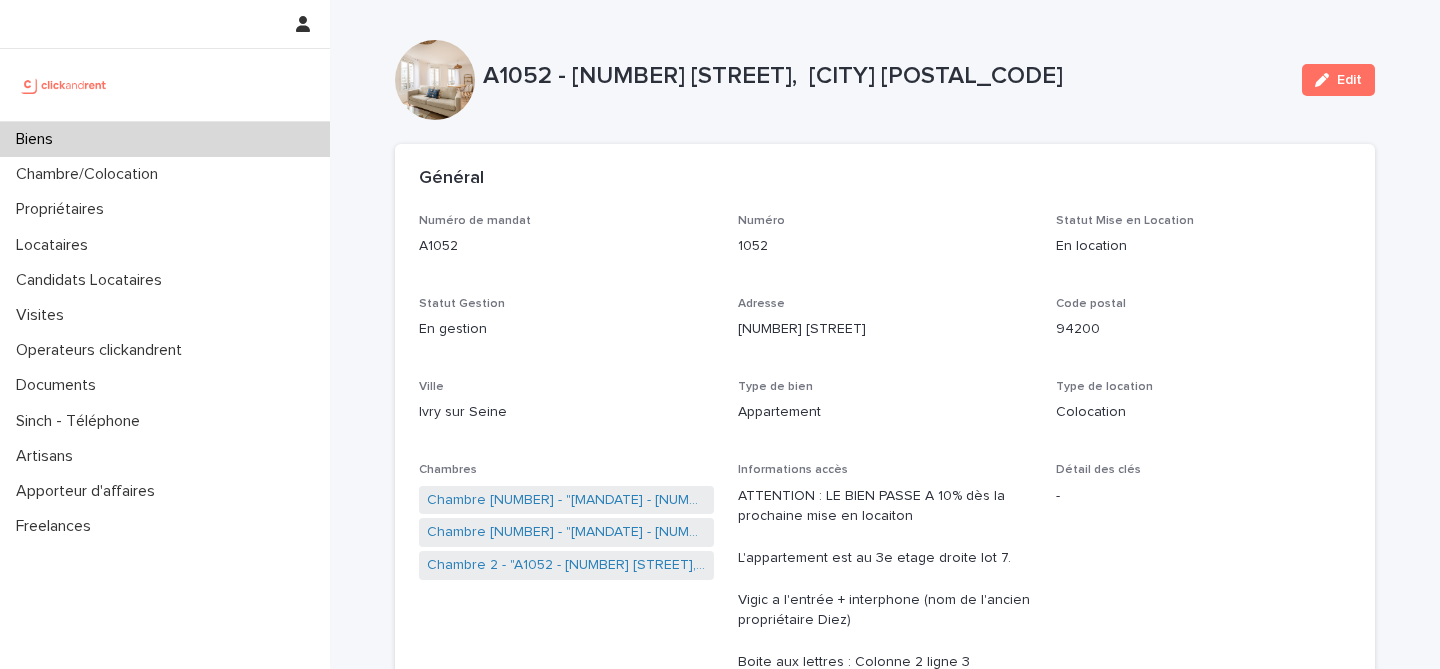 click on "Numéro de mandat A1052 Numéro 1052 Statut Mise en Location En location Statut Gestion En gestion Adresse [NUMBER] [STREET] Code postal [POSTAL_CODE] Ville [CITY] Type de bien Appartement Type de location Colocation Chambres Chambre 1 - "A1052 - [NUMBER] [STREET],  [CITY] [POSTAL_CODE]"   Chambre 3 - "A1052 - [NUMBER] [STREET],  [CITY] [POSTAL_CODE]"   Chambre 2 - "A1052 - [NUMBER] [STREET],  [CITY] [POSTAL_CODE]"   Informations accès ATTENTION : LE BIEN PASSE A 10% dès la prochaine mise en locaiton
L'appartement est au 3e etage droite lot 7.
Vigic a l'entrée + interphone (nom de l'ancien propriétaire [FIRST] [LAST])
Boite aux lettres : Colonne 2 ligne 3  Détail des clés - Photo(s) du palier - Photo de la boîte aux lettres - Photo des clés - Superficie 78.52 Locataire référent (Colocations) - Agent Gestion [FIRST] [LAST]" at bounding box center (885, 535) 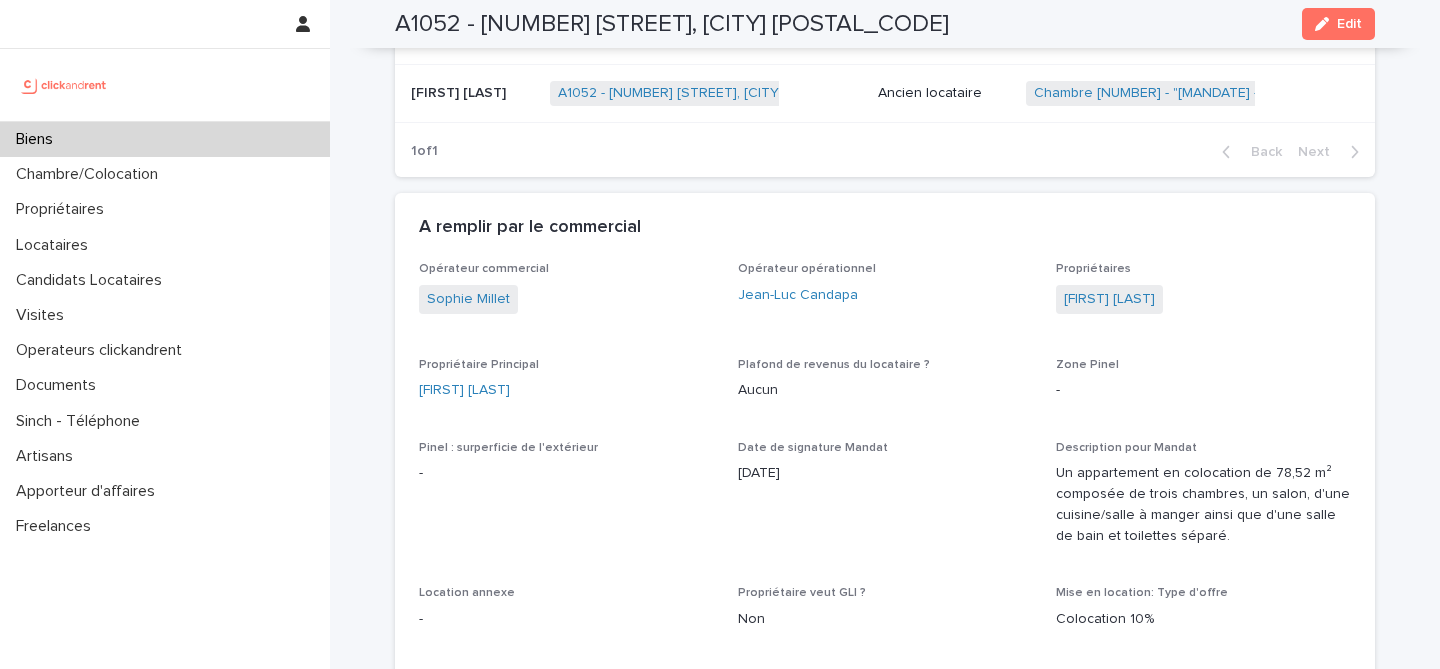 scroll, scrollTop: 1413, scrollLeft: 0, axis: vertical 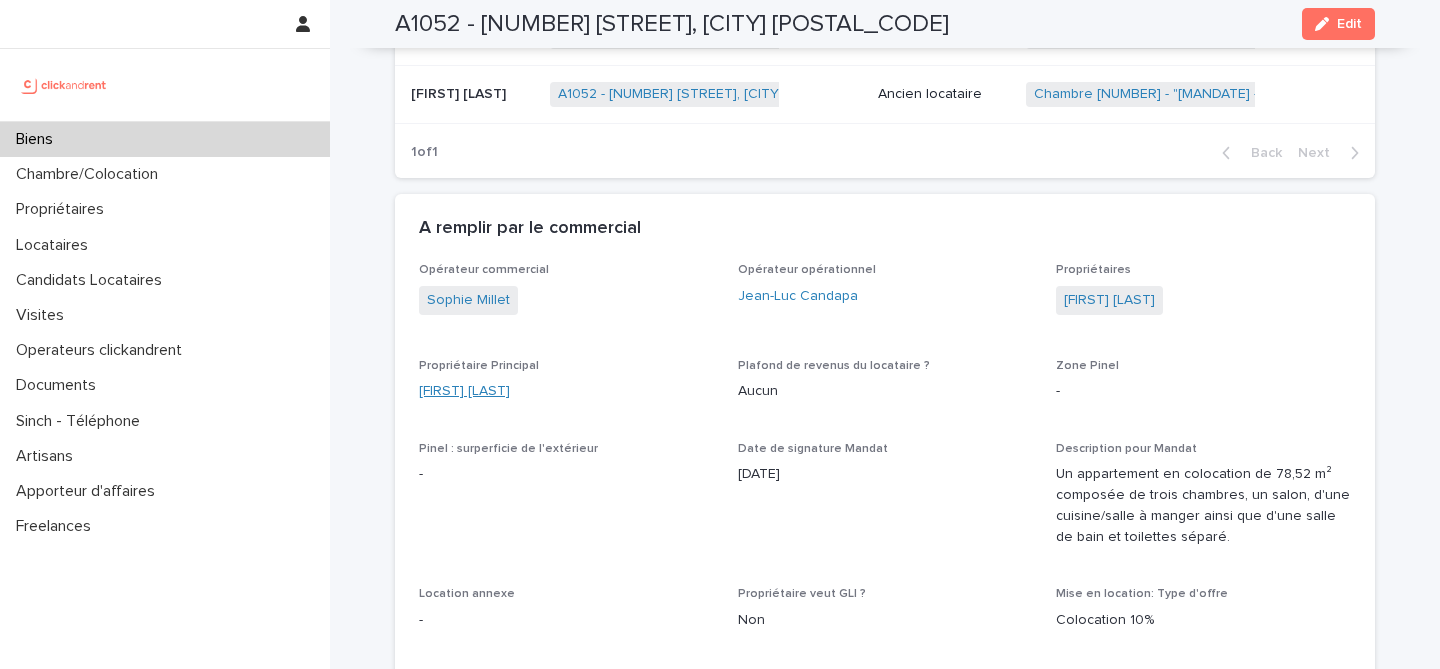 click on "[FIRST] [LAST]" at bounding box center (464, 391) 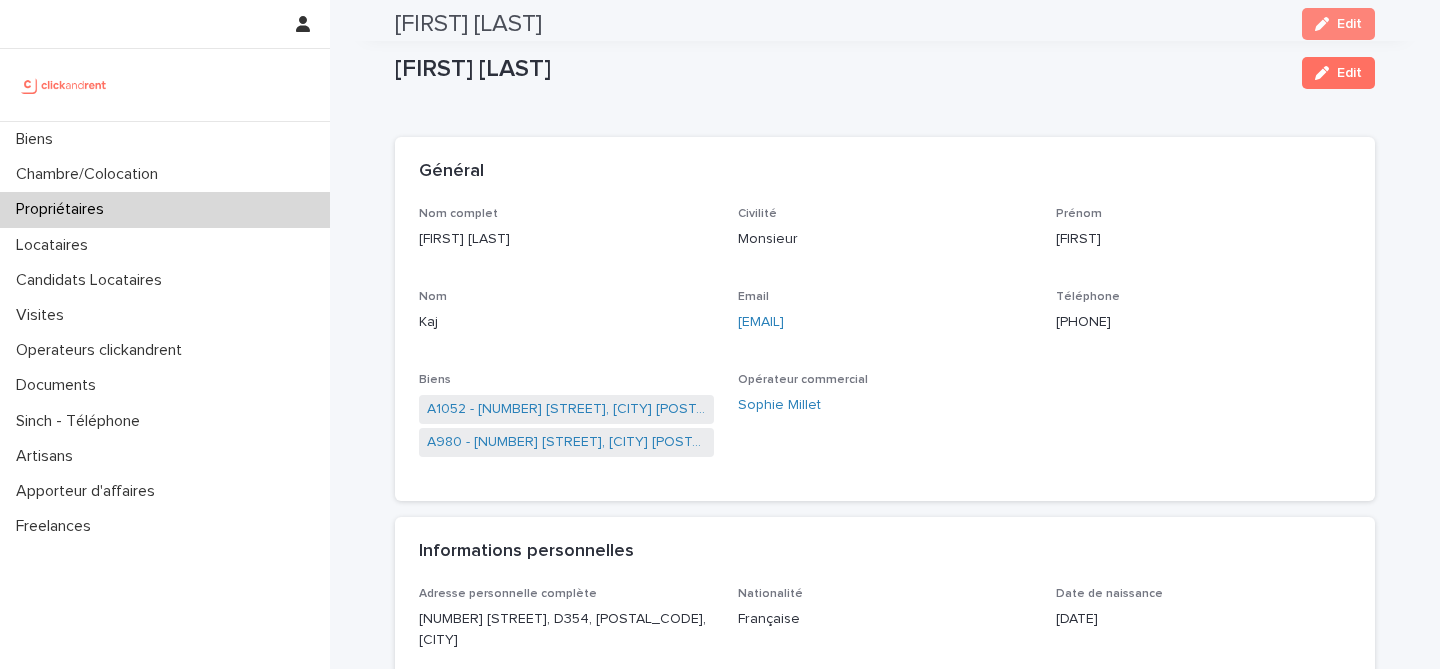 scroll, scrollTop: 0, scrollLeft: 0, axis: both 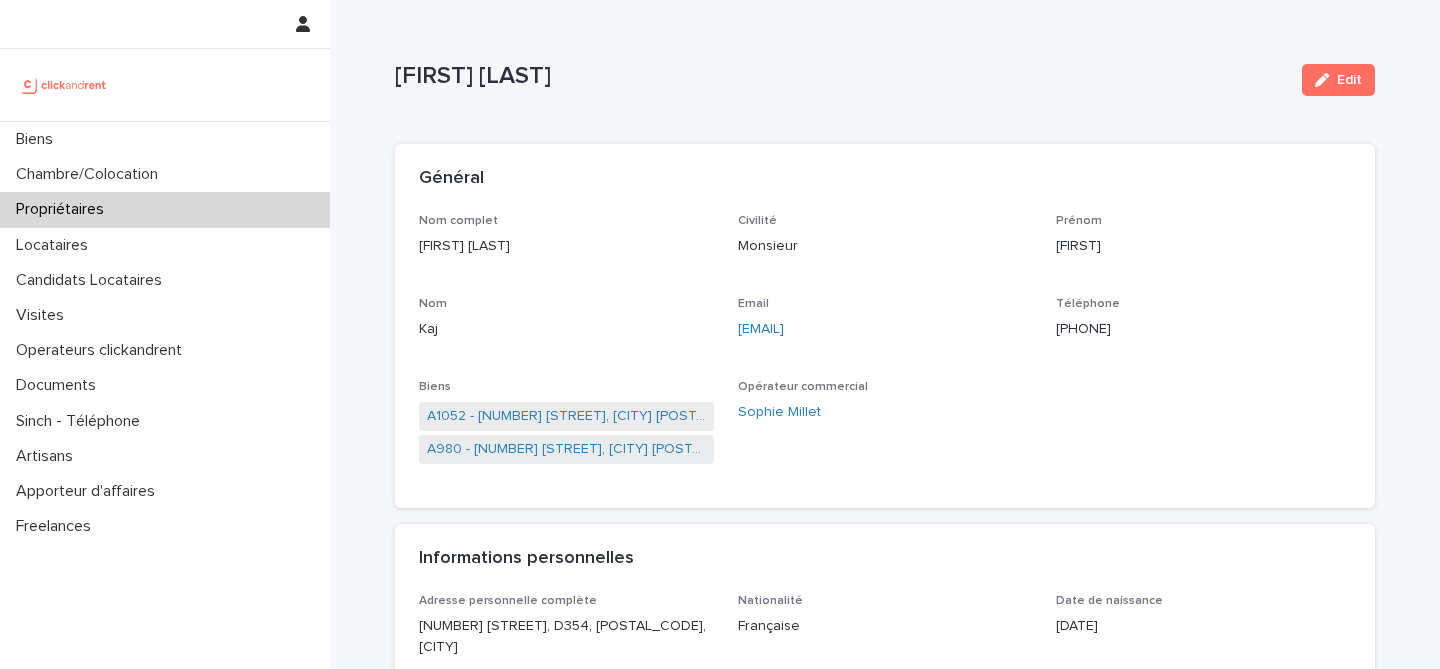 drag, startPoint x: 885, startPoint y: 333, endPoint x: 728, endPoint y: 335, distance: 157.01274 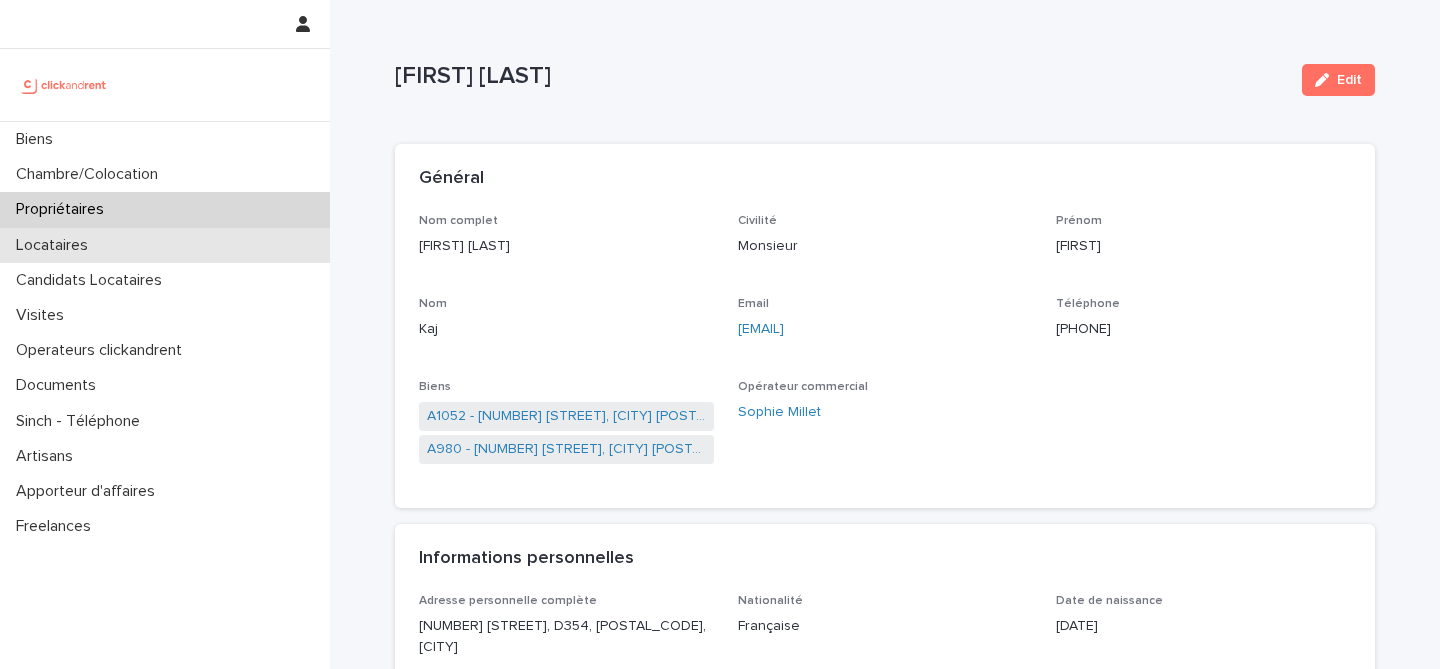 click on "Locataires" at bounding box center [56, 245] 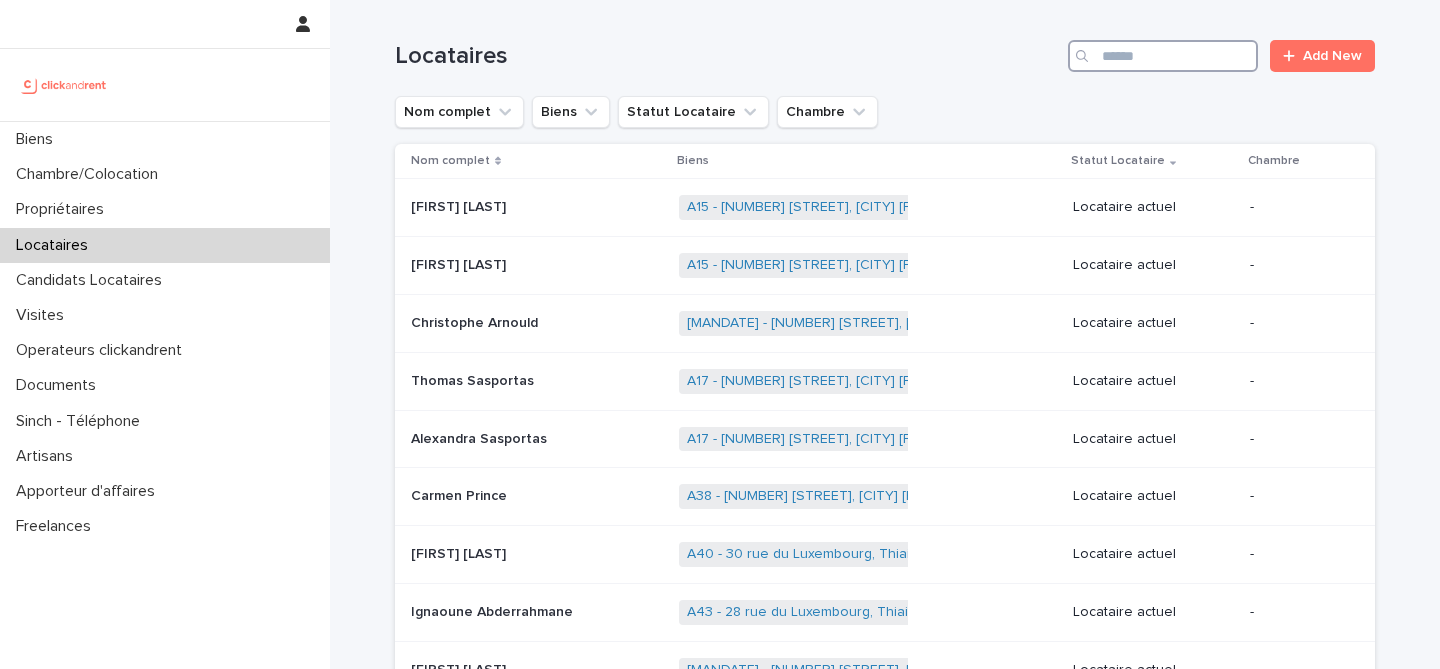 click at bounding box center [1163, 56] 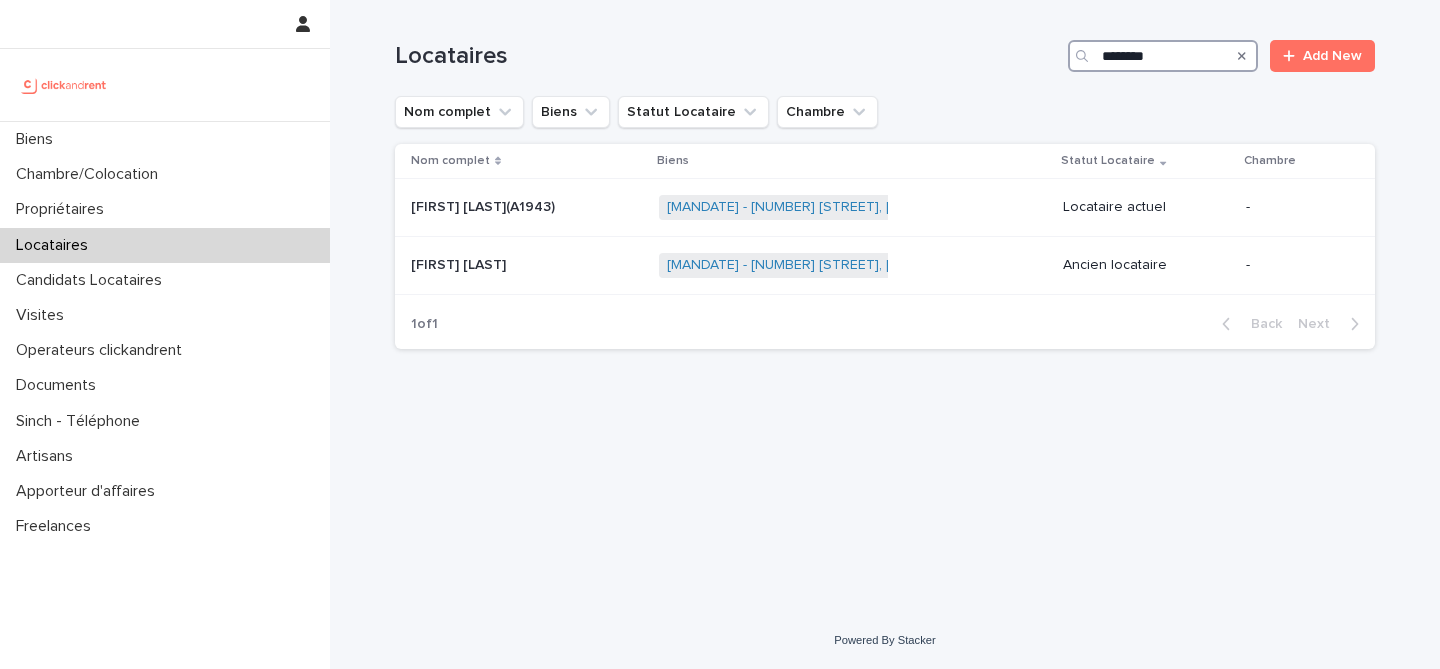 type on "********" 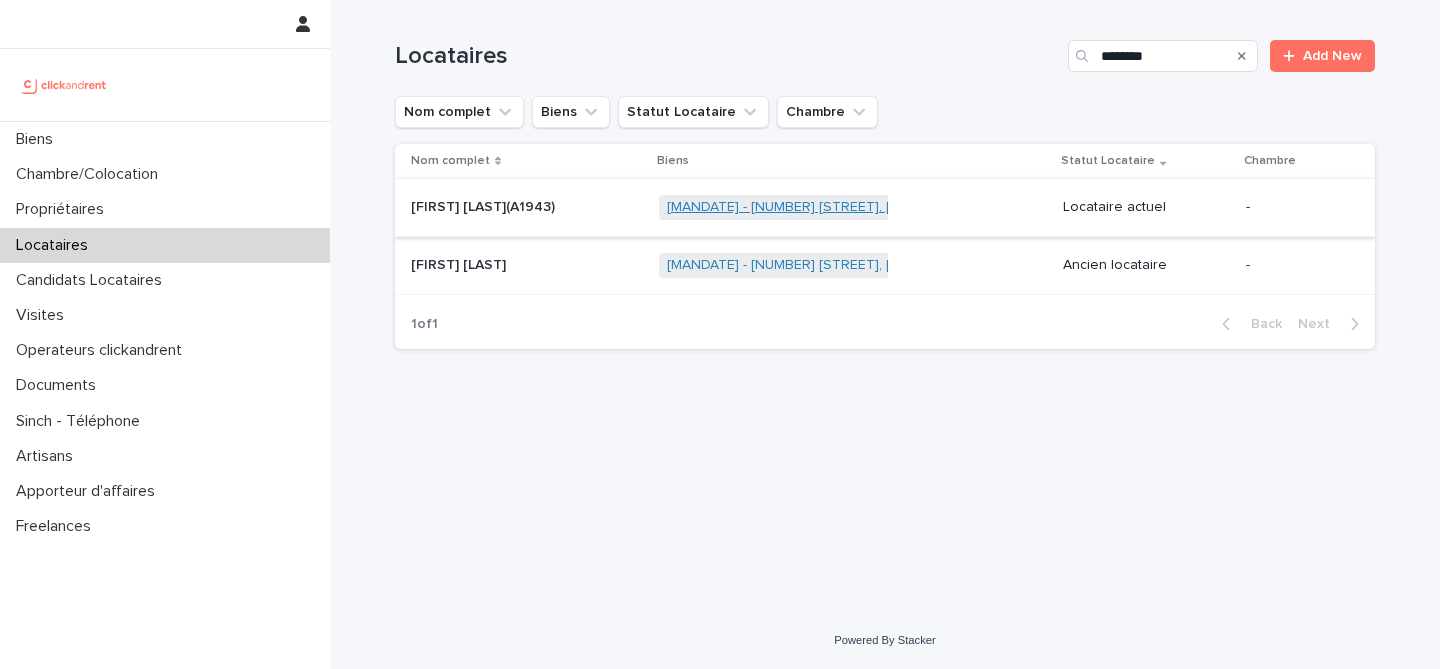 click on "[MANDATE] - [NUMBER] [STREET], [CITY] [POSTAL_CODE]" at bounding box center (851, 207) 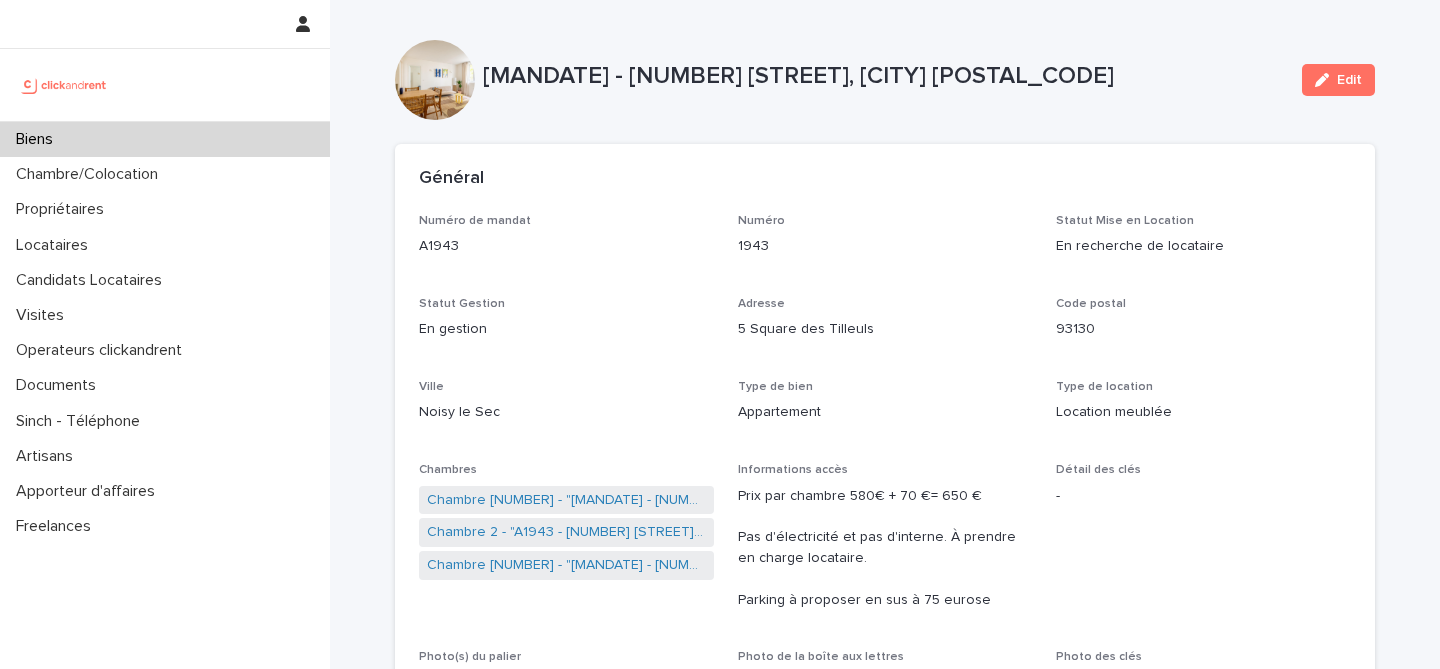 click on "Noisy le Sec" at bounding box center [566, 412] 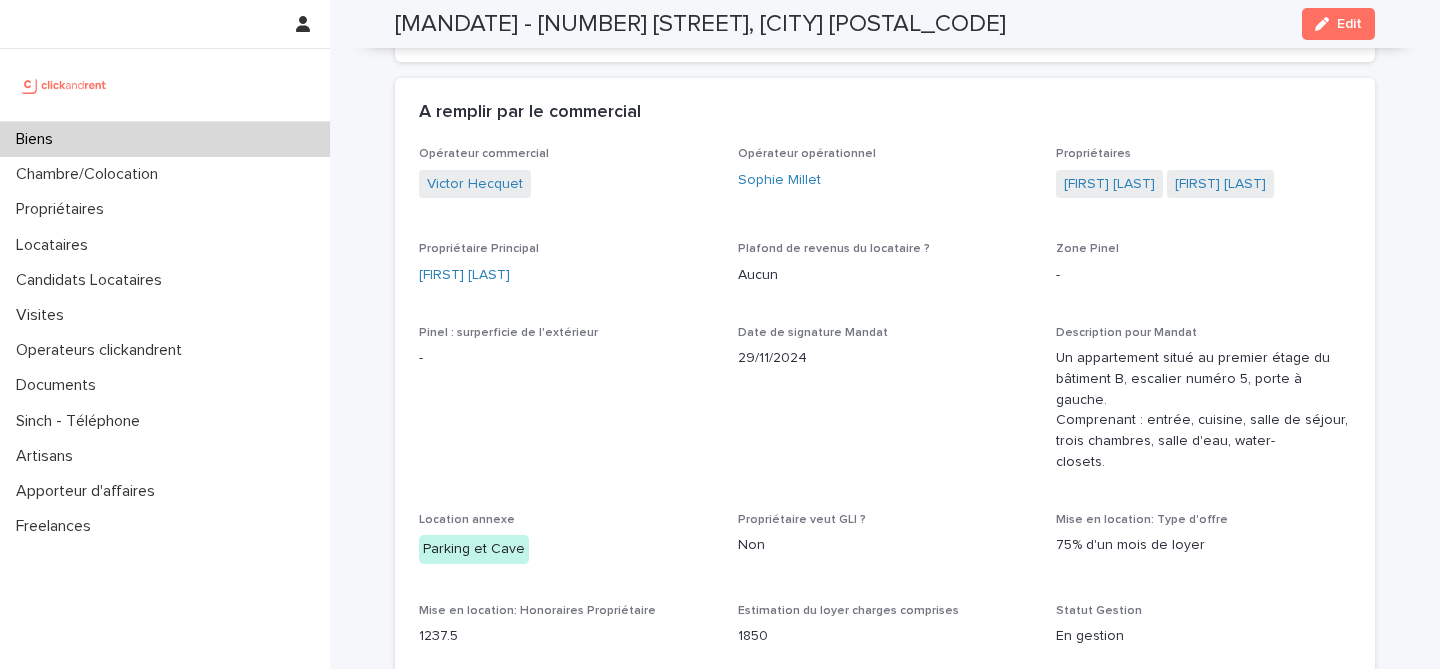 scroll, scrollTop: 1184, scrollLeft: 0, axis: vertical 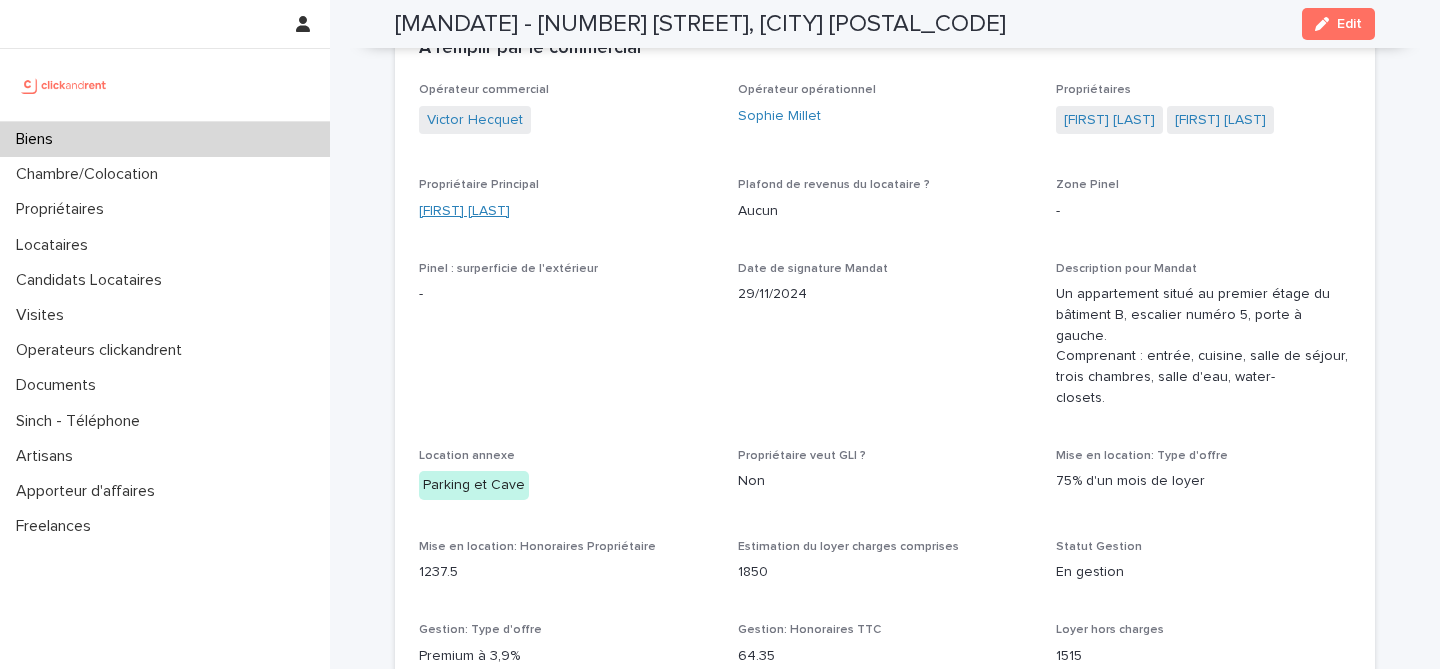 click on "[FIRST] [LAST]" at bounding box center [464, 211] 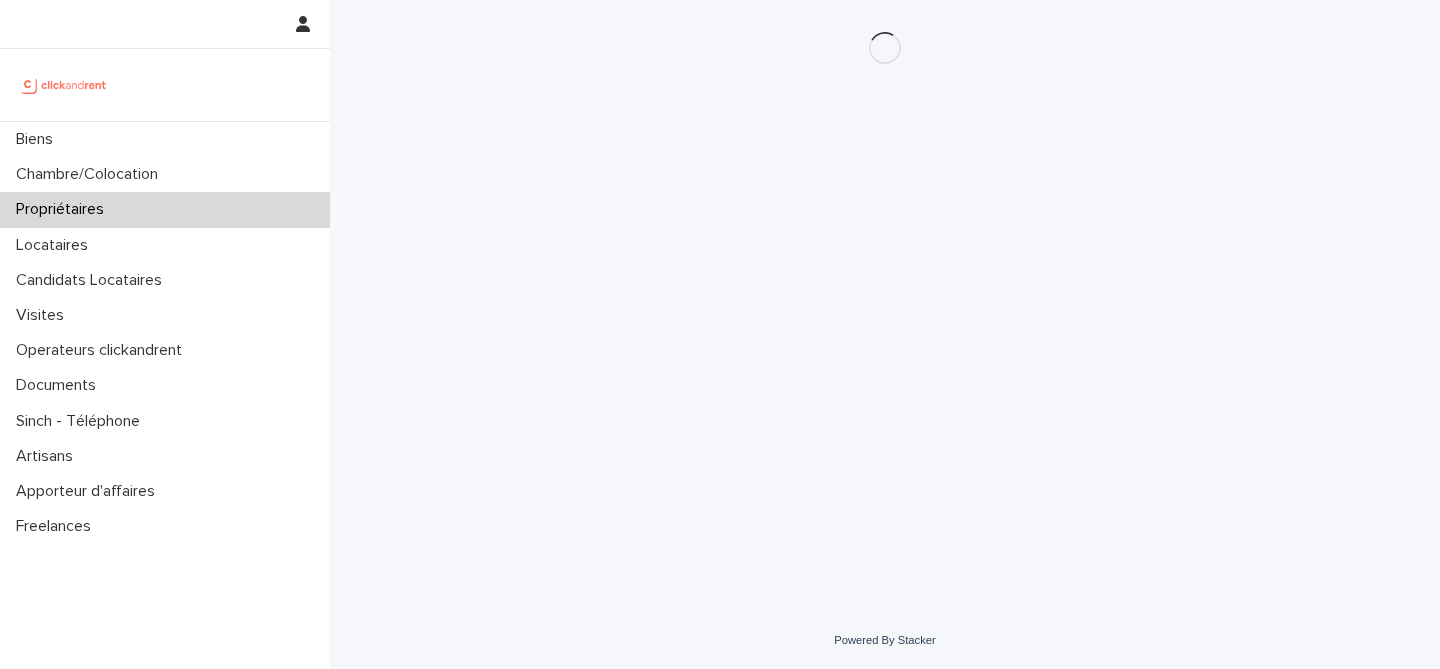 scroll, scrollTop: 0, scrollLeft: 0, axis: both 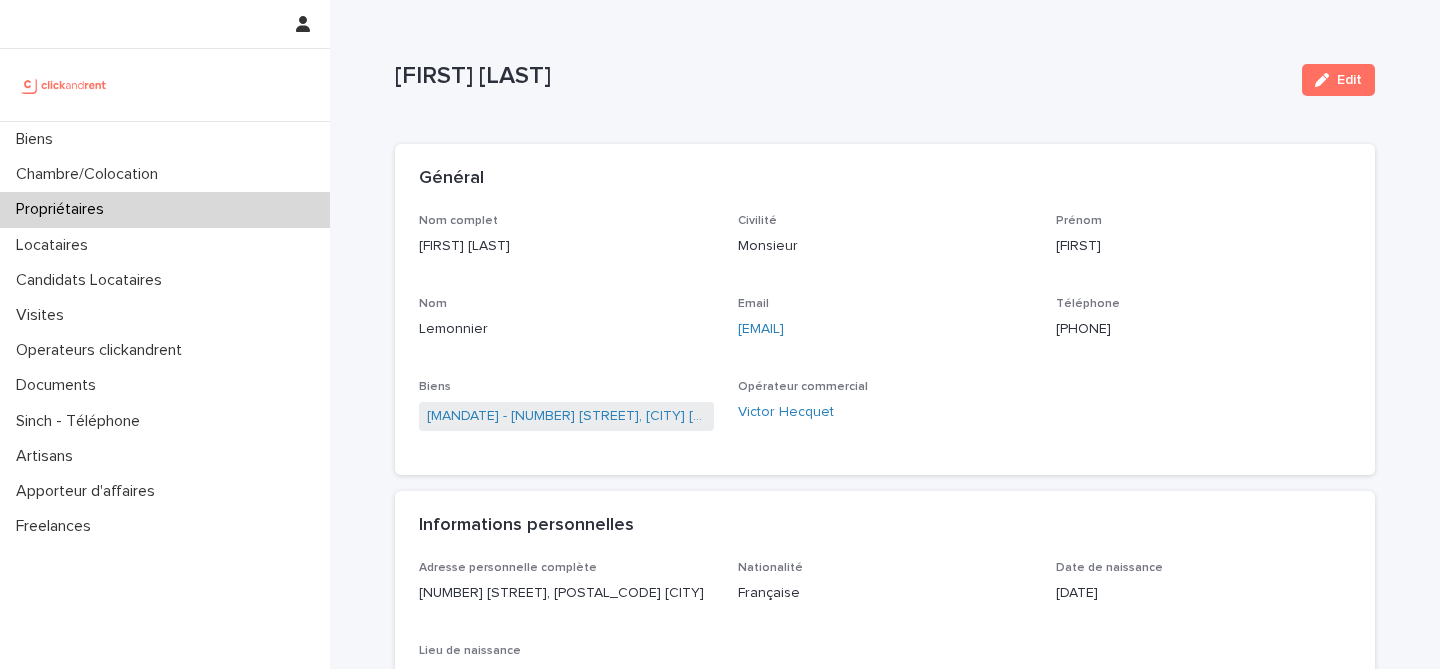 drag, startPoint x: 914, startPoint y: 332, endPoint x: 720, endPoint y: 337, distance: 194.06442 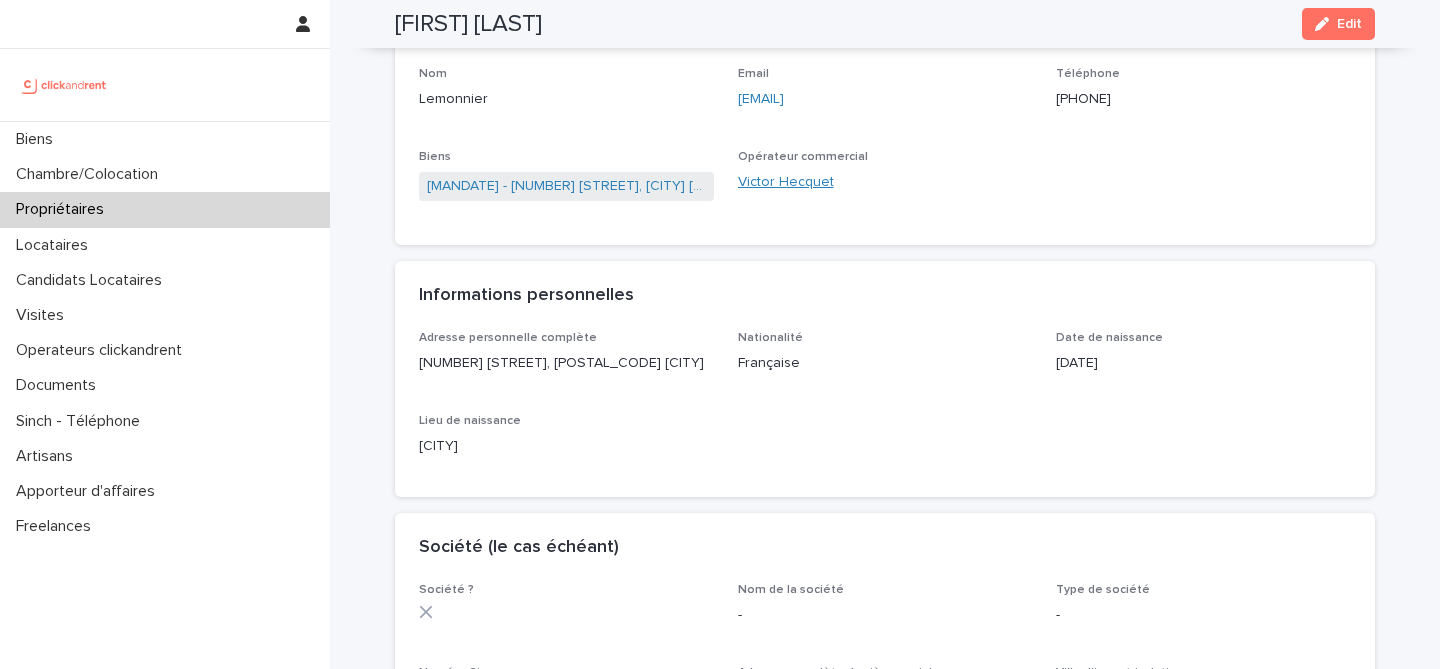 scroll, scrollTop: 0, scrollLeft: 0, axis: both 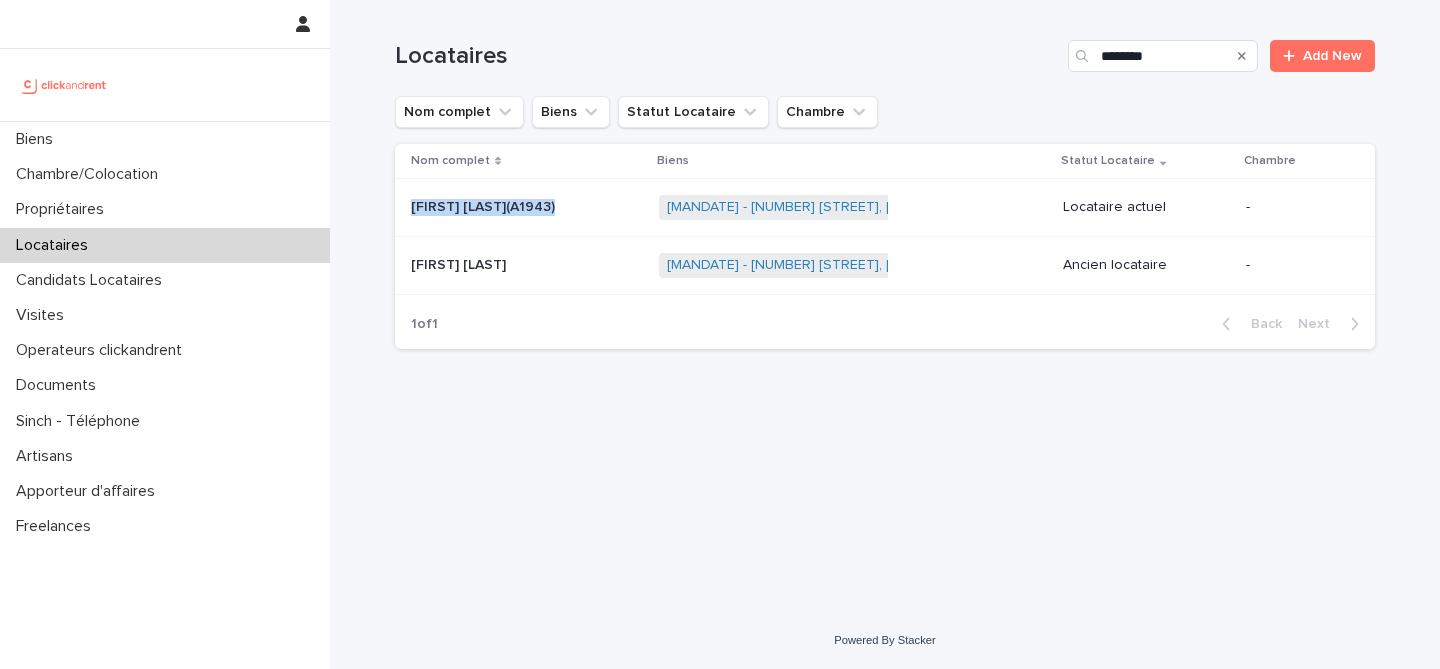 drag, startPoint x: 565, startPoint y: 209, endPoint x: 410, endPoint y: 213, distance: 155.0516 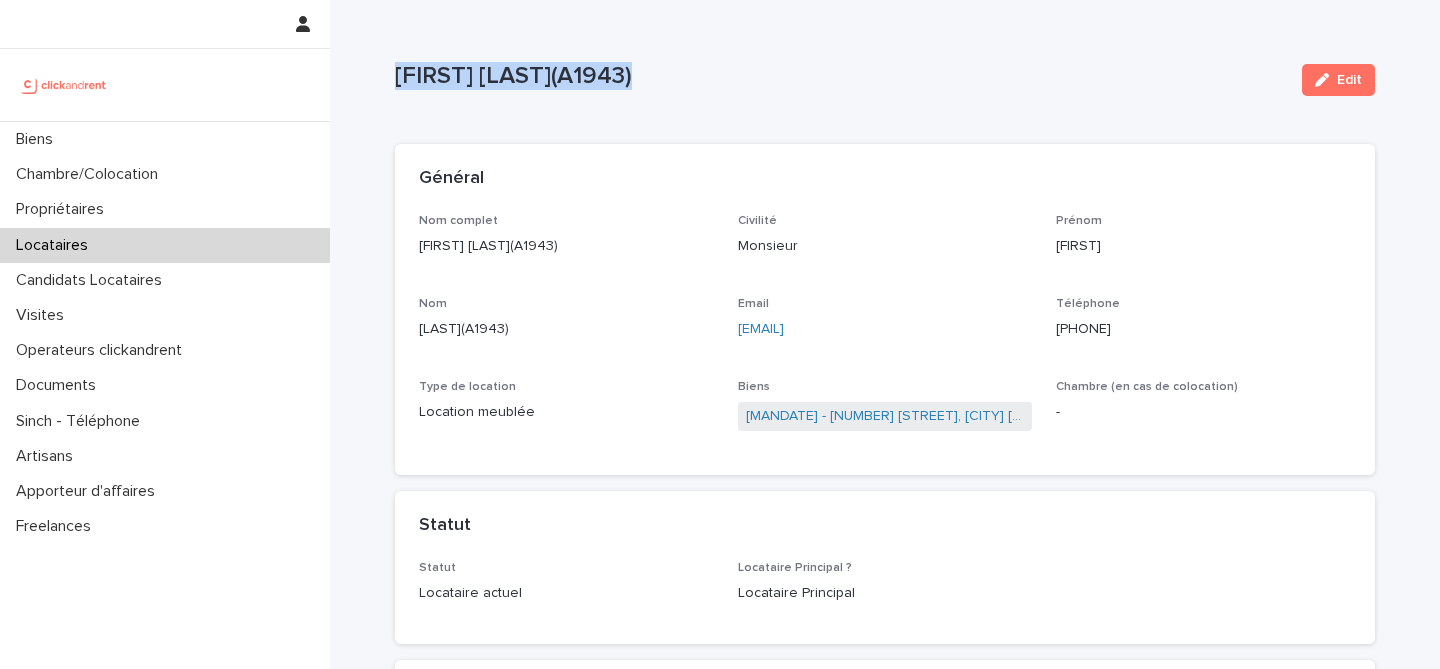 drag, startPoint x: 663, startPoint y: 77, endPoint x: 381, endPoint y: 76, distance: 282.00177 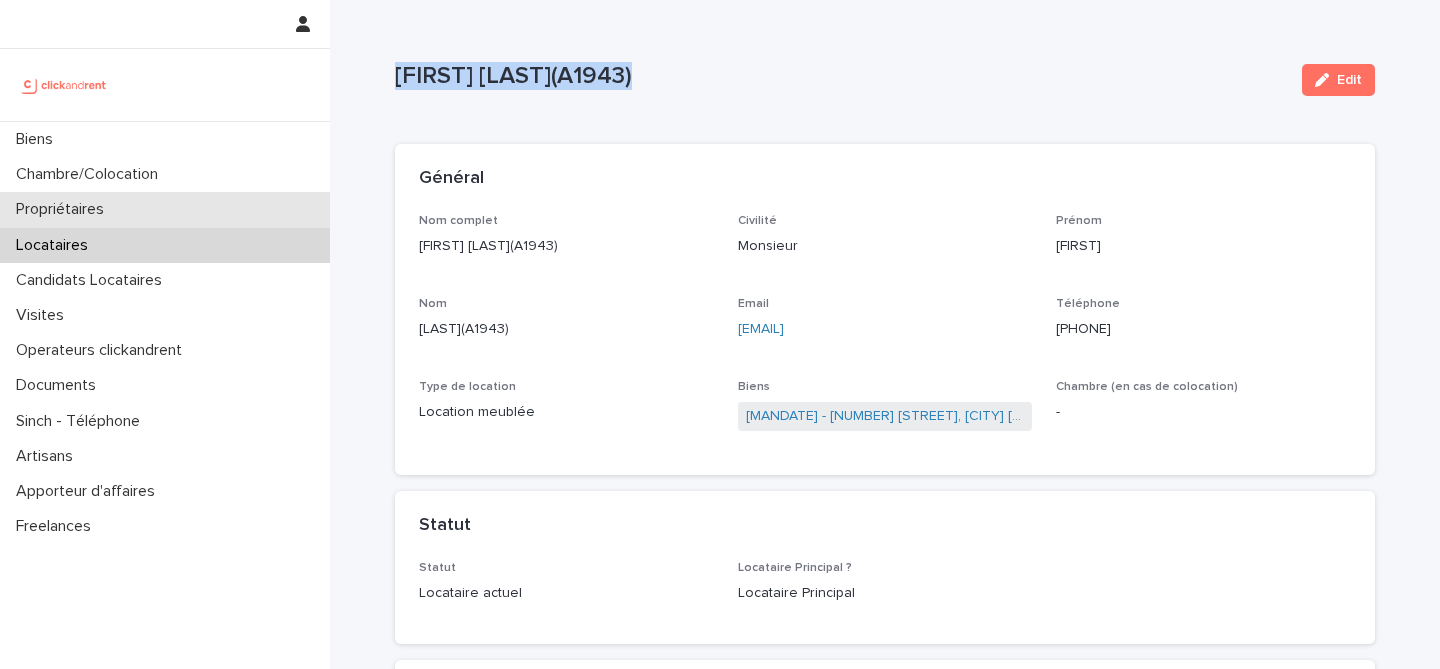 click on "Propriétaires" at bounding box center [64, 209] 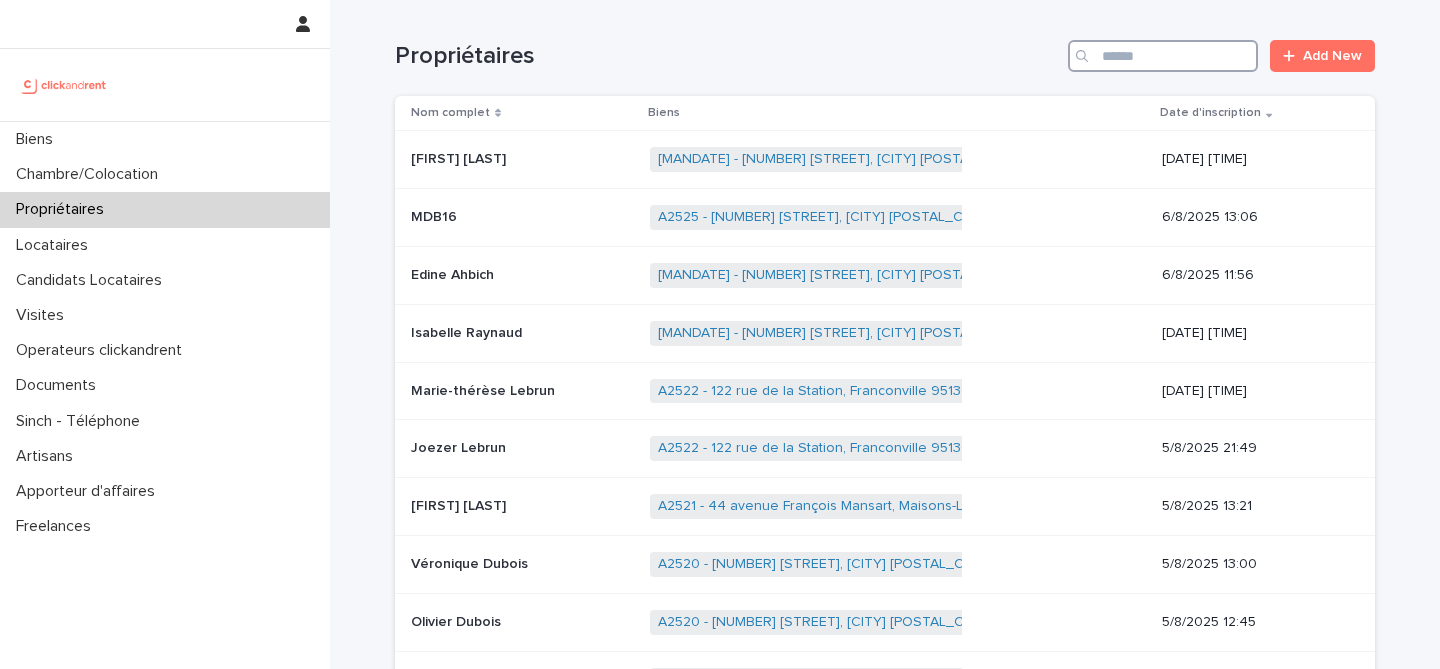 click at bounding box center (1163, 56) 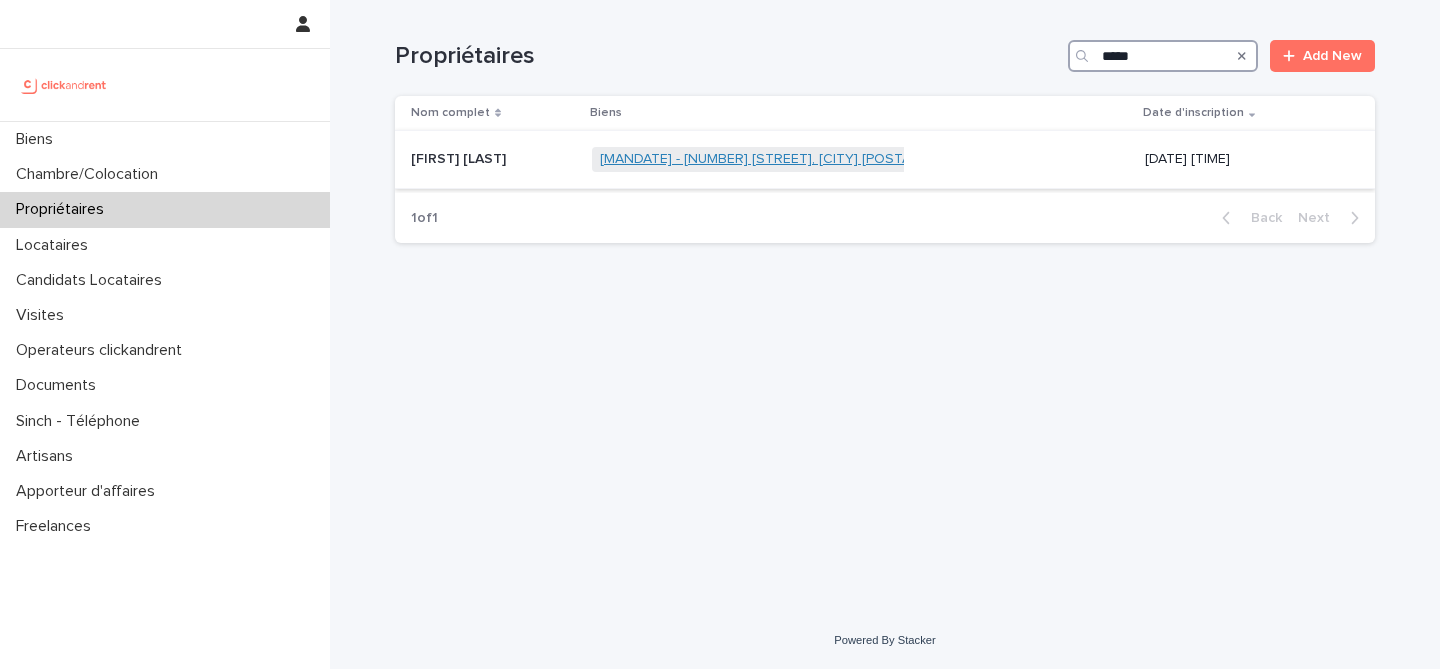 type on "*****" 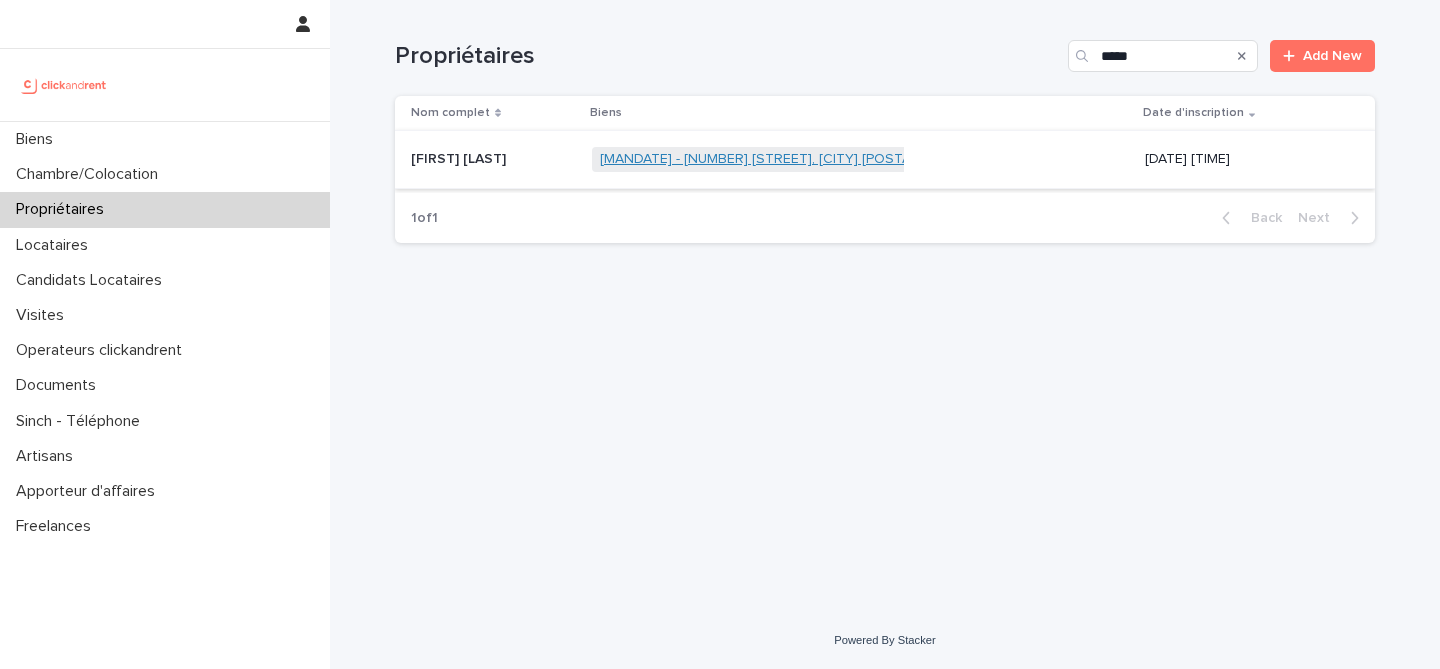 click on "[MANDATE] - [NUMBER] [STREET], [CITY] [POSTAL_CODE]" at bounding box center (784, 159) 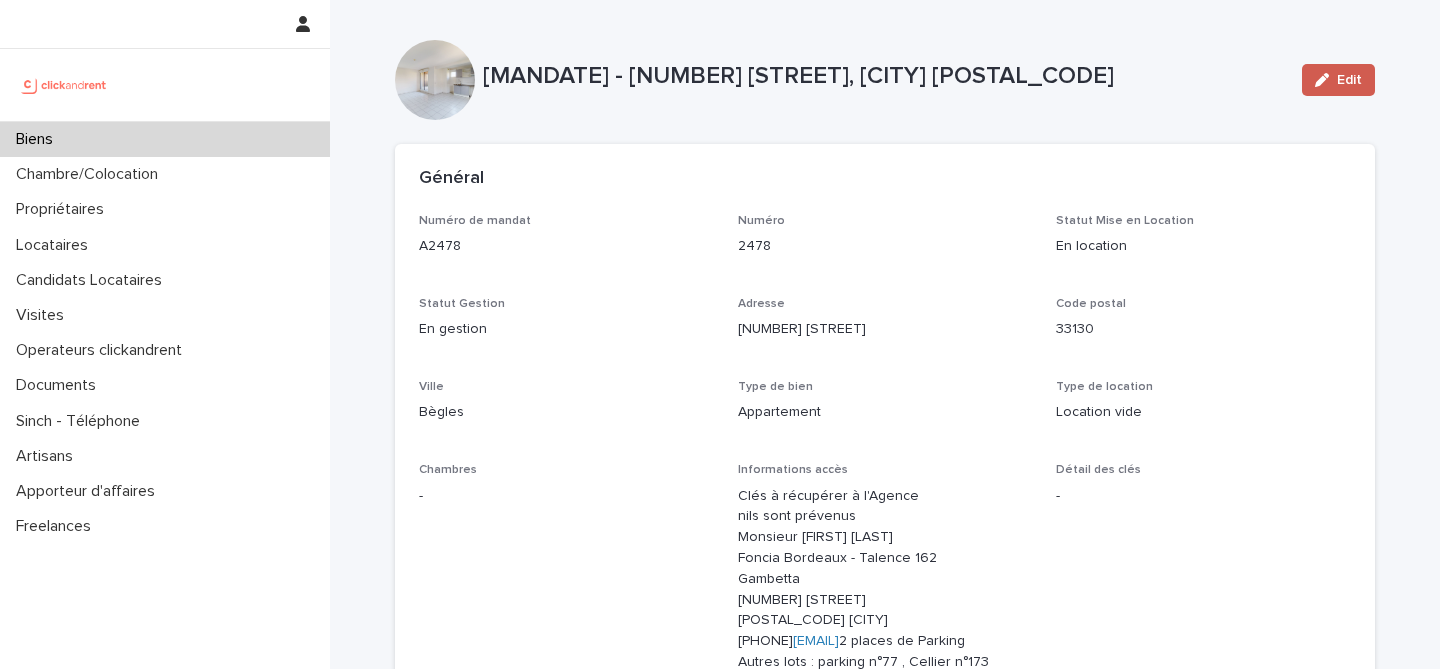 click 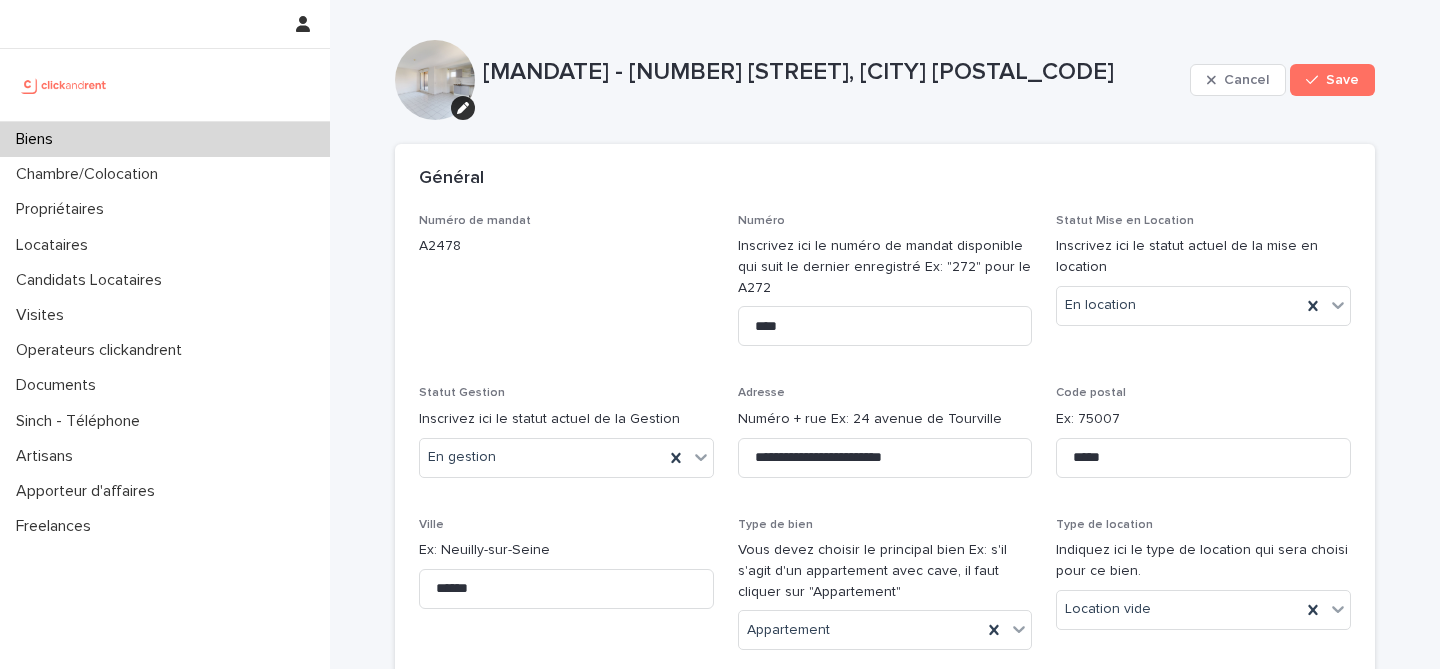 click on "**********" at bounding box center [885, 6880] 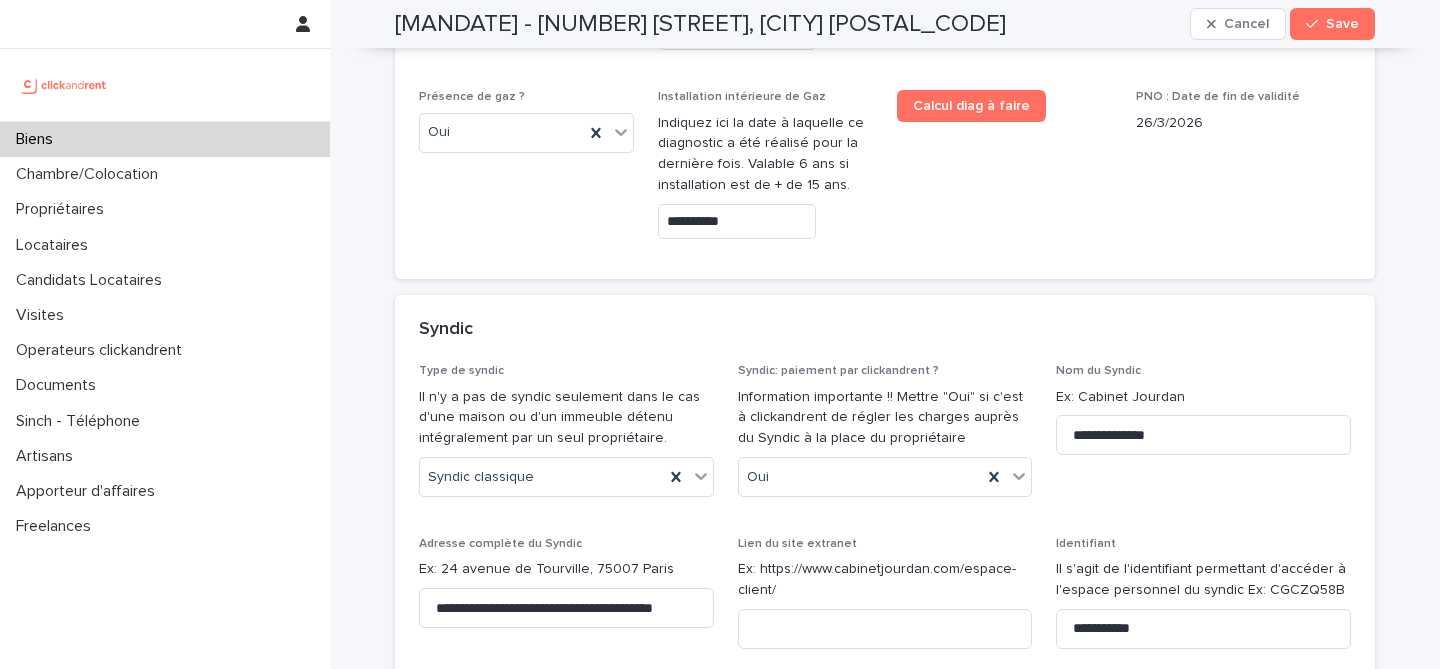 scroll, scrollTop: 11161, scrollLeft: 0, axis: vertical 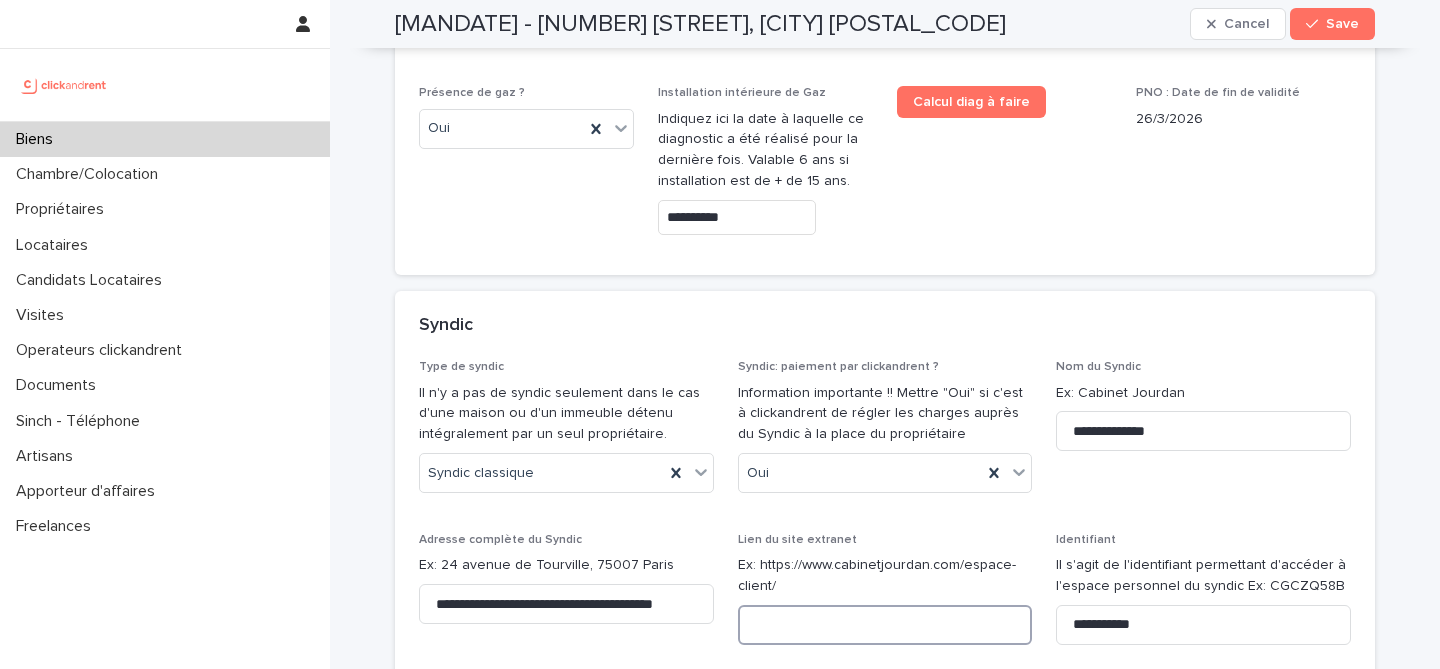 click at bounding box center (885, 625) 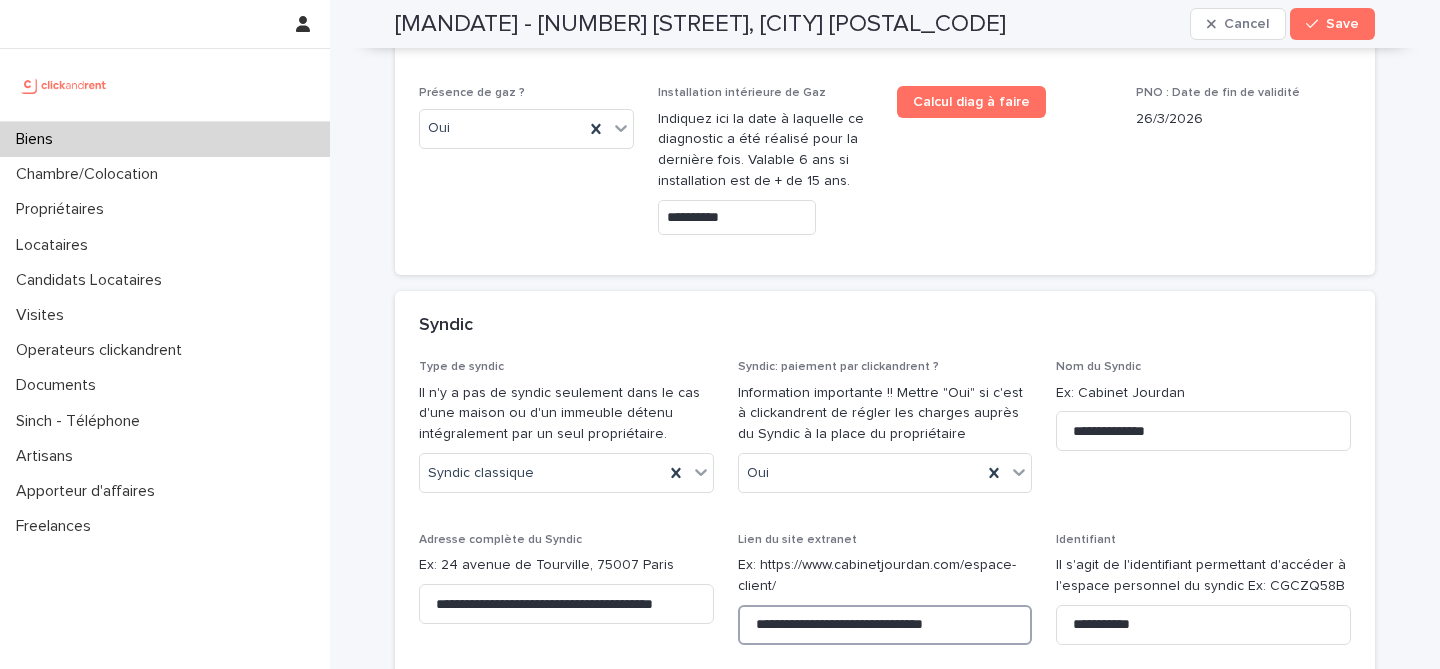 type on "**********" 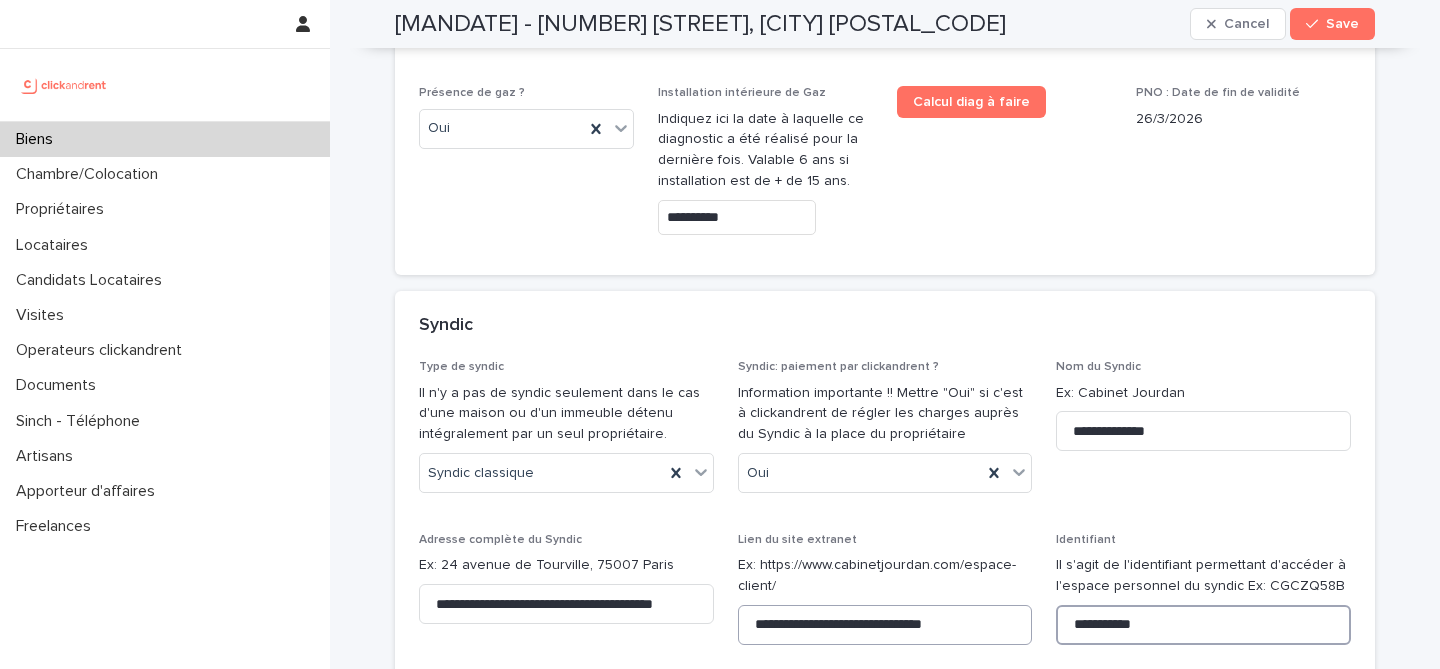 drag, startPoint x: 1181, startPoint y: 397, endPoint x: 966, endPoint y: 384, distance: 215.39267 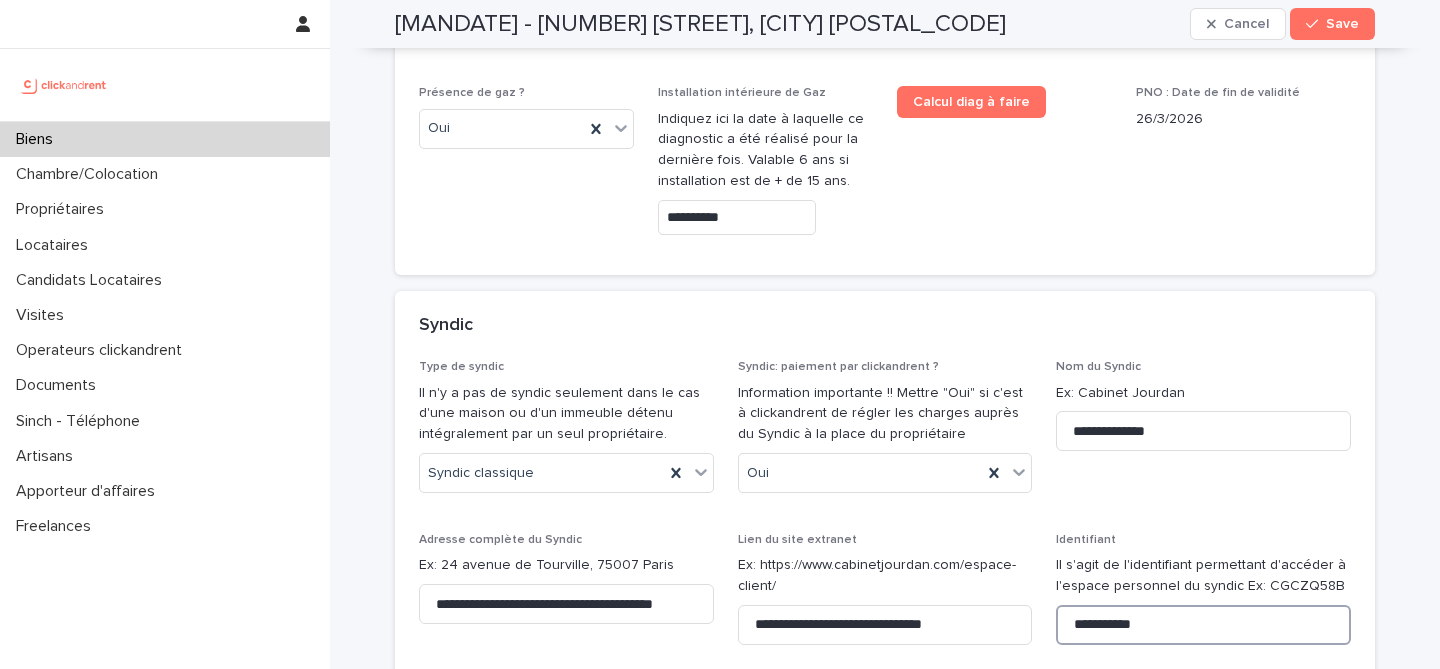 type on "**********" 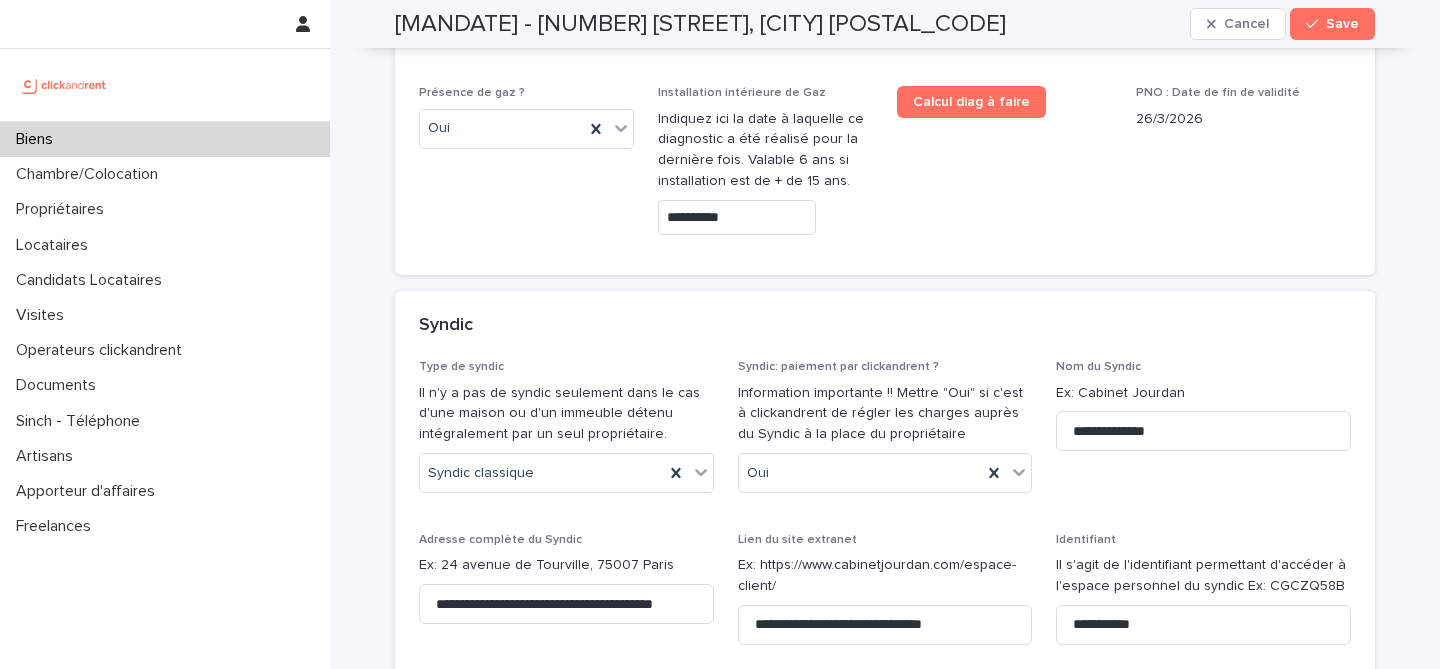 drag, startPoint x: 530, startPoint y: 563, endPoint x: 352, endPoint y: 563, distance: 178 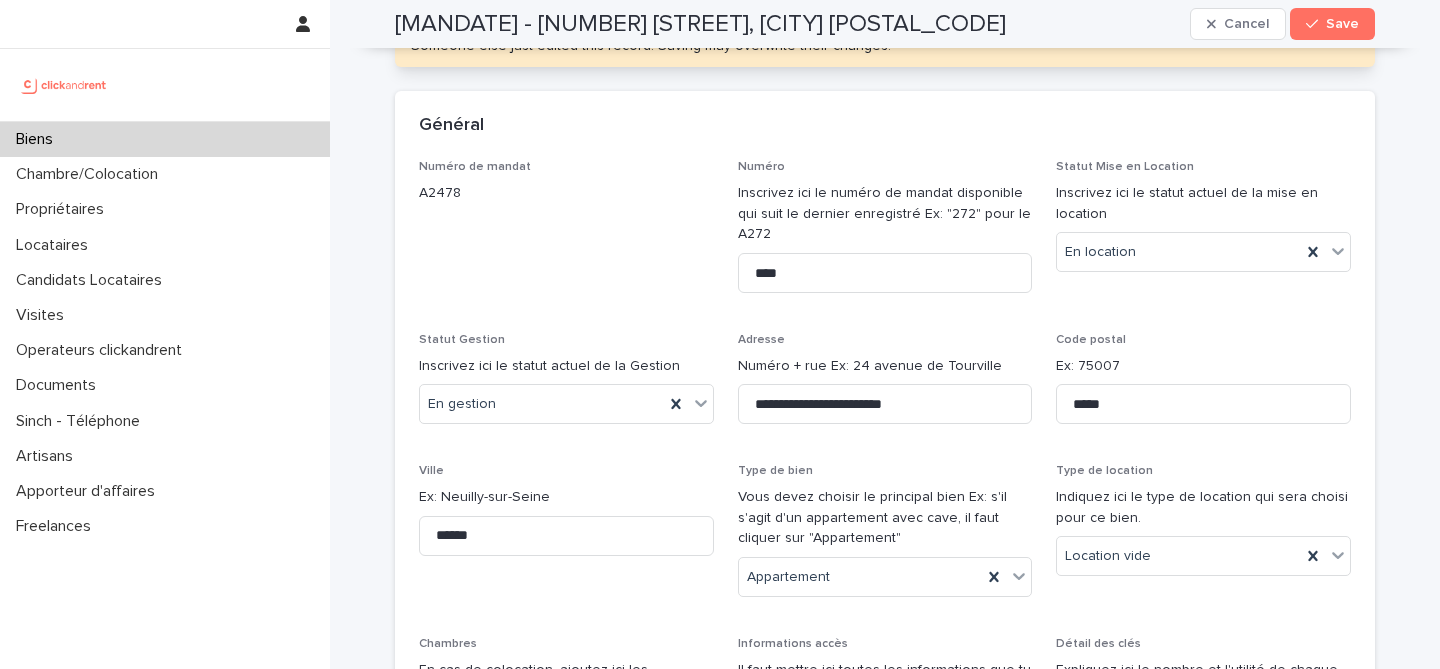 scroll, scrollTop: 0, scrollLeft: 0, axis: both 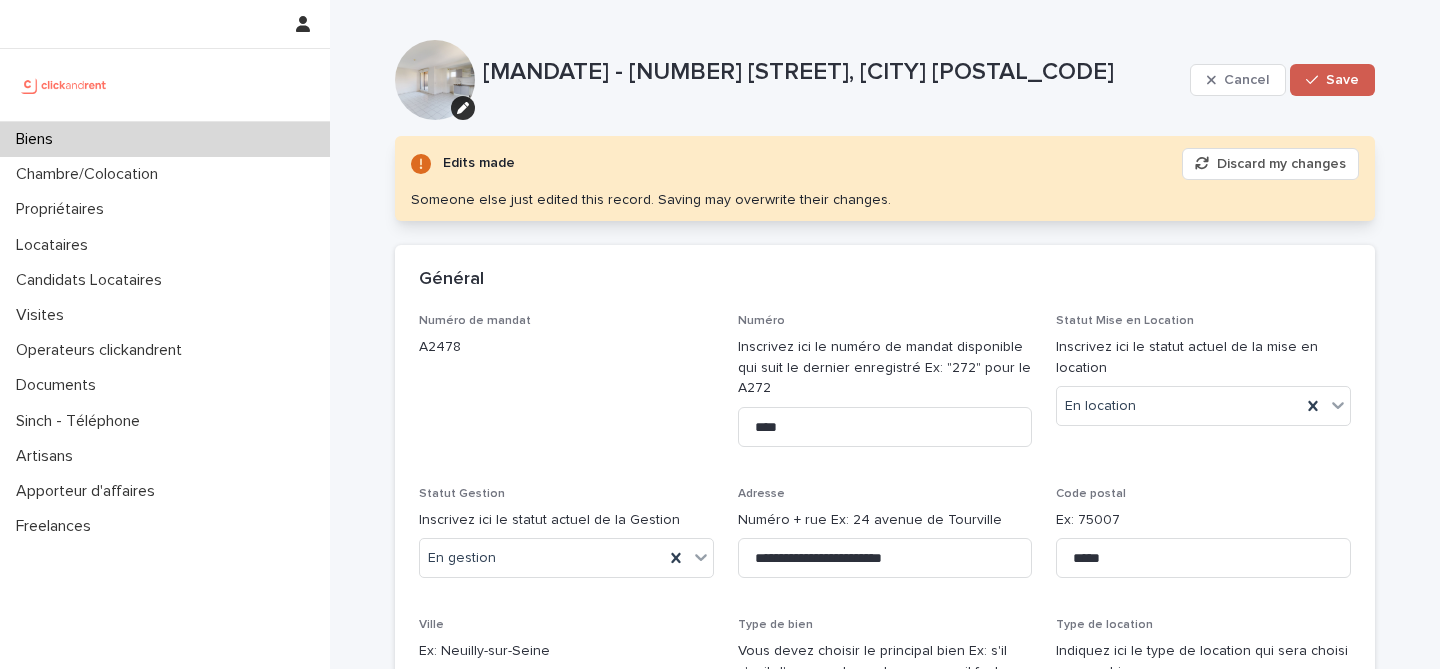 click 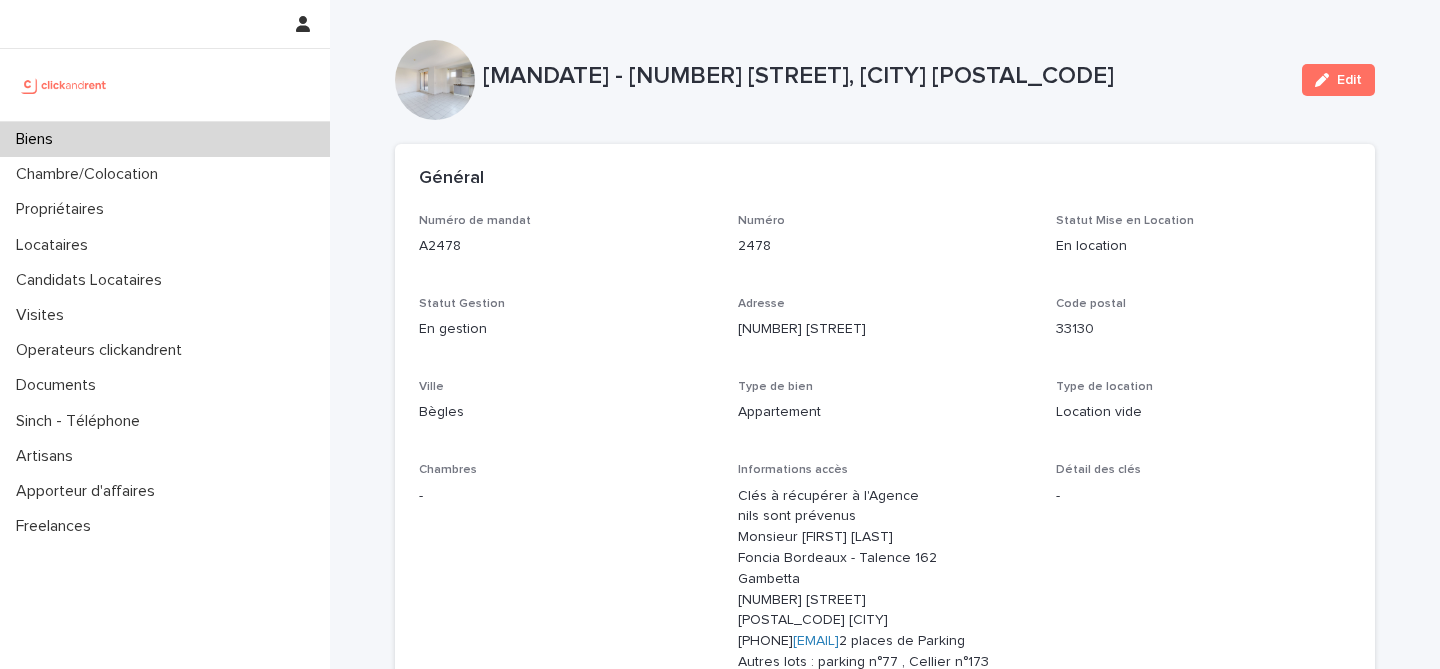 click on "Ville" at bounding box center [566, 387] 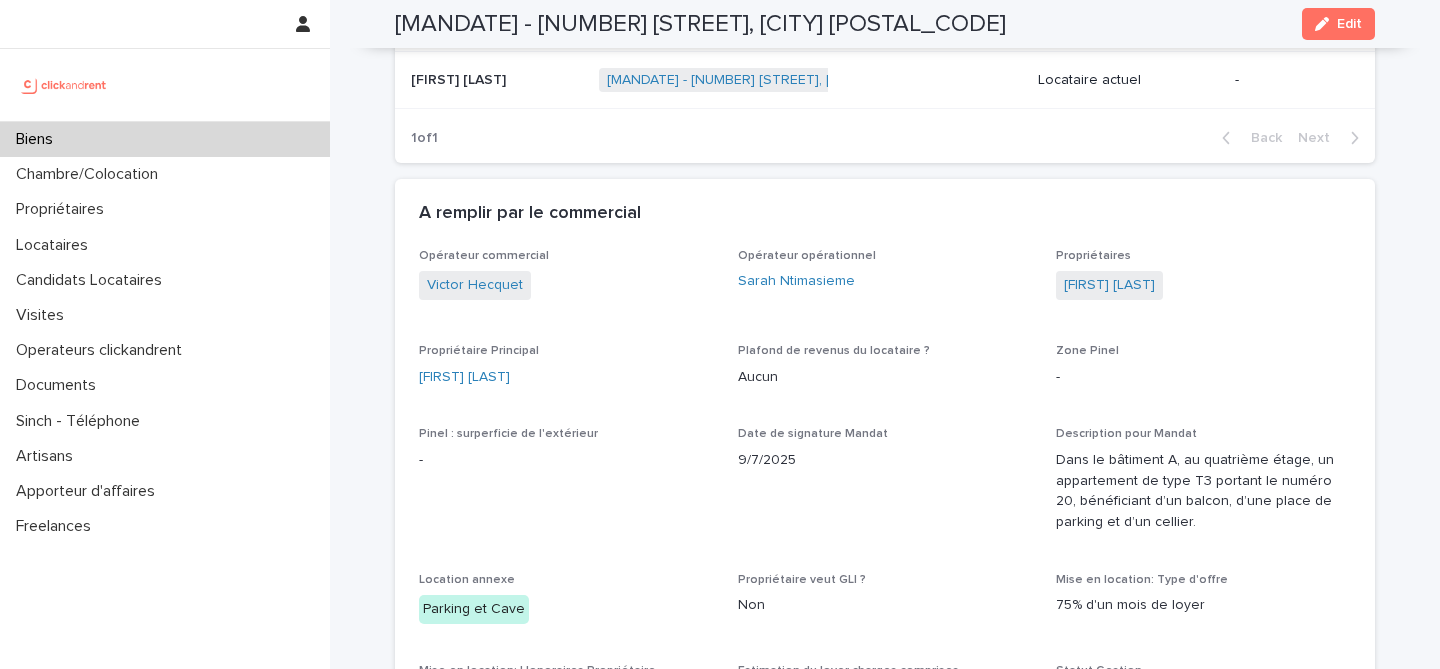 scroll, scrollTop: 1645, scrollLeft: 0, axis: vertical 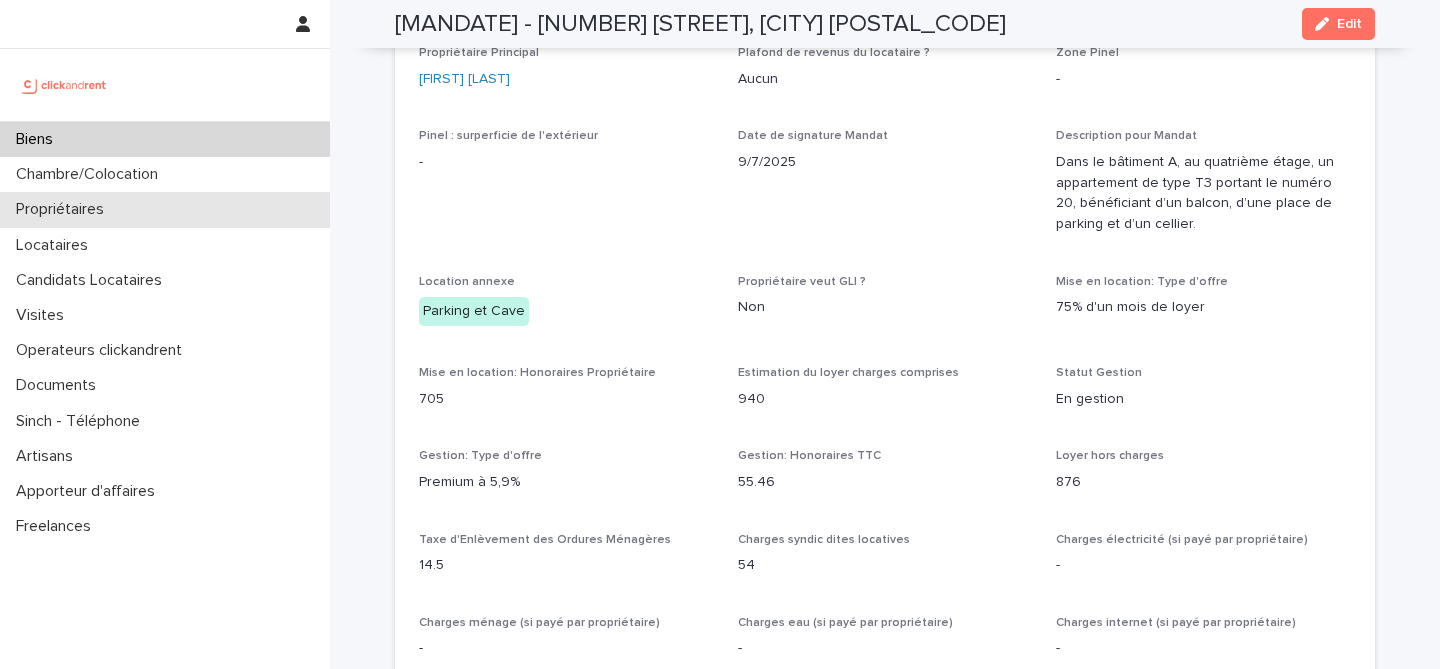 click on "Propriétaires" at bounding box center (165, 209) 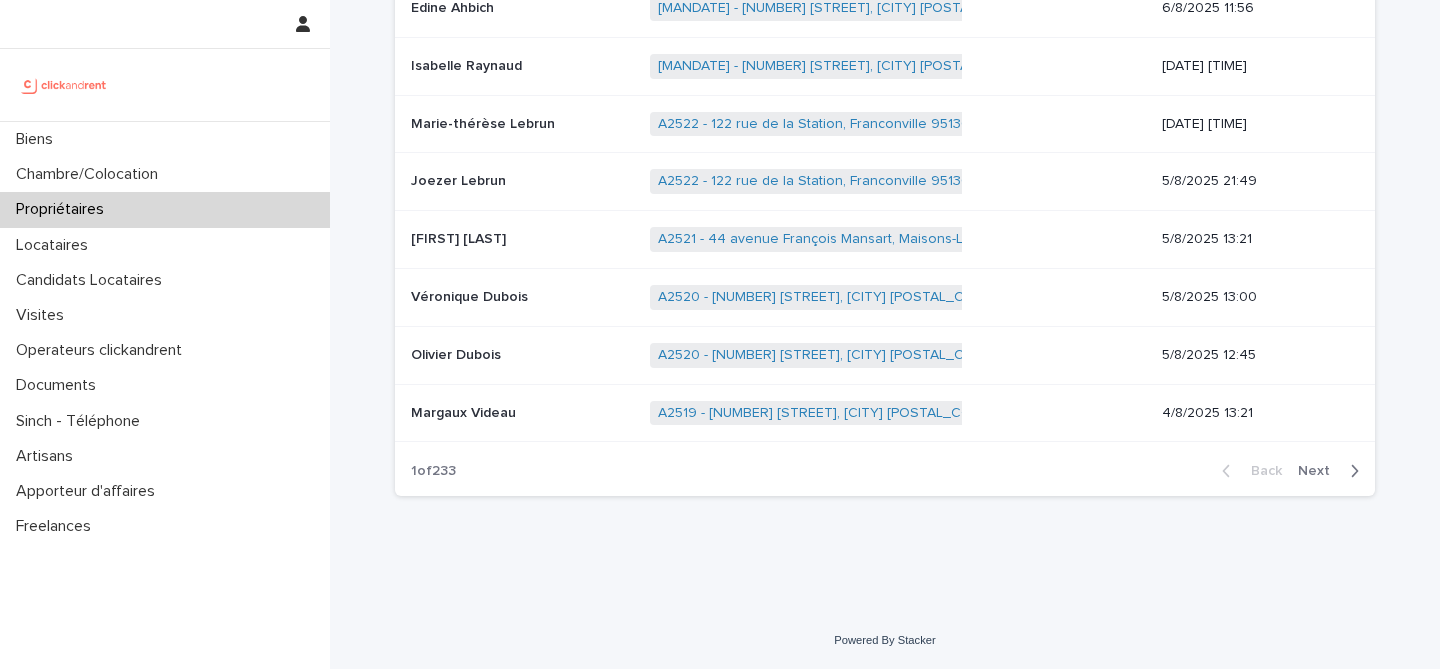 scroll, scrollTop: 0, scrollLeft: 0, axis: both 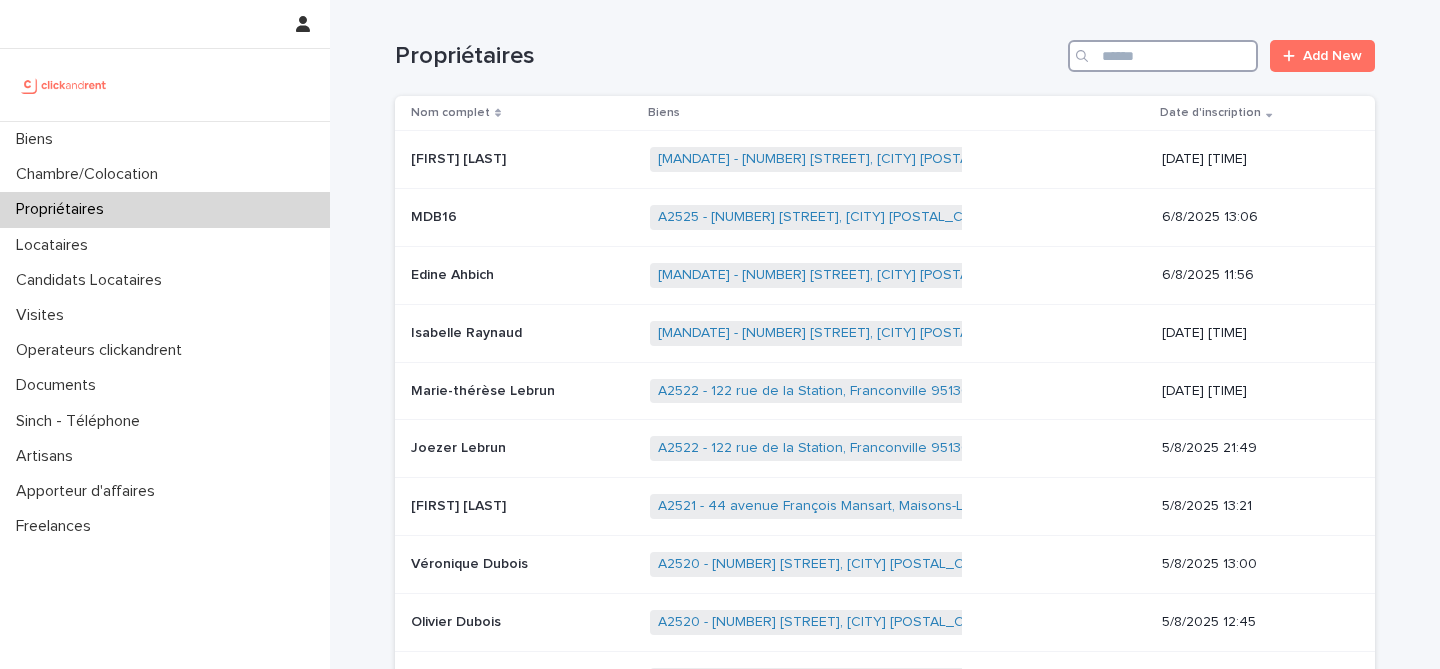 click at bounding box center (1163, 56) 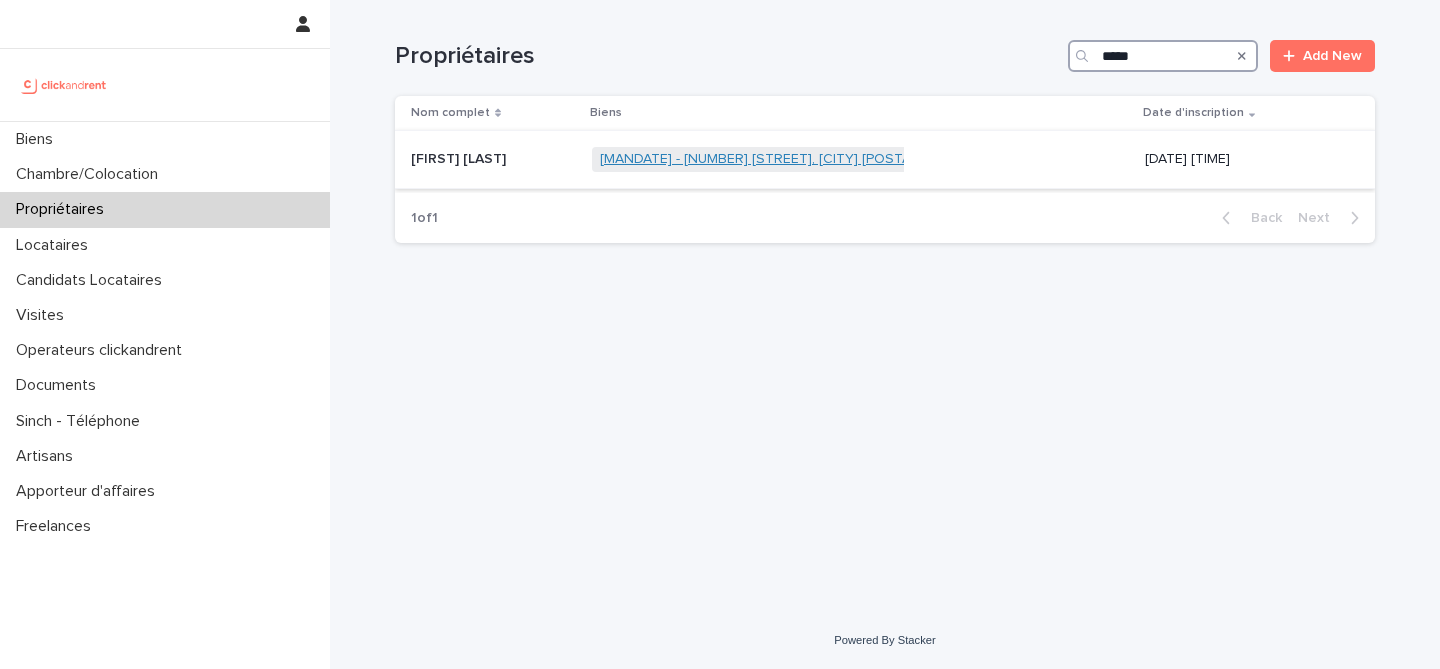 type on "*****" 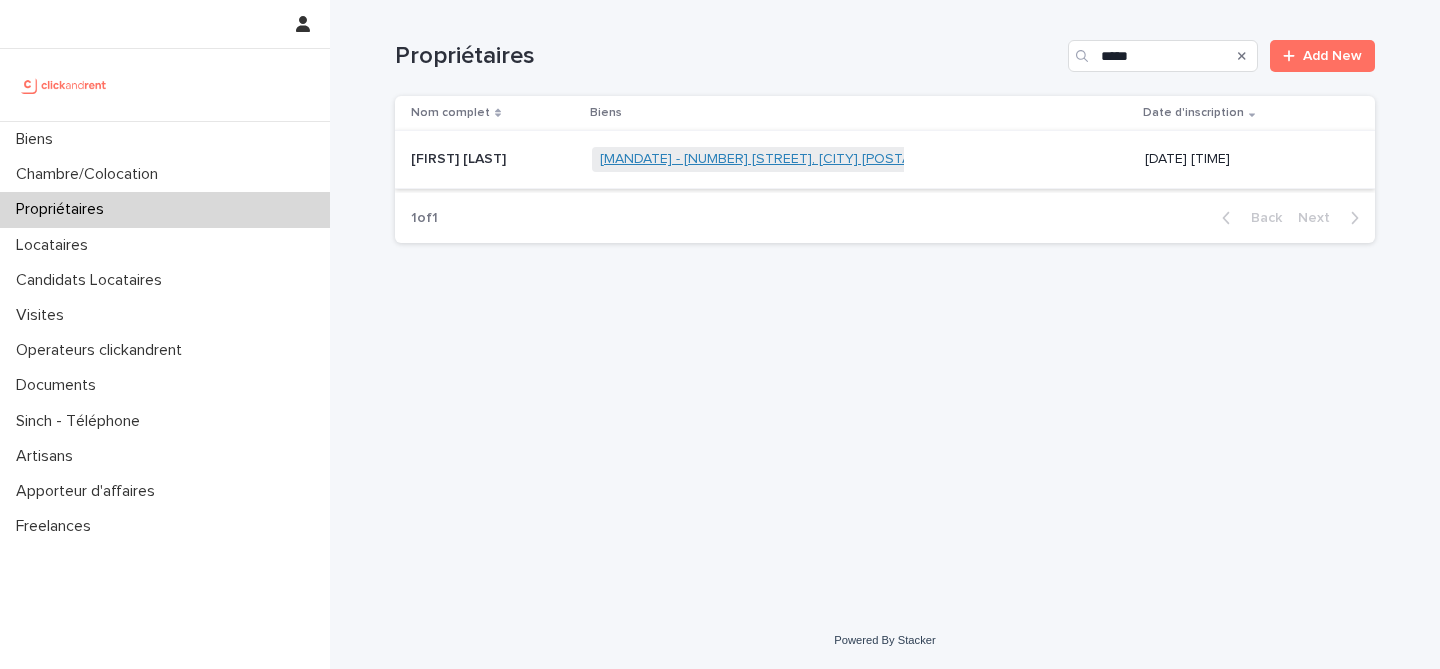 click on "[MANDATE] - [NUMBER] [STREET], [CITY] [POSTAL_CODE]" at bounding box center [784, 159] 